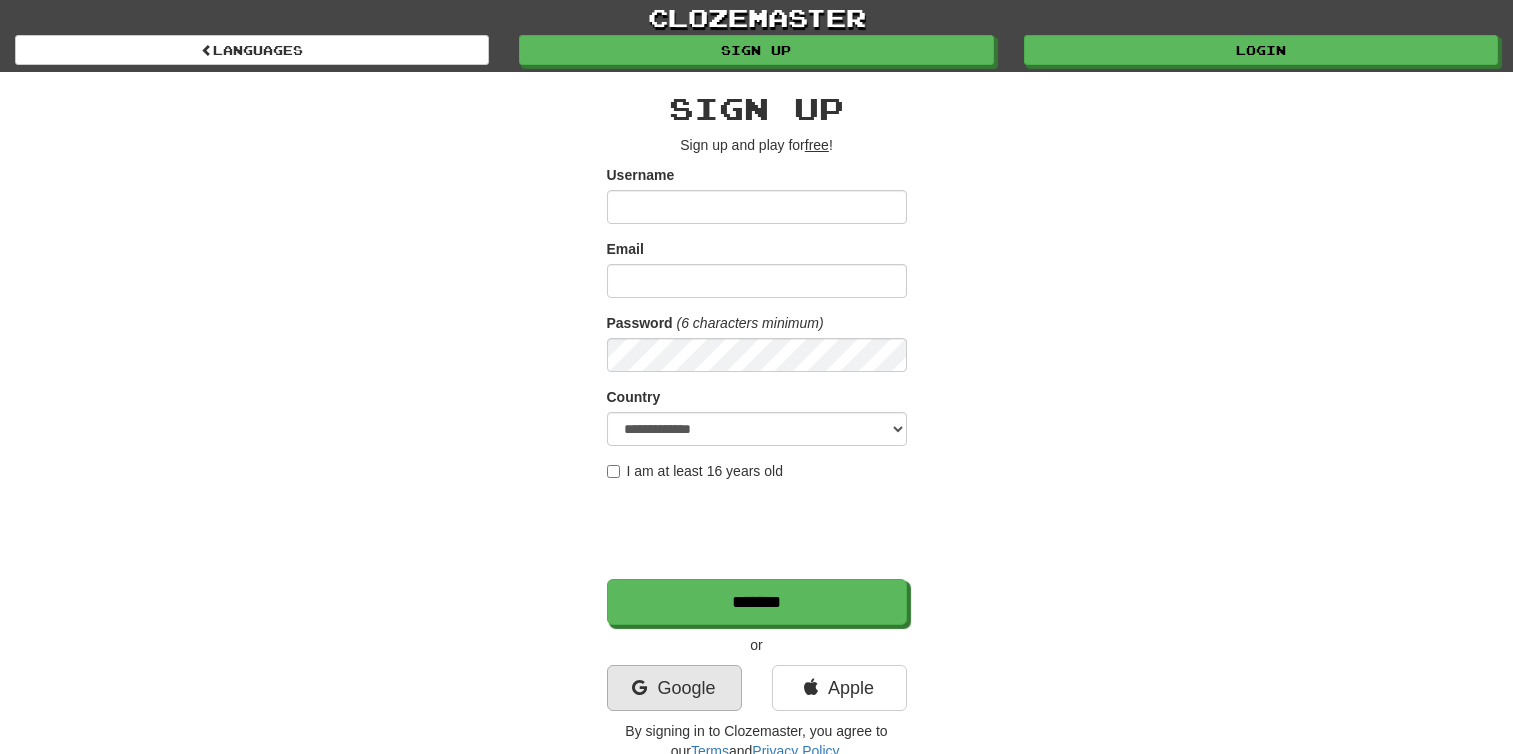 scroll, scrollTop: 0, scrollLeft: 0, axis: both 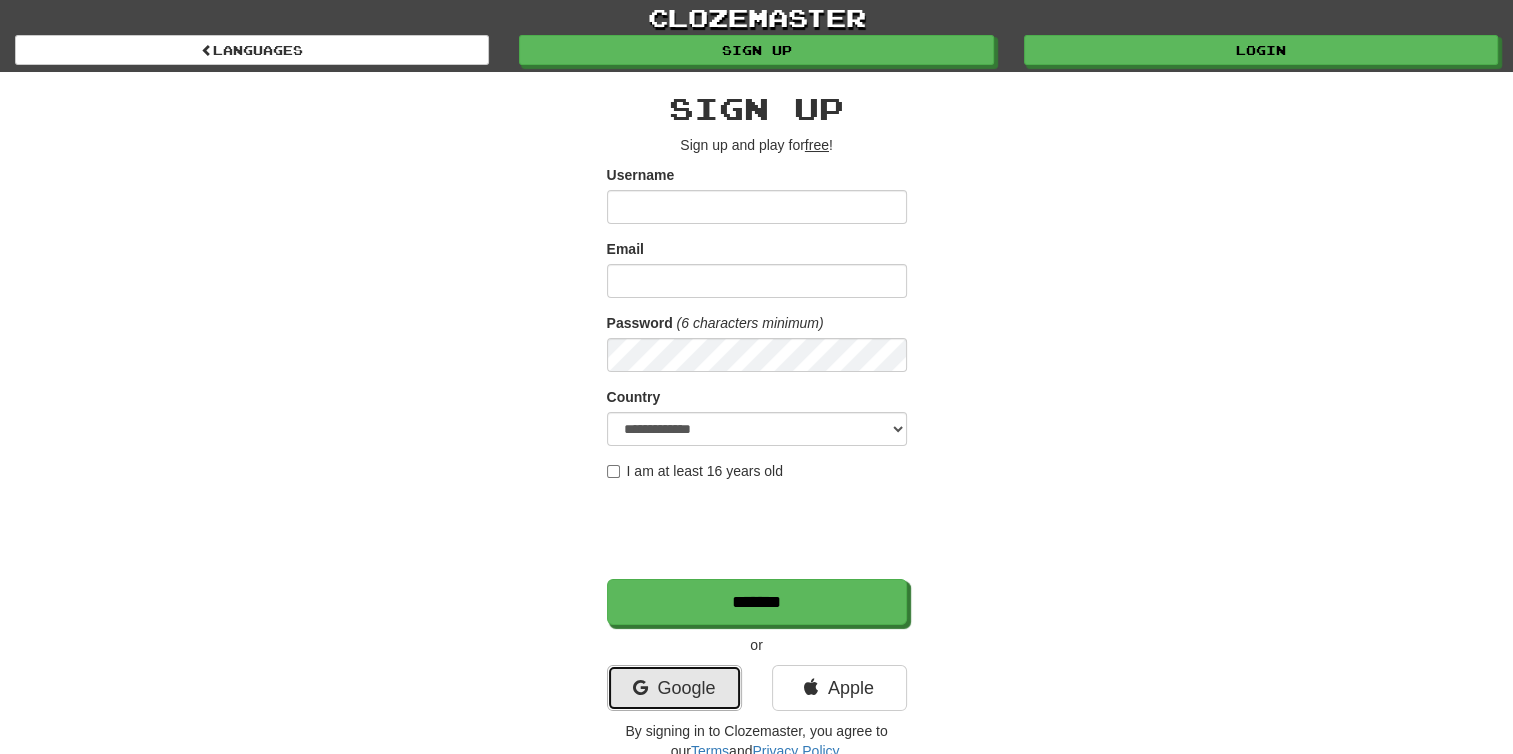 click on "Google" at bounding box center [674, 688] 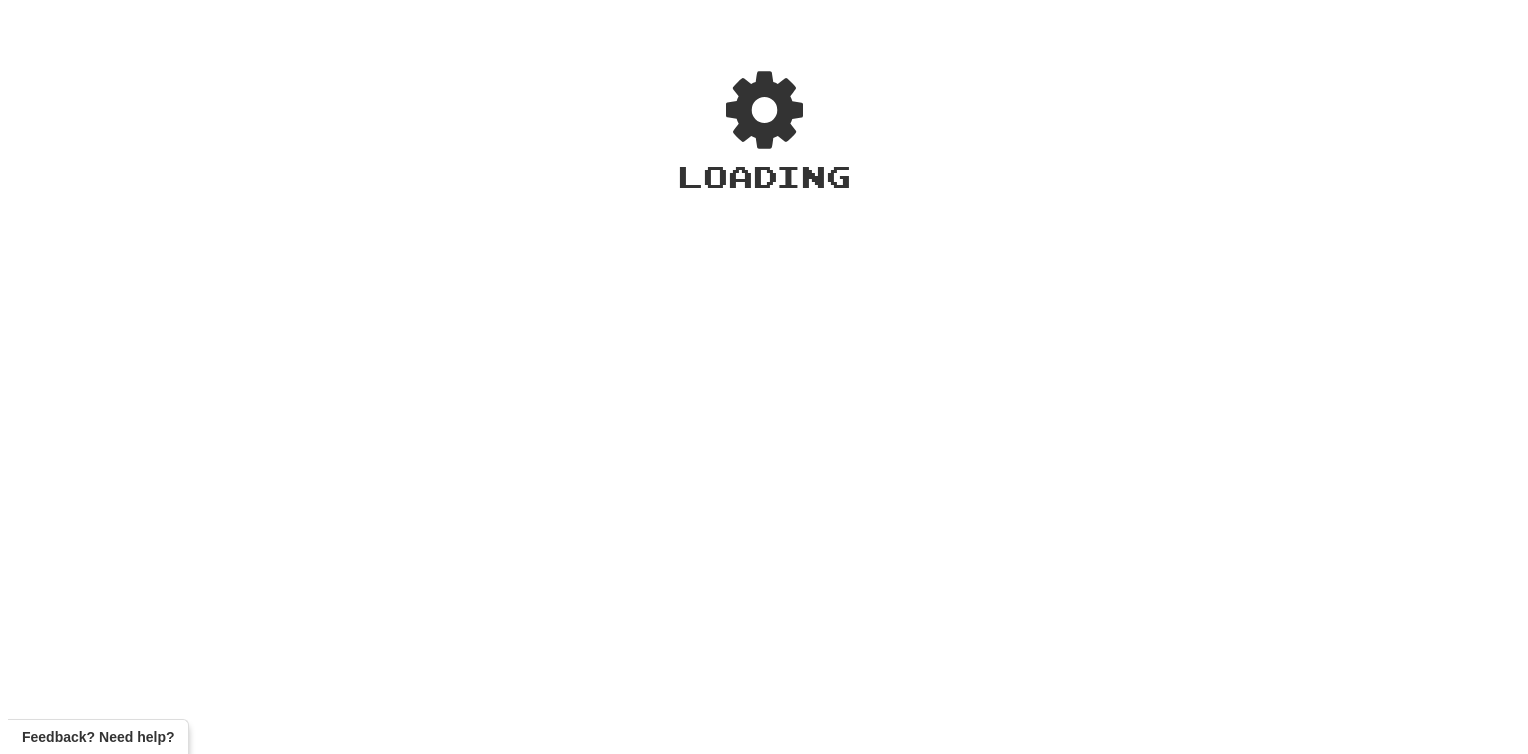 scroll, scrollTop: 0, scrollLeft: 0, axis: both 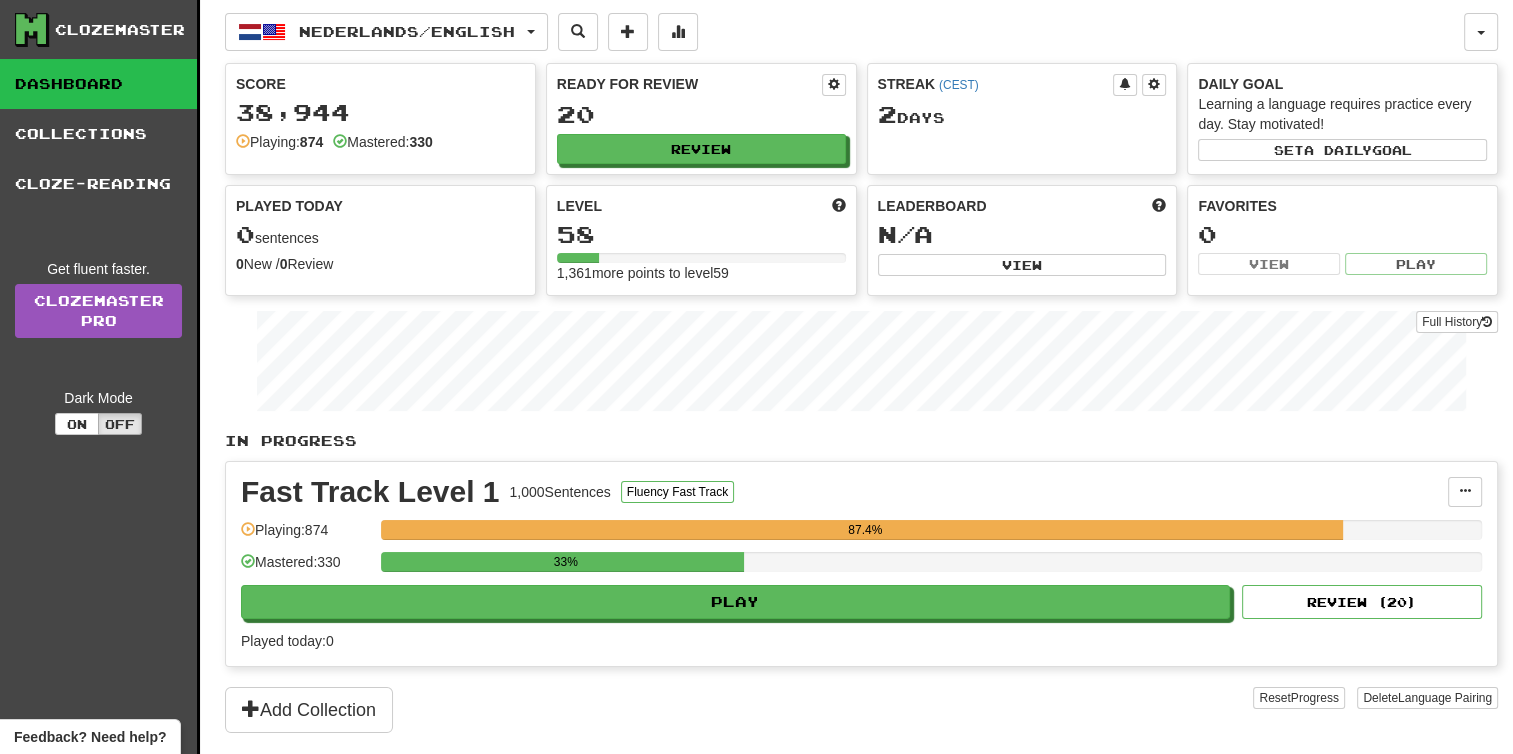 click on "Ready for Review 20   Review" at bounding box center [701, 119] 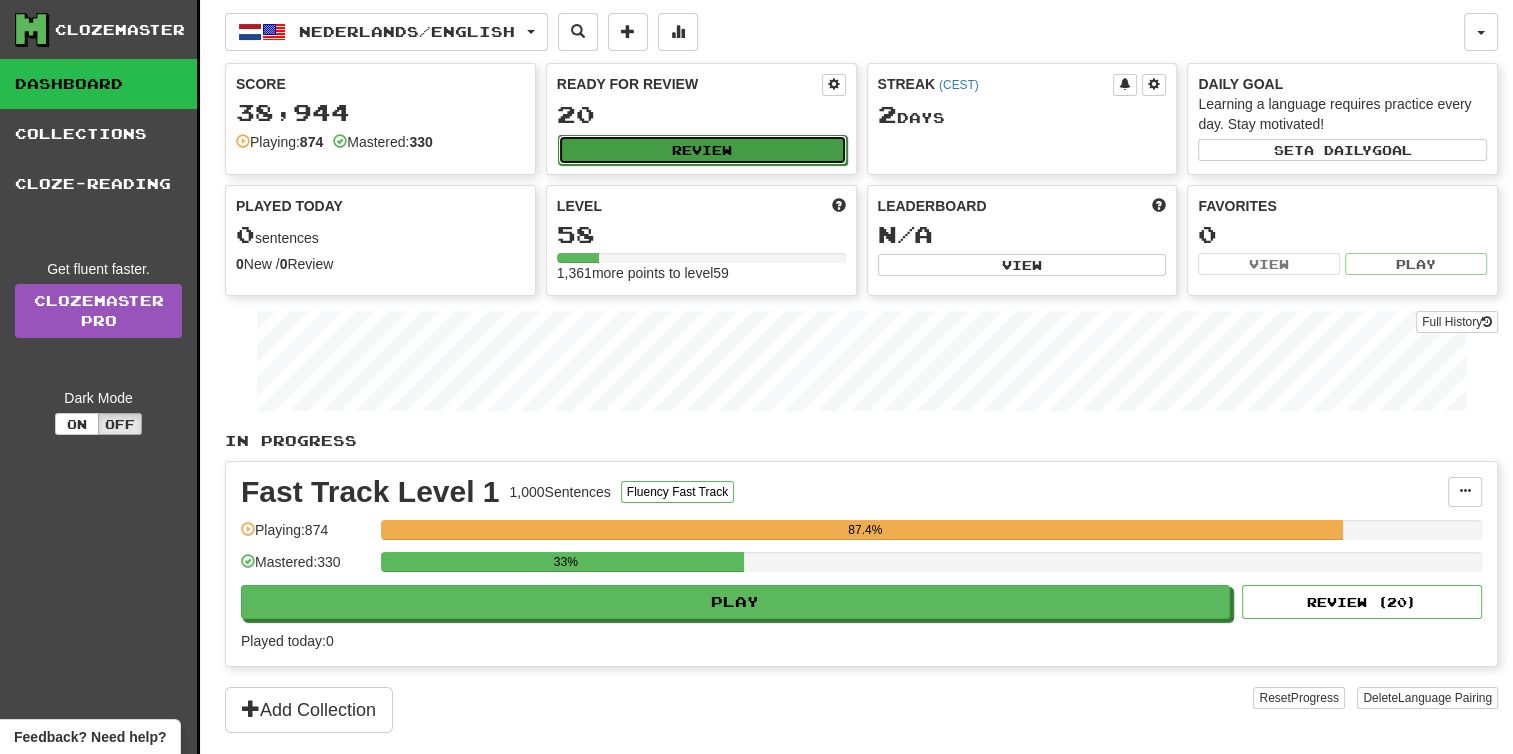 click on "Review" at bounding box center [702, 150] 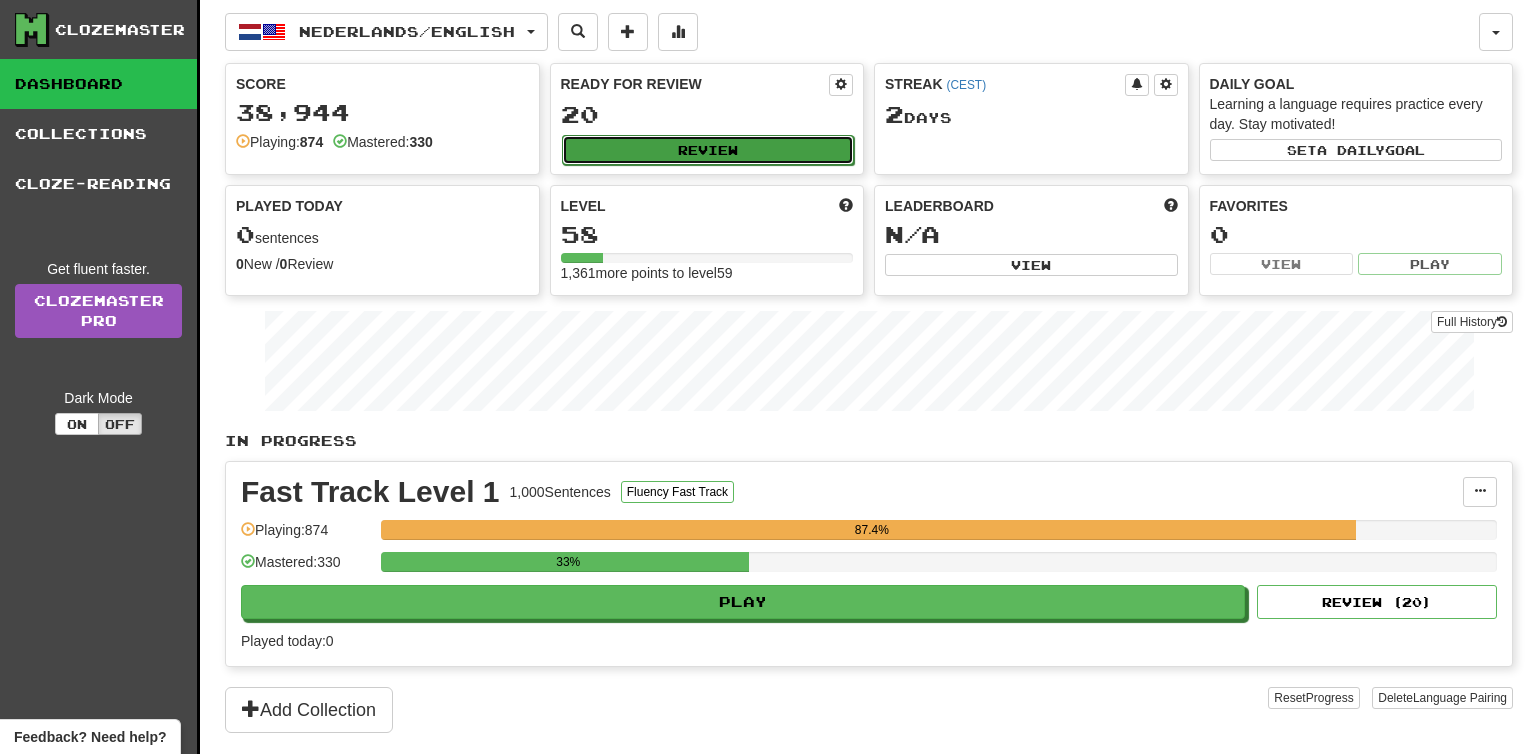 select on "**" 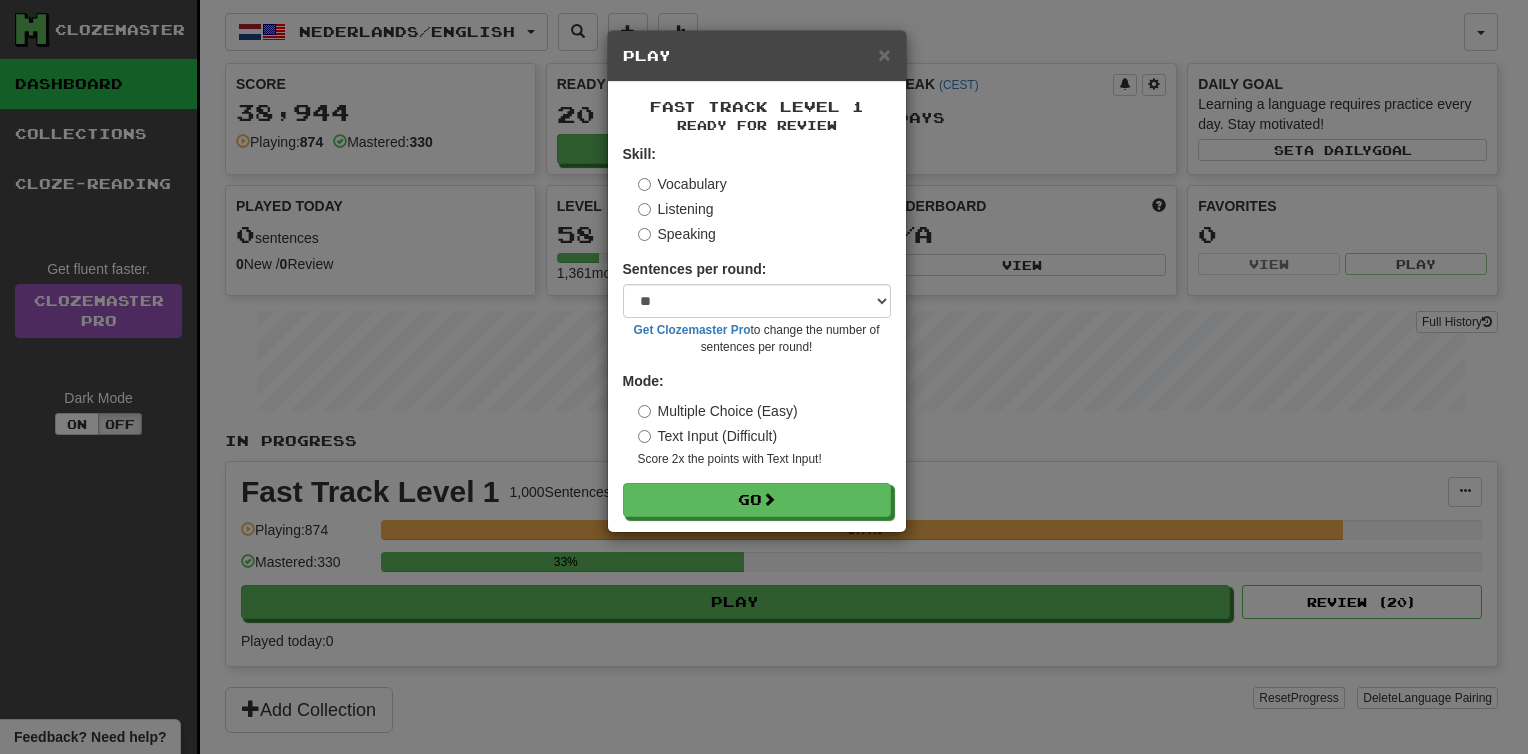 click on "Speaking" at bounding box center [677, 234] 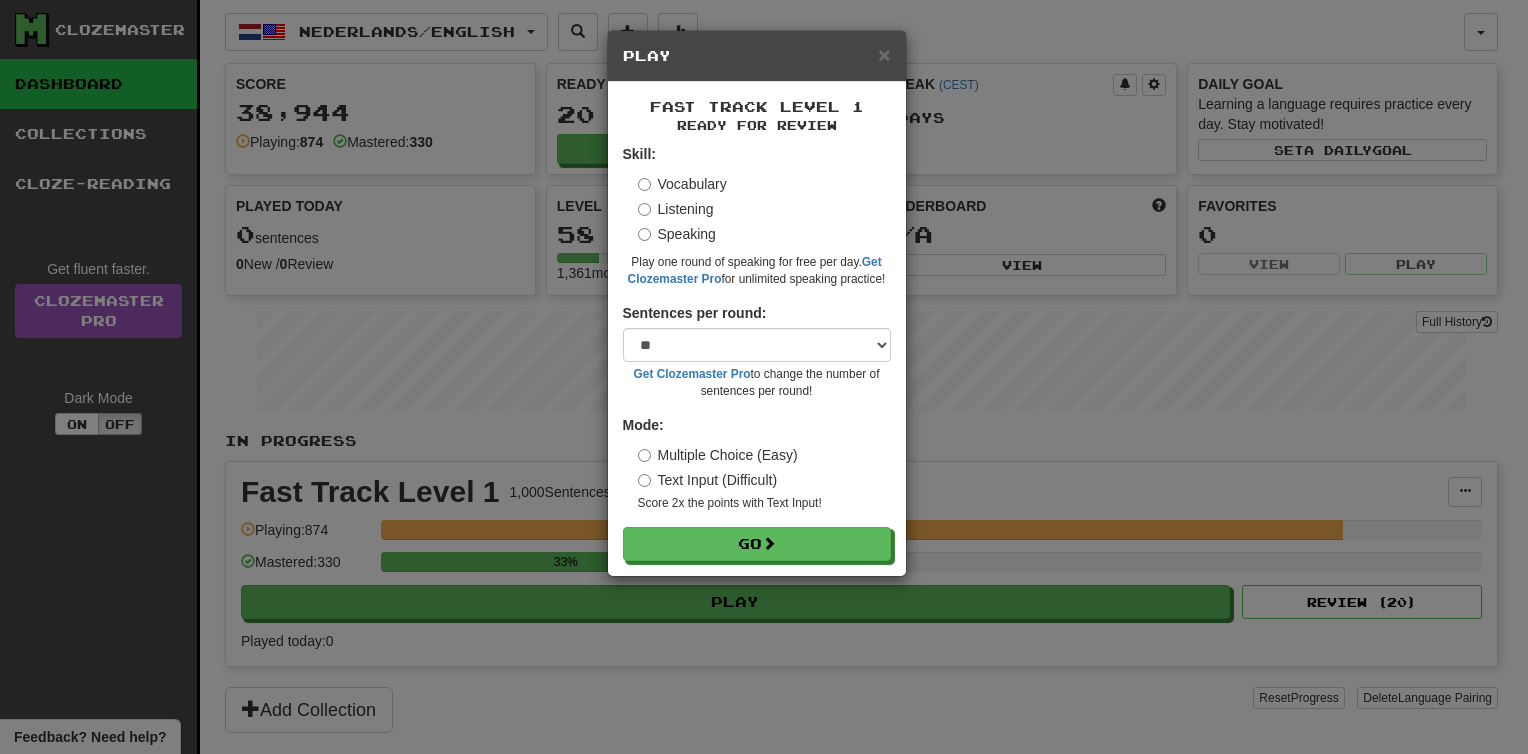 click on "Skill: Vocabulary Listening Speaking Play one round of speaking for free per day.  Get Clozemaster Pro  for unlimited speaking practice! Sentences per round: * ** ** ** ** ** *** ******** Get Clozemaster Pro  to change the number of sentences per round! Mode: Multiple Choice (Easy) Text Input (Difficult) Score 2x the points with Text Input ! Go" at bounding box center (757, 352) 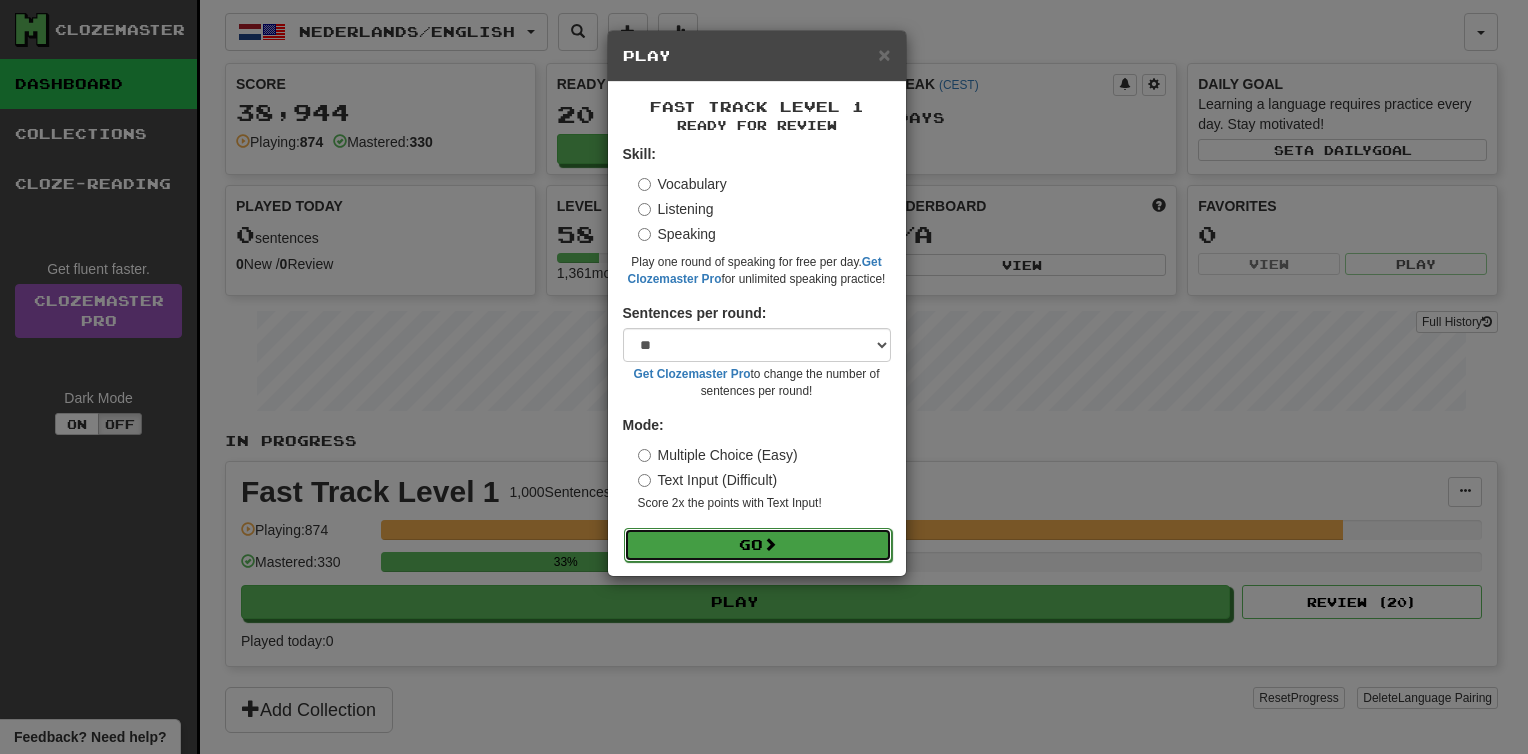 click on "Go" at bounding box center (758, 545) 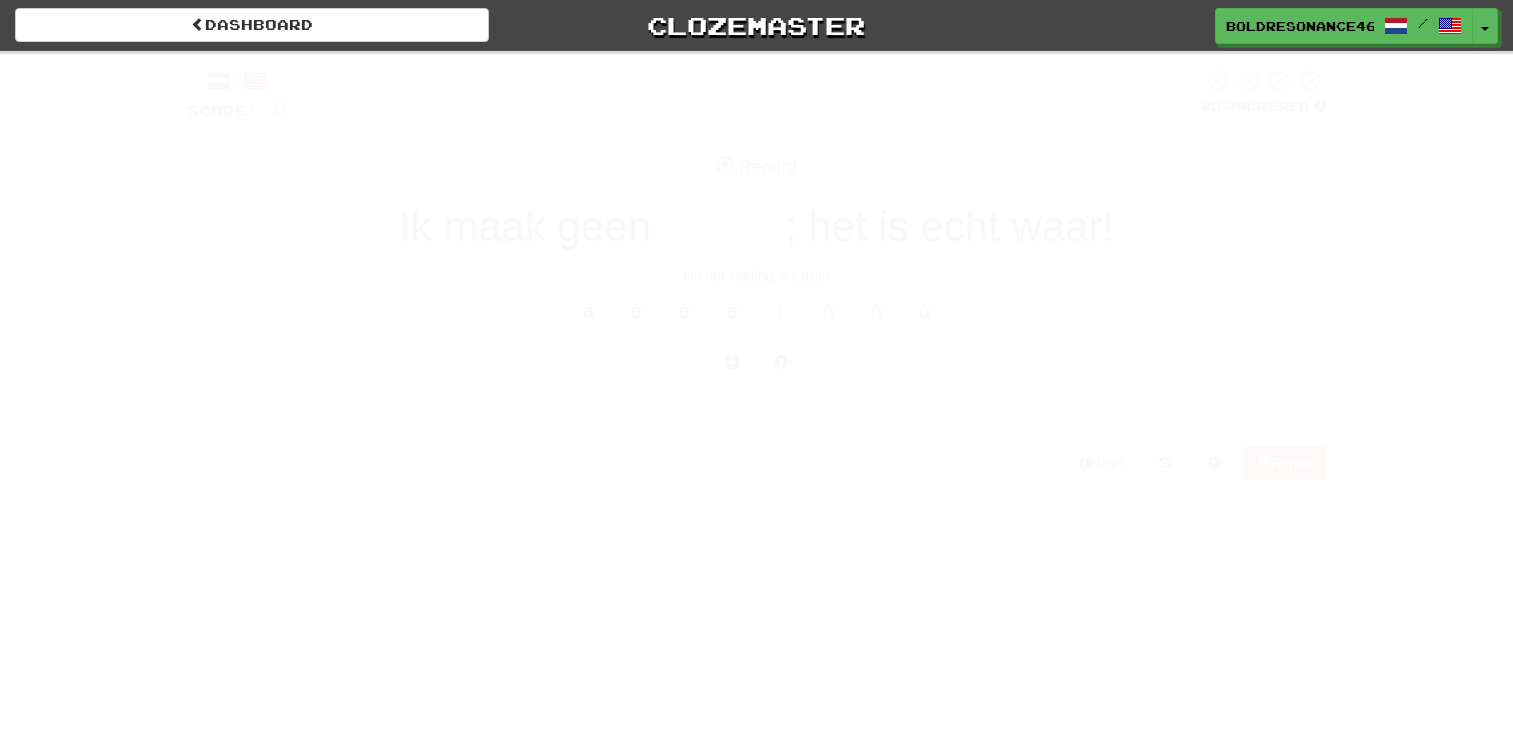scroll, scrollTop: 0, scrollLeft: 0, axis: both 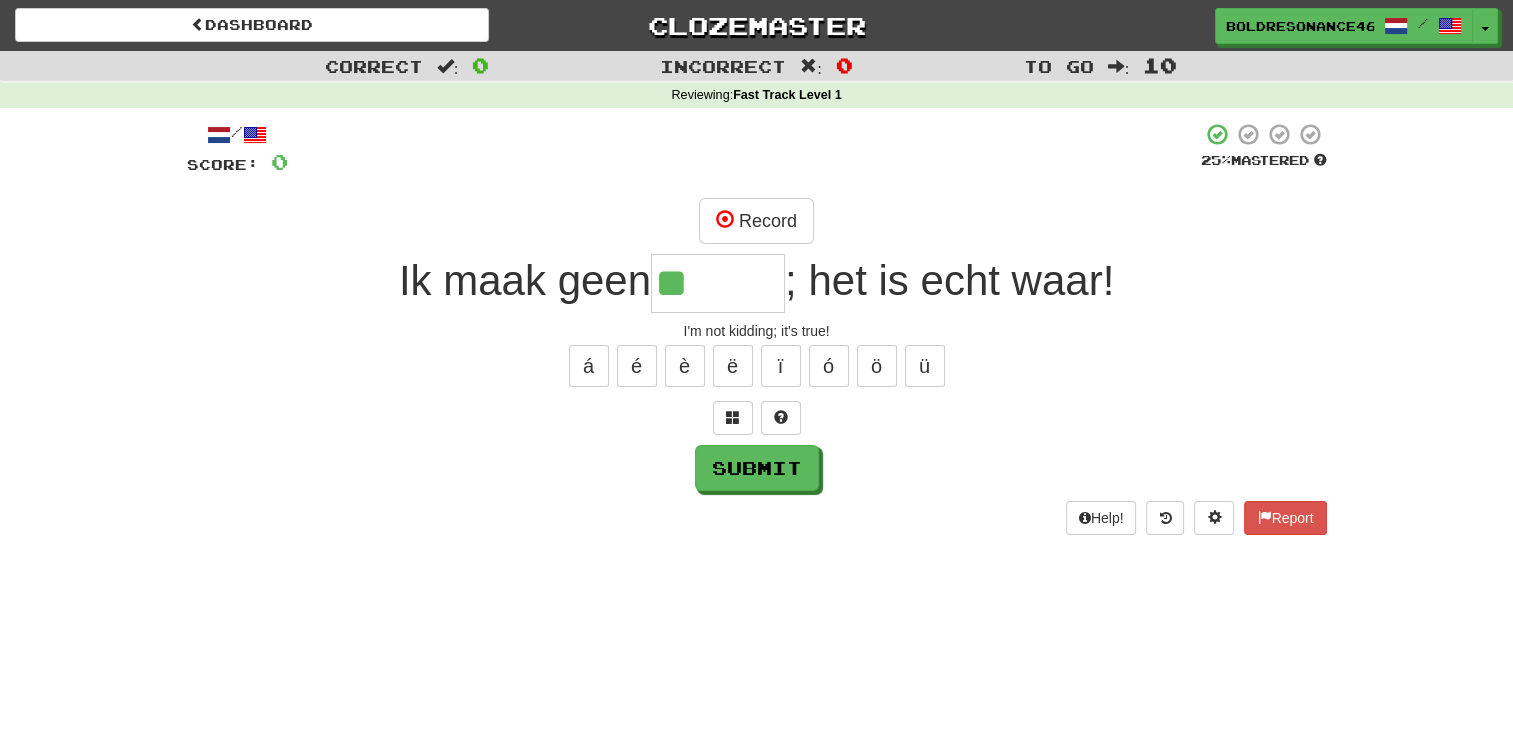 type on "*******" 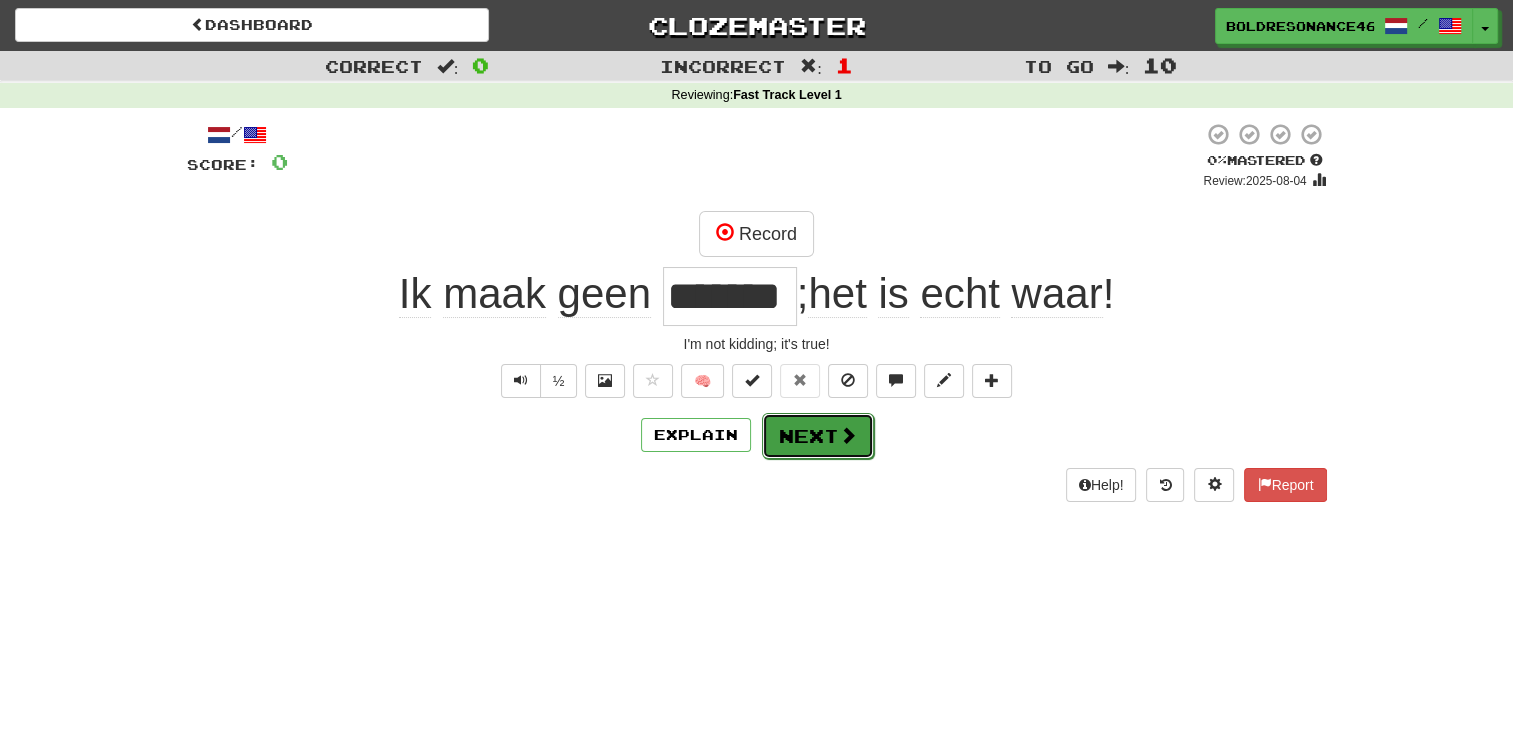 click at bounding box center [848, 435] 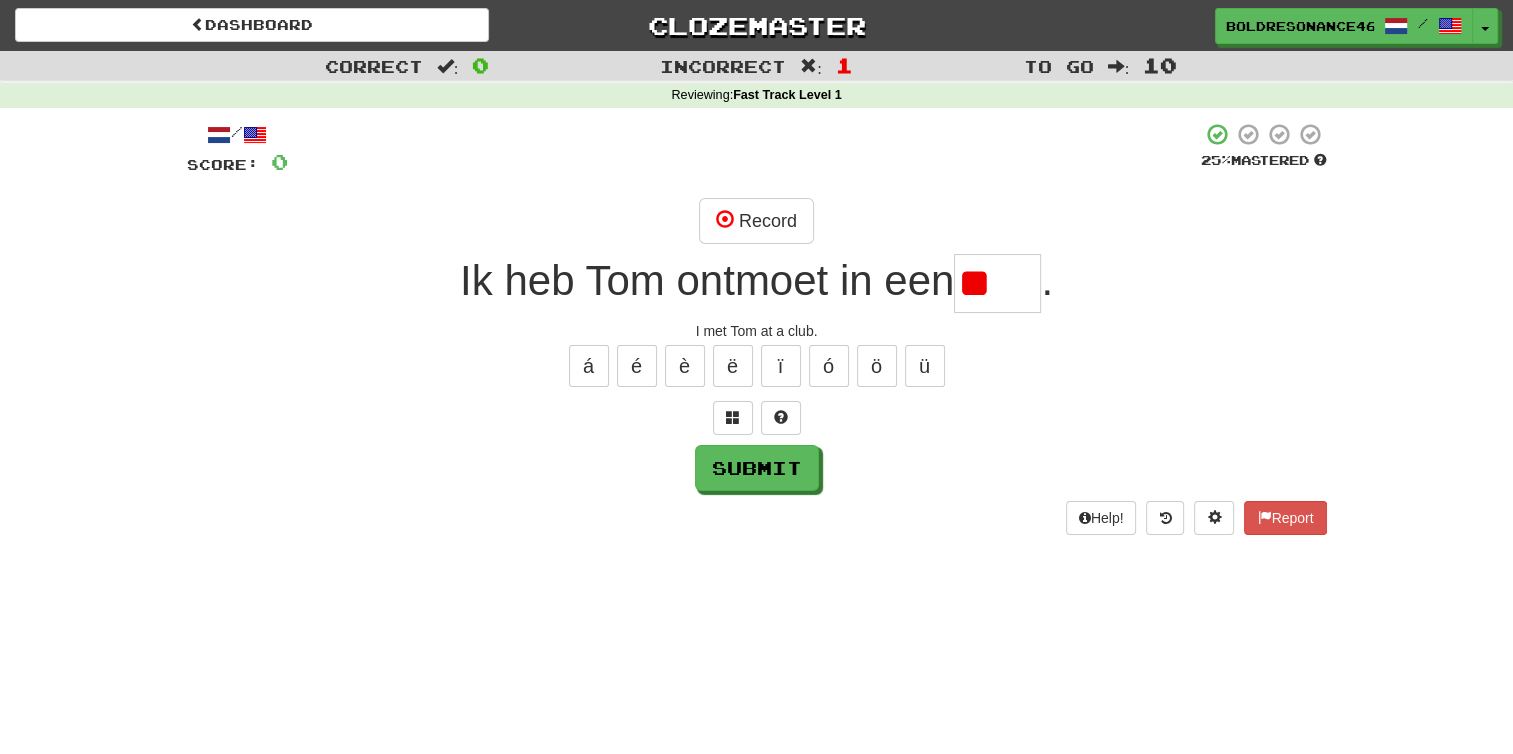 type on "*" 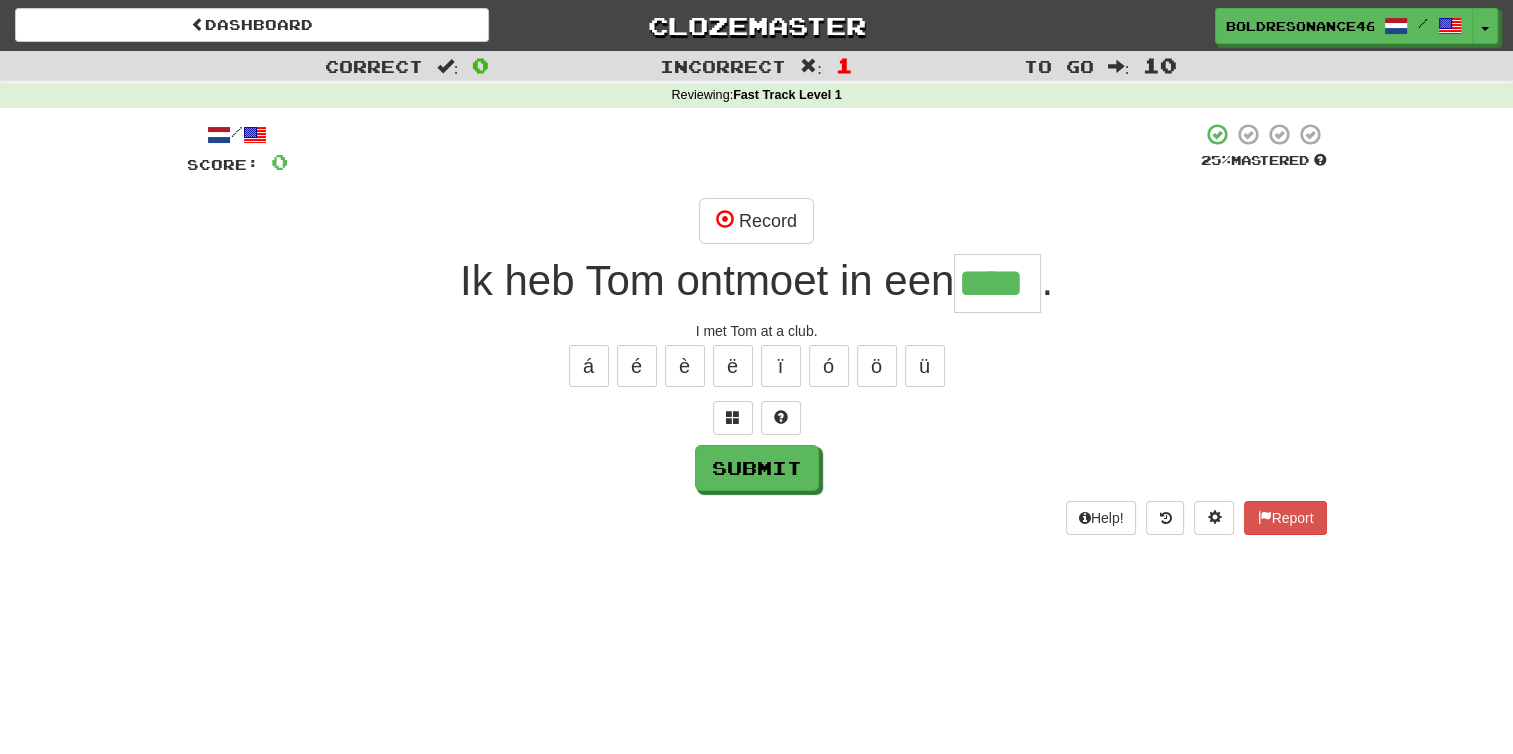 type on "****" 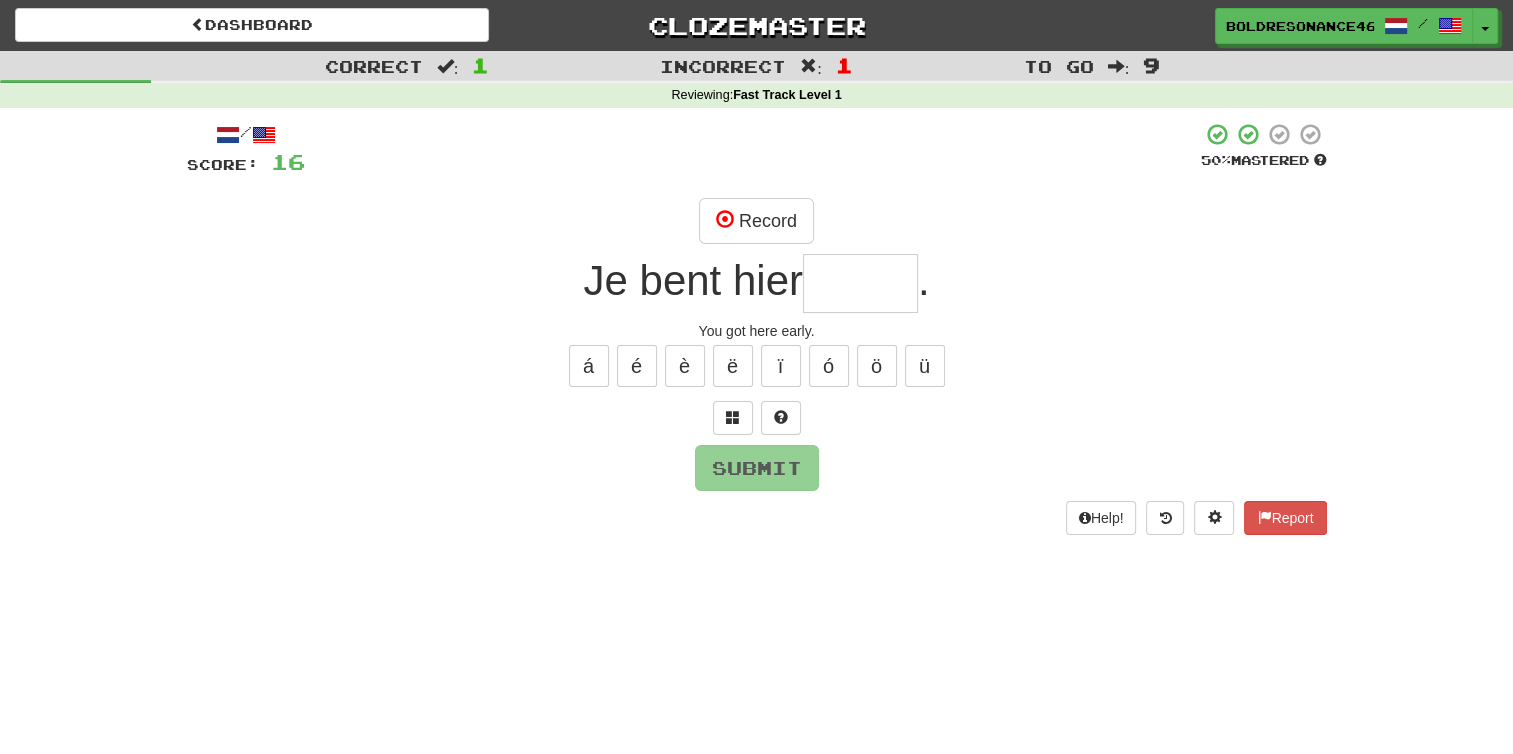 type on "*" 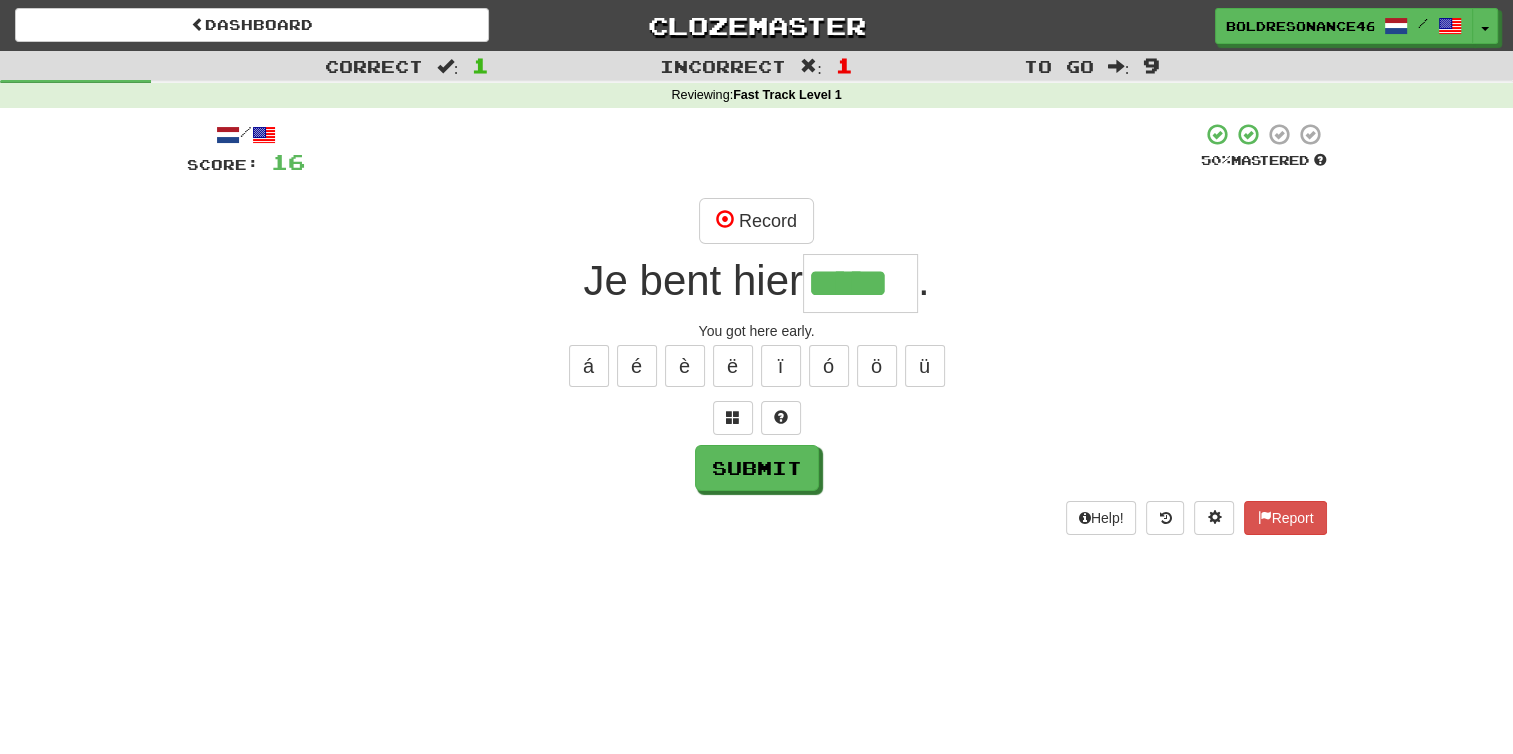 type on "*****" 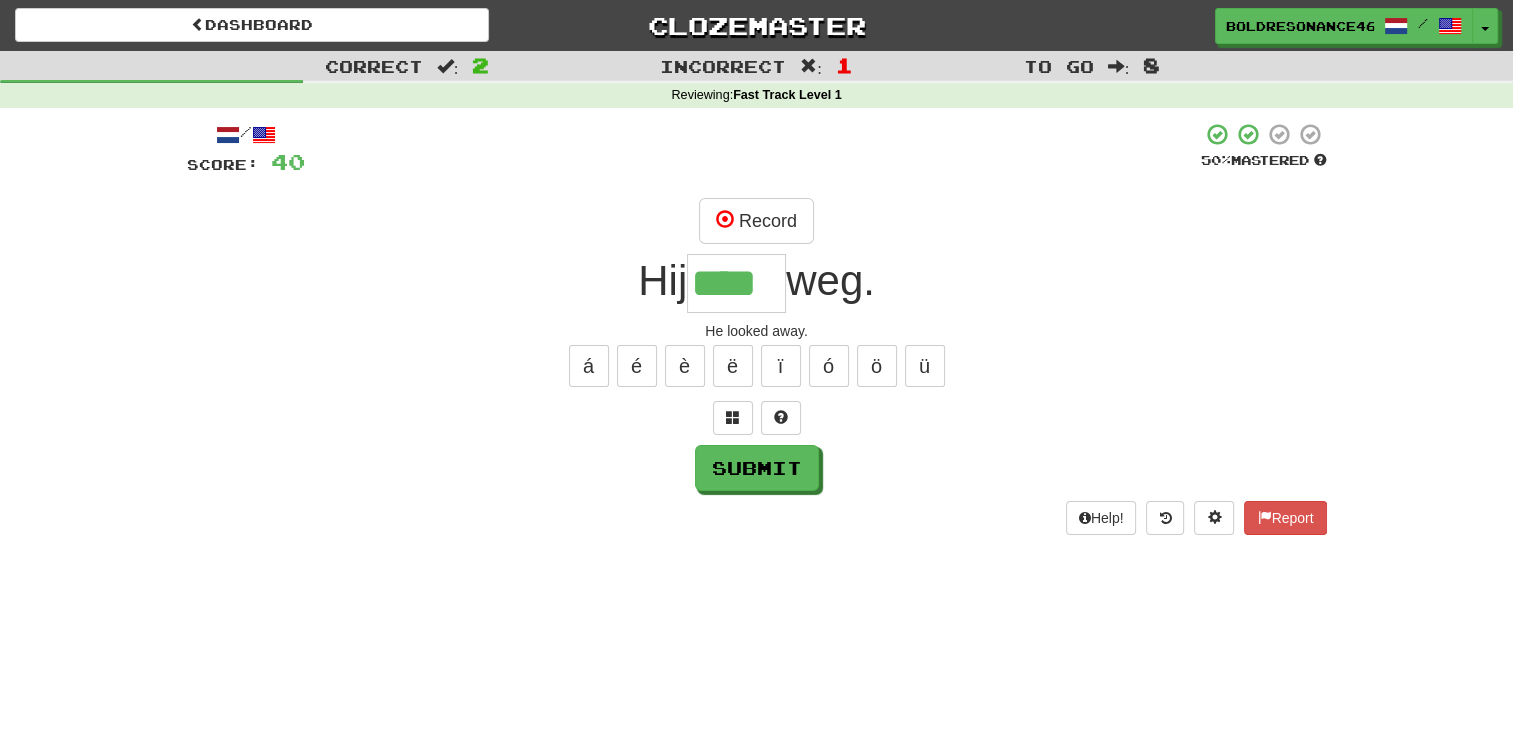 type on "****" 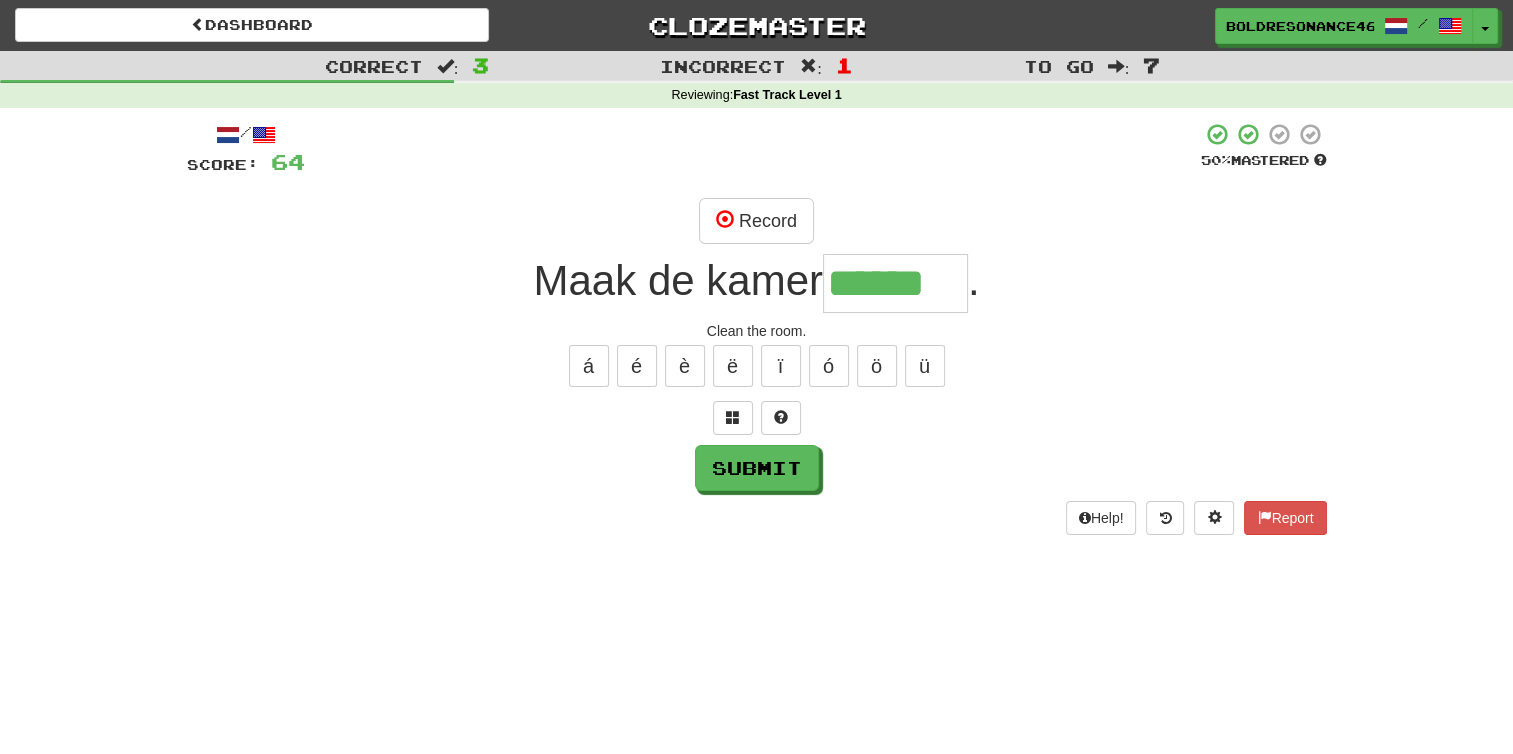 type on "******" 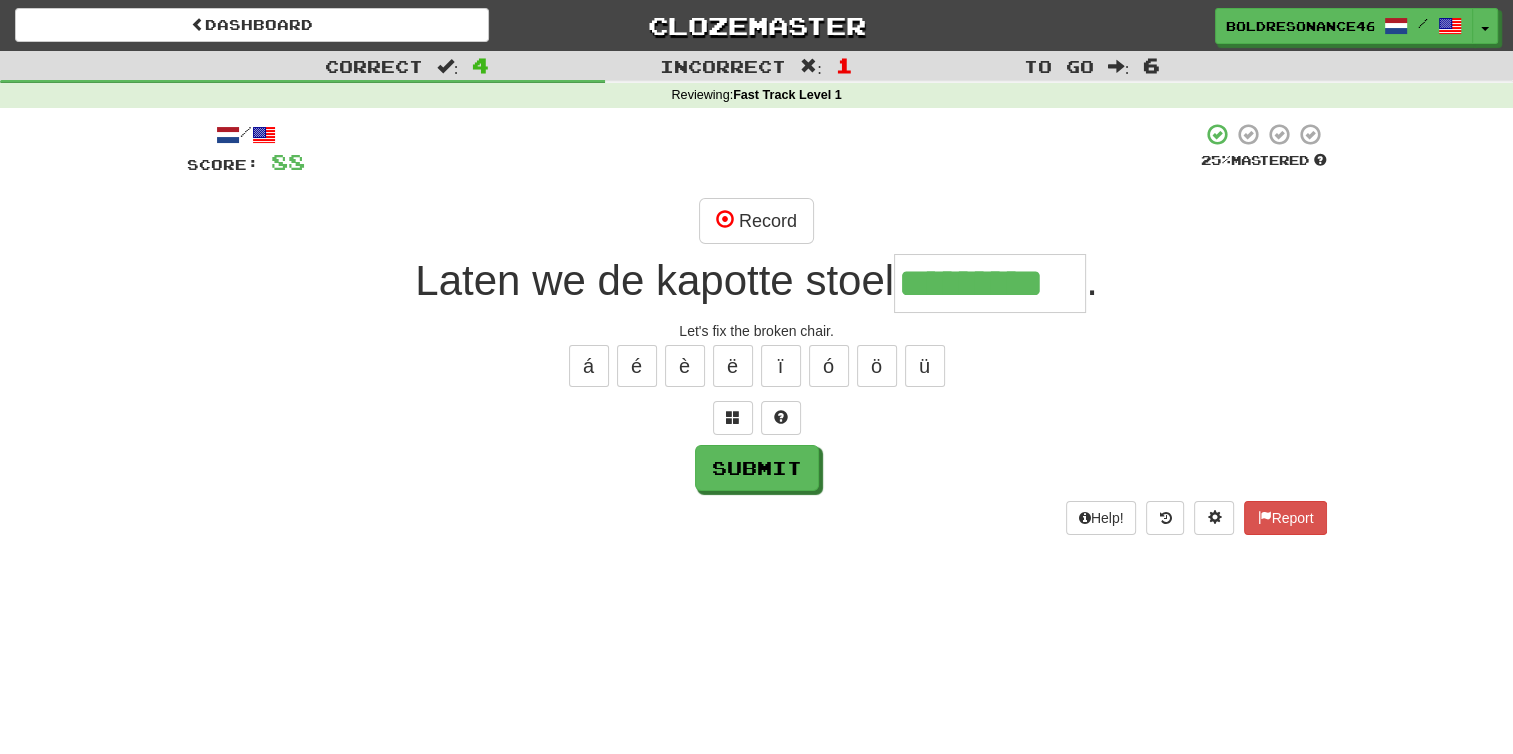 type on "*********" 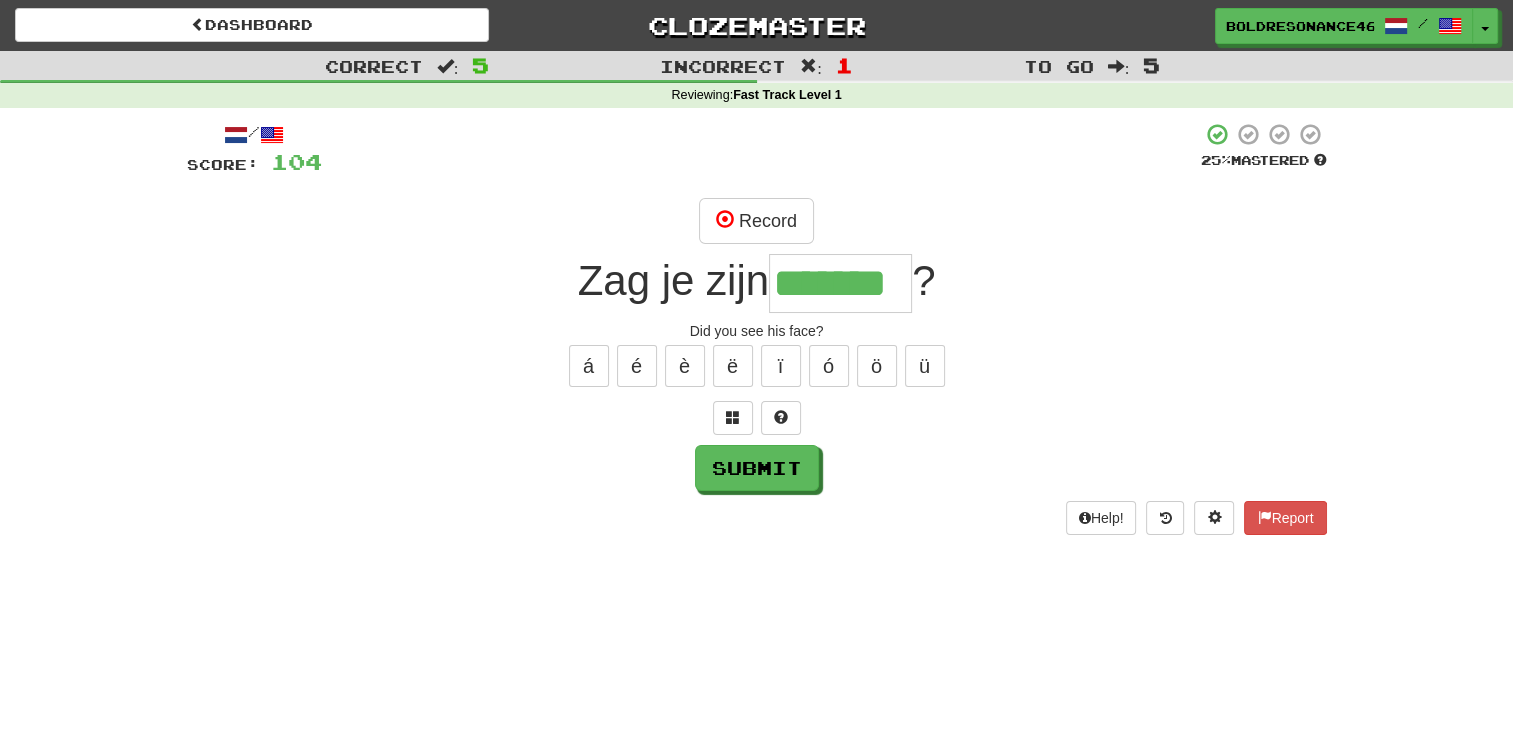 type on "*******" 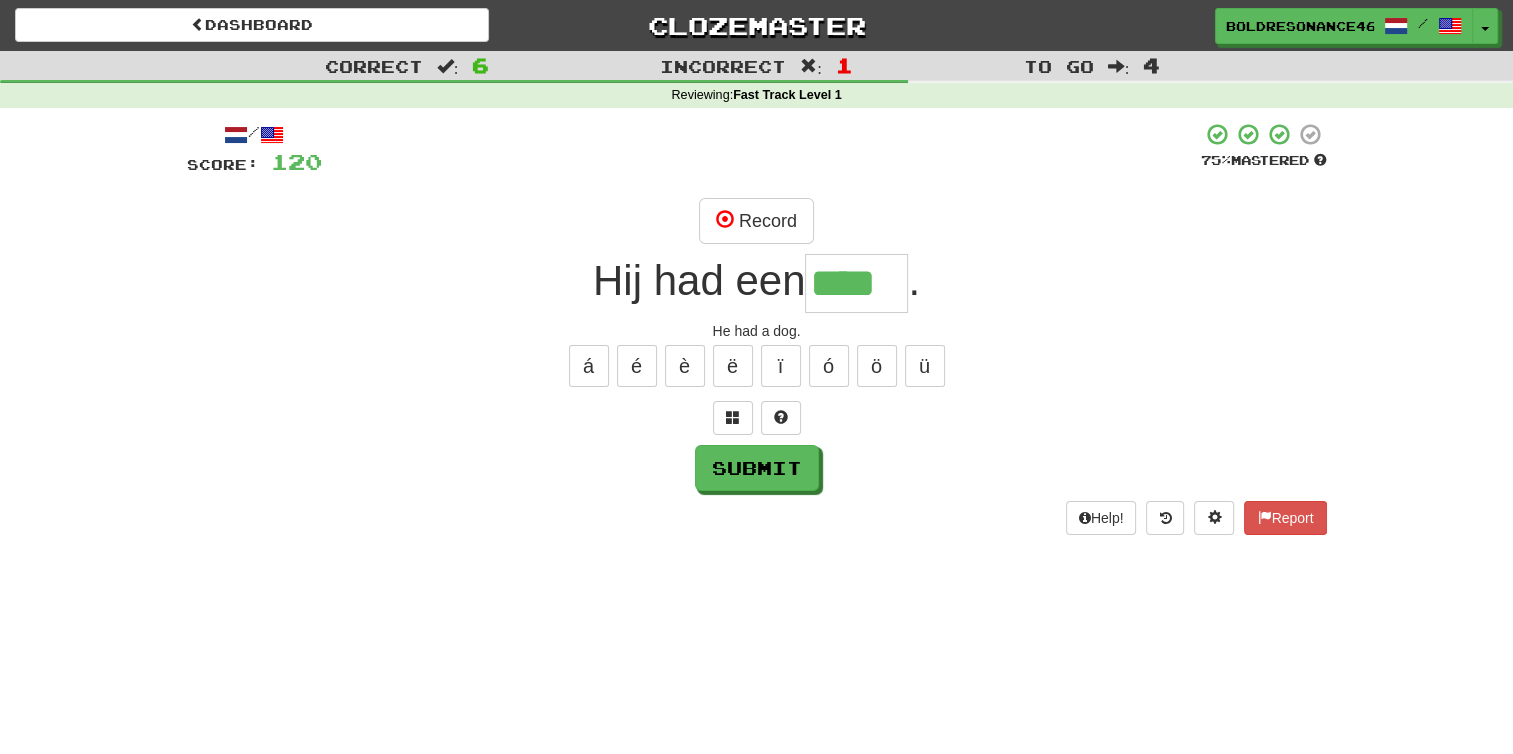 type on "****" 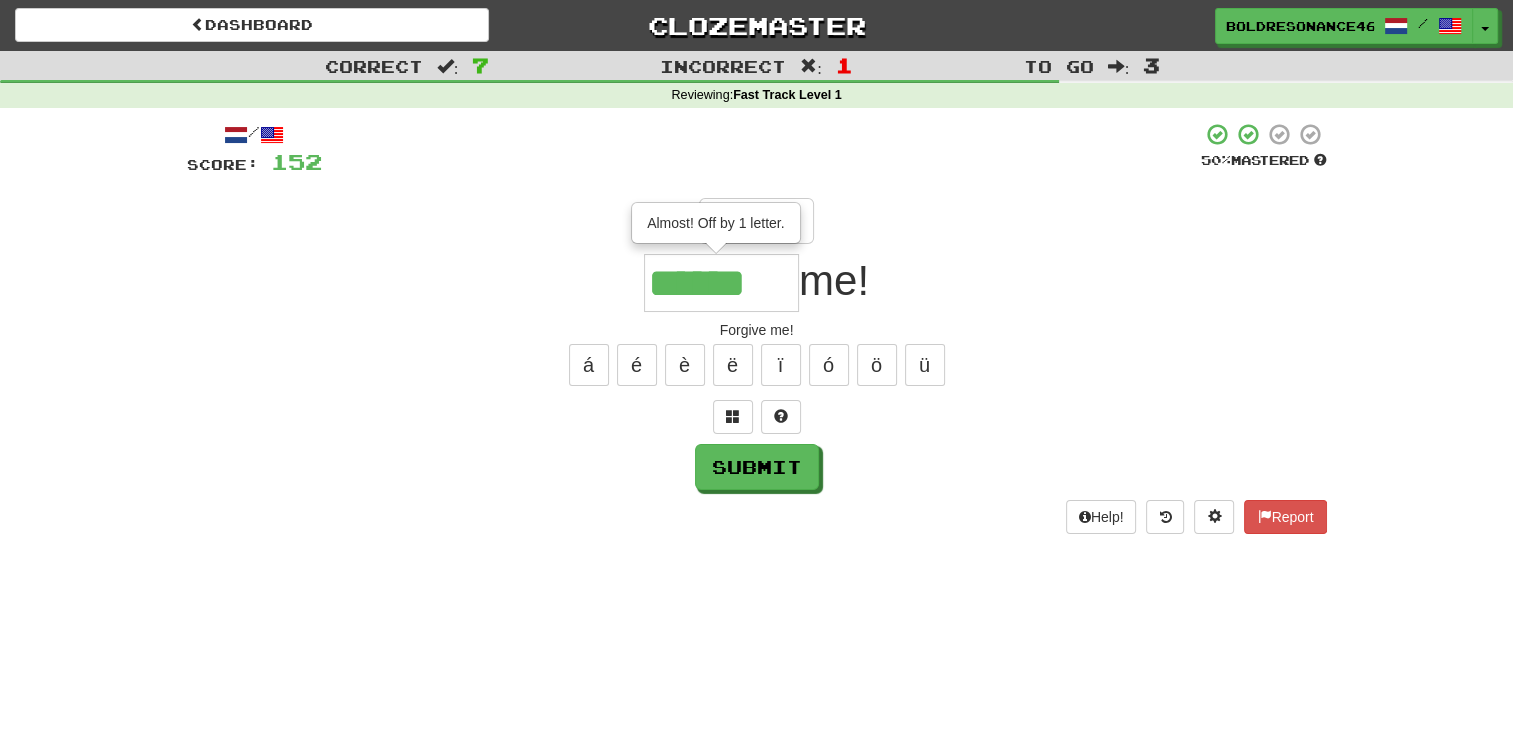 scroll, scrollTop: 0, scrollLeft: 0, axis: both 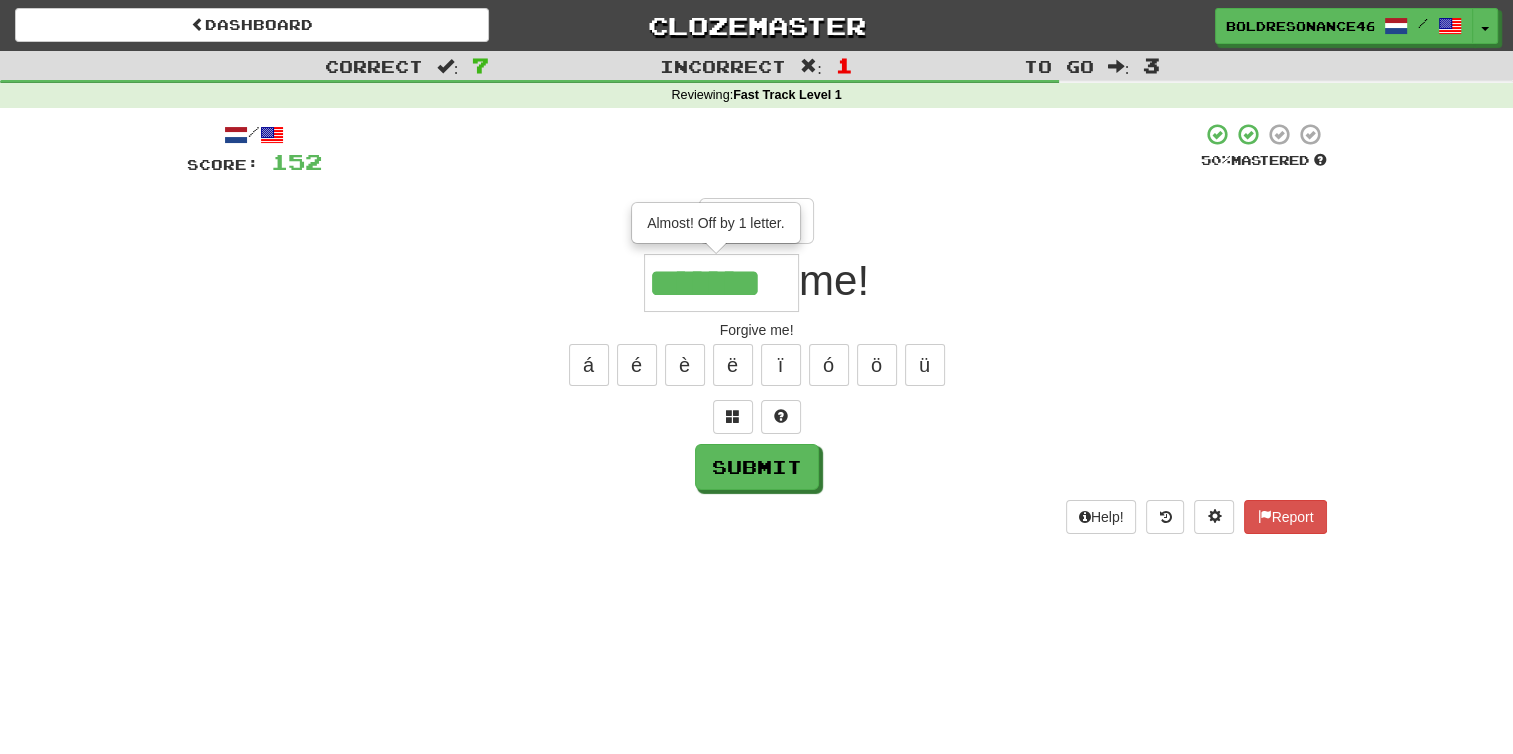 type on "*******" 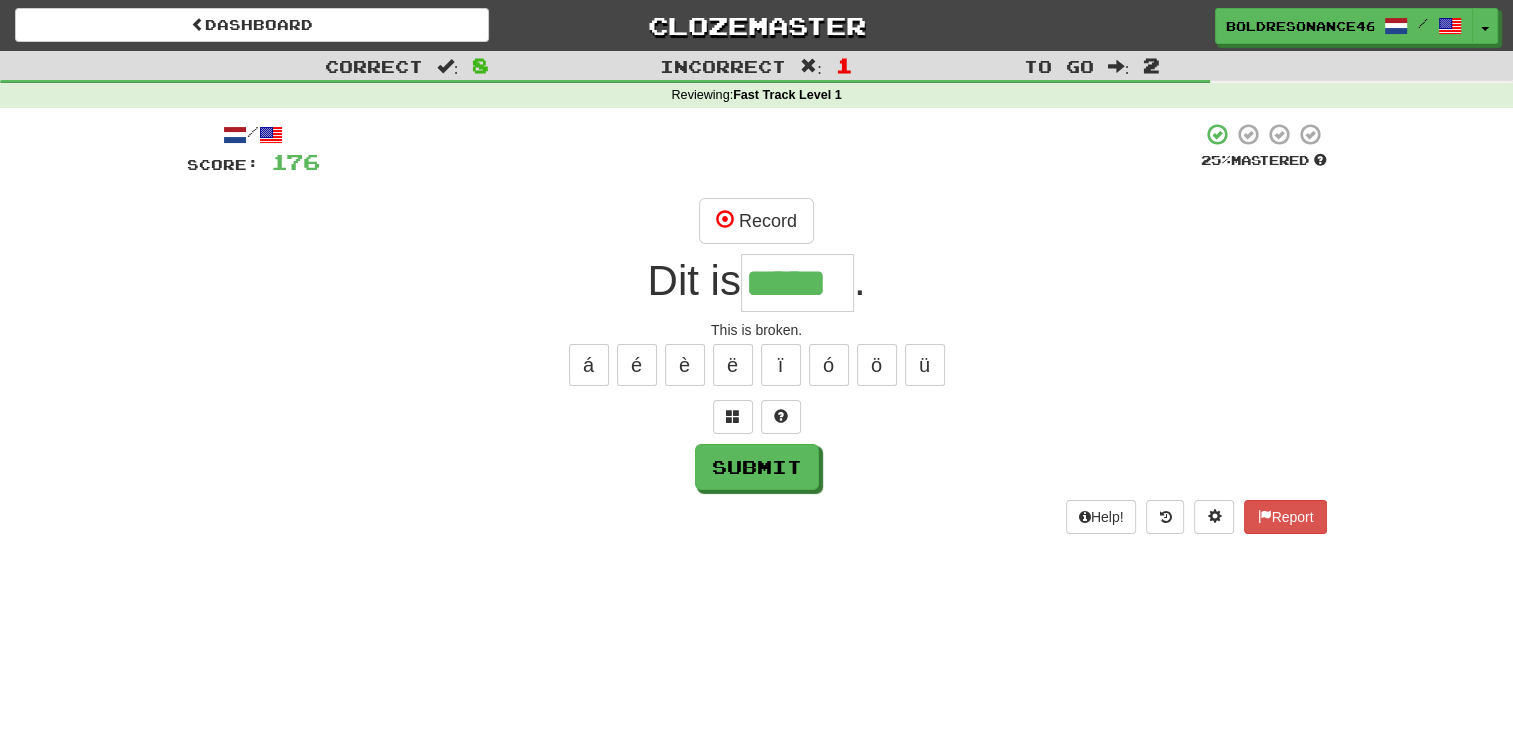 type on "*****" 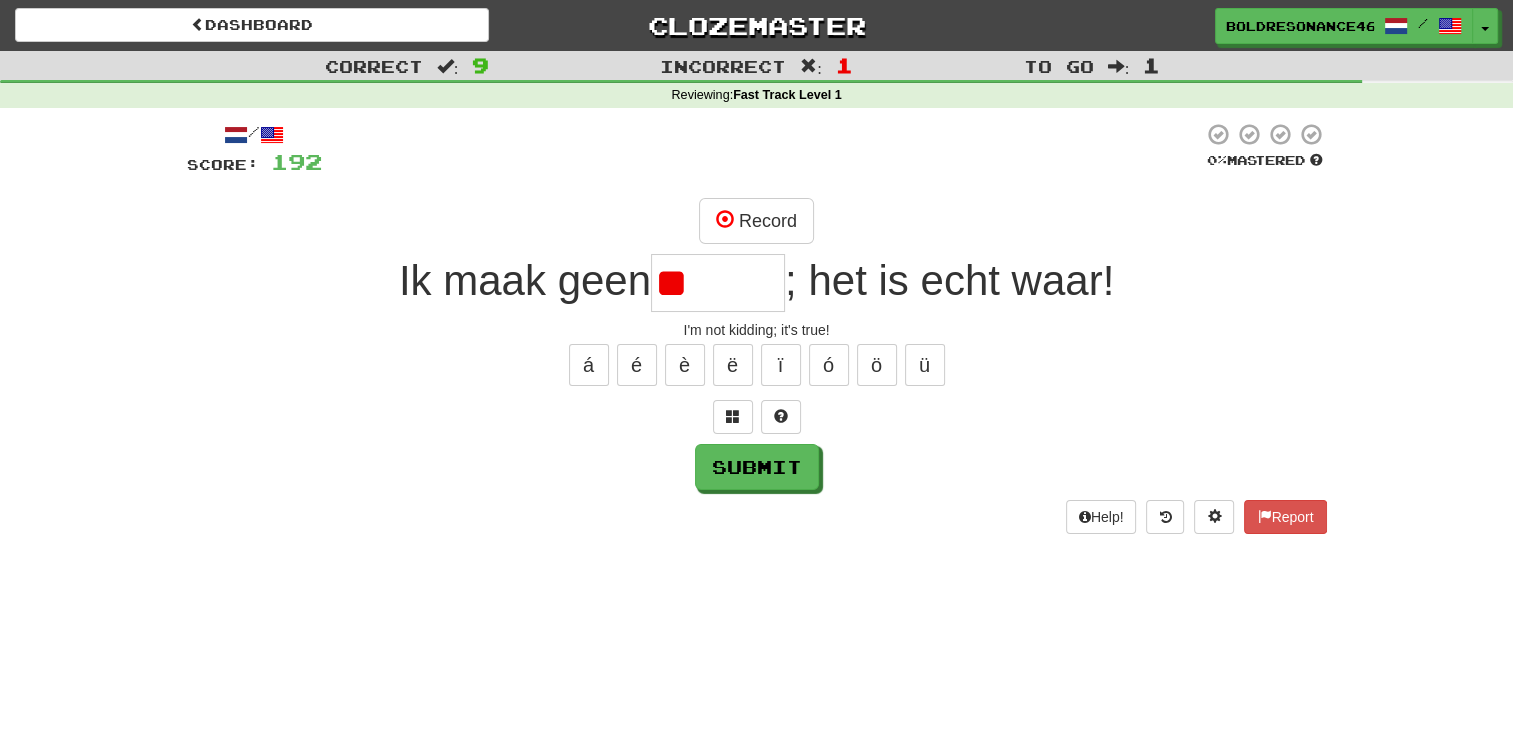 type on "*" 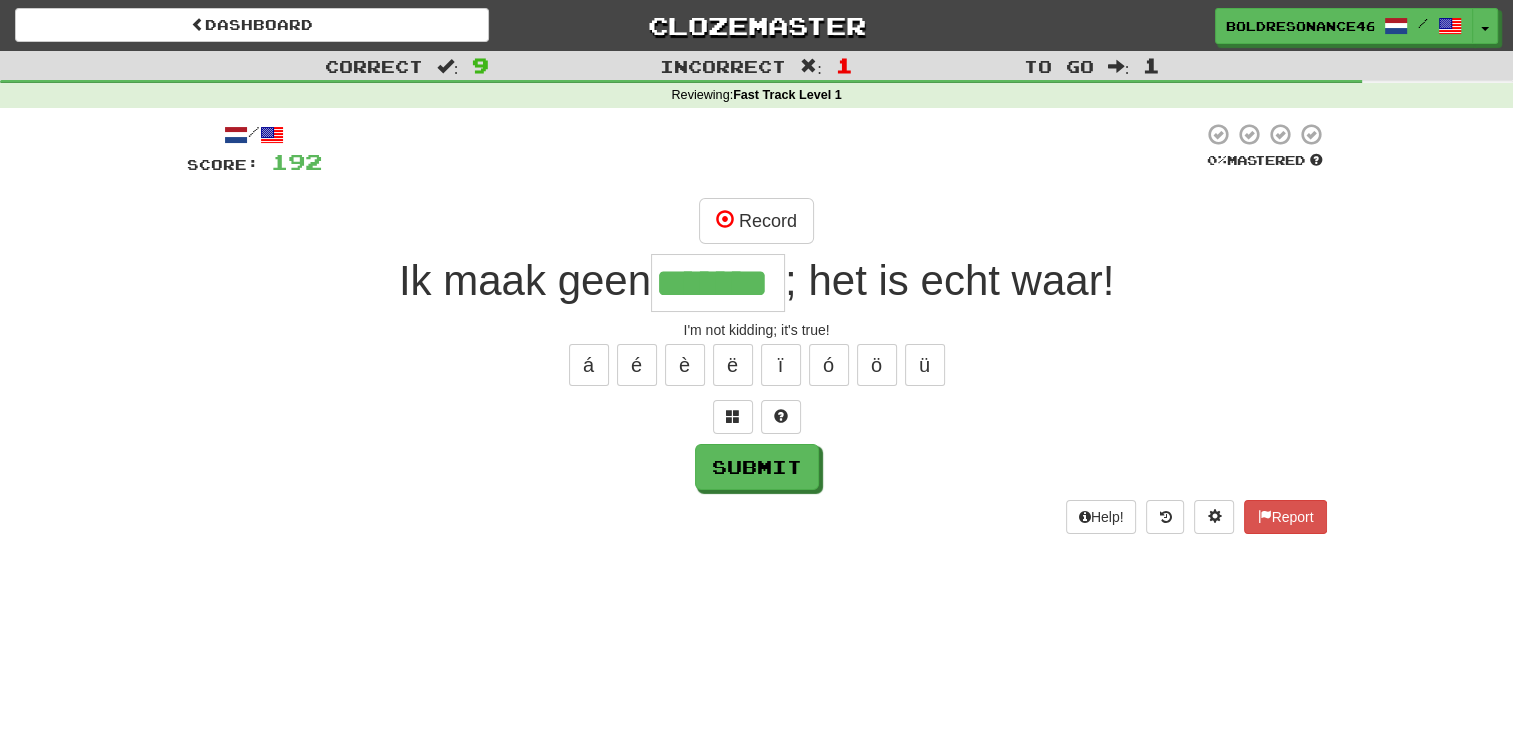 type on "*******" 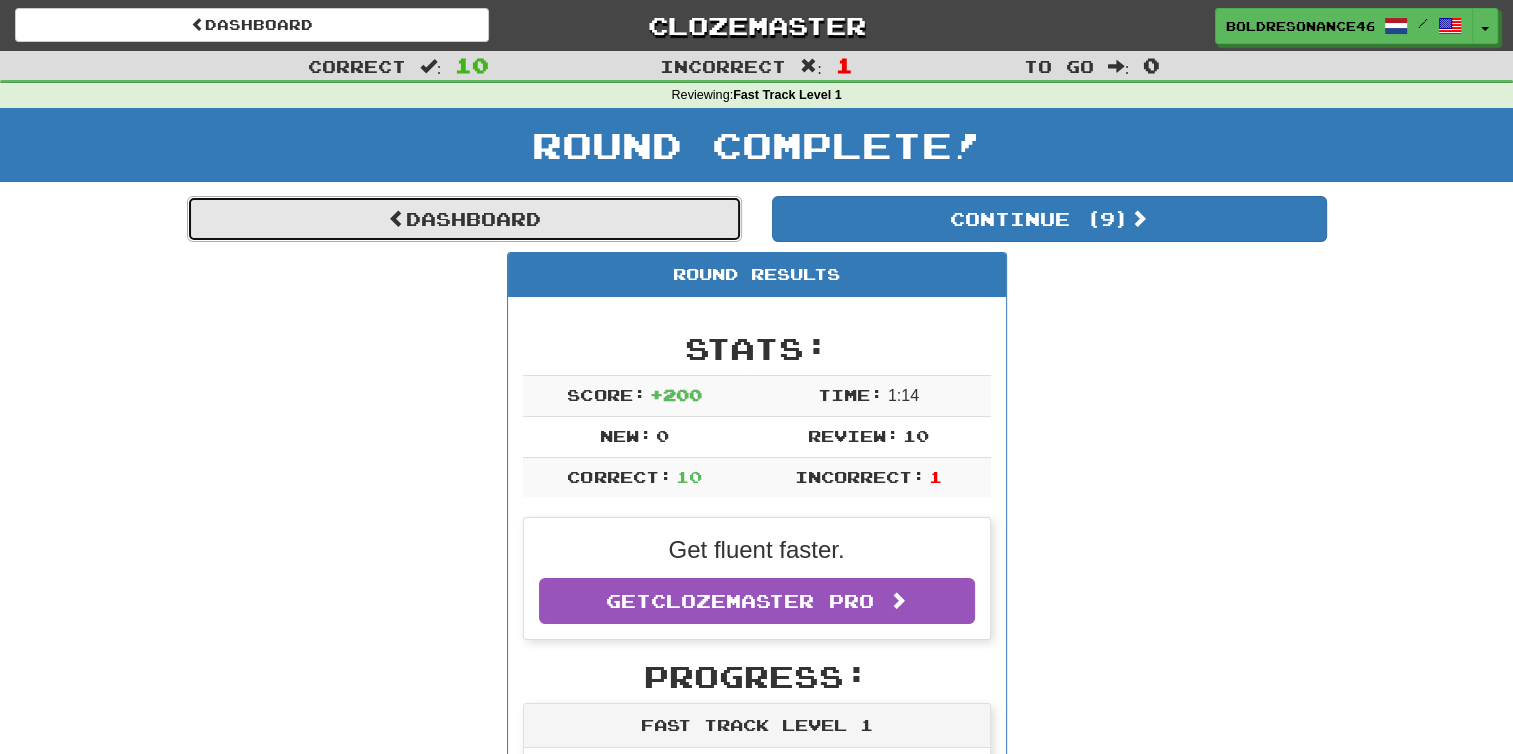 click on "Dashboard" at bounding box center (464, 219) 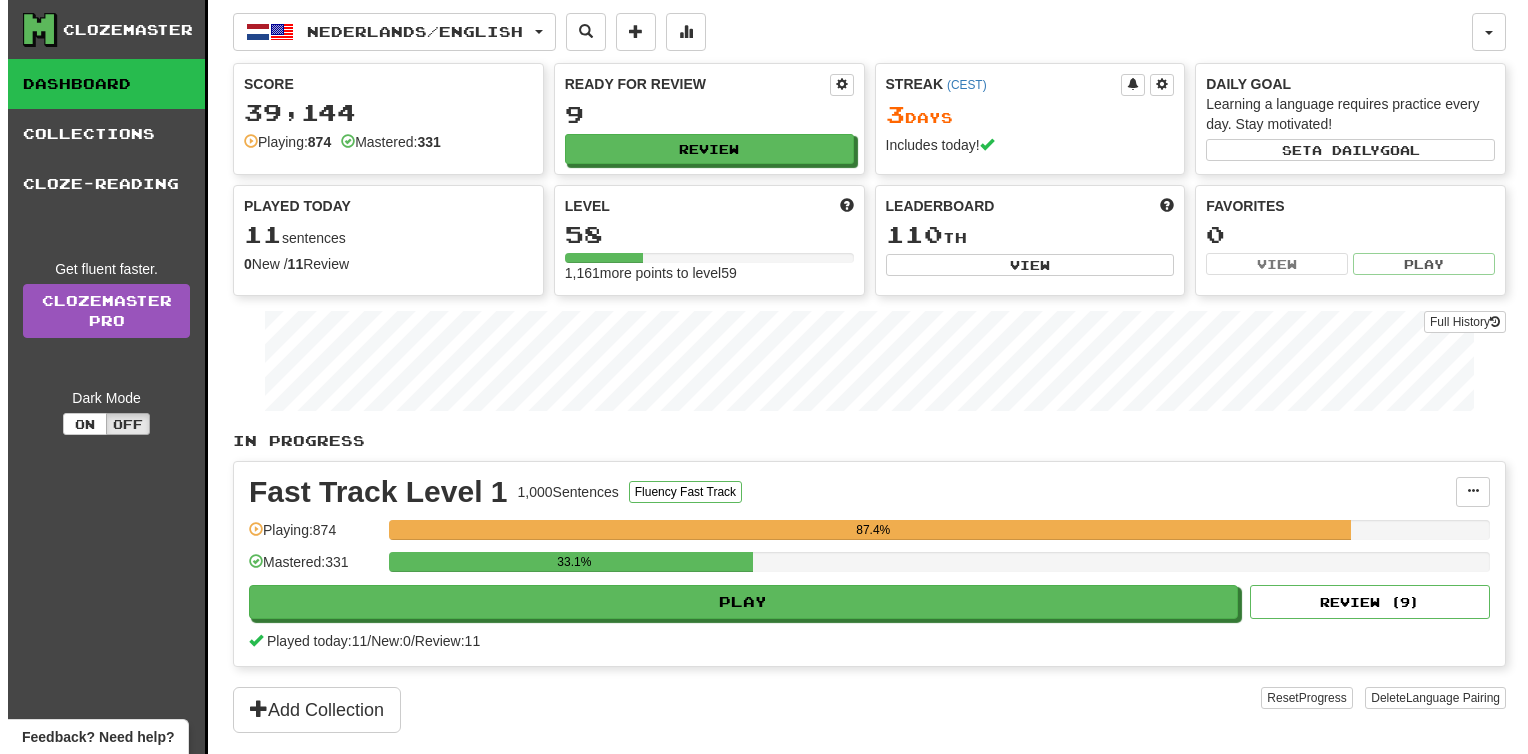 scroll, scrollTop: 0, scrollLeft: 0, axis: both 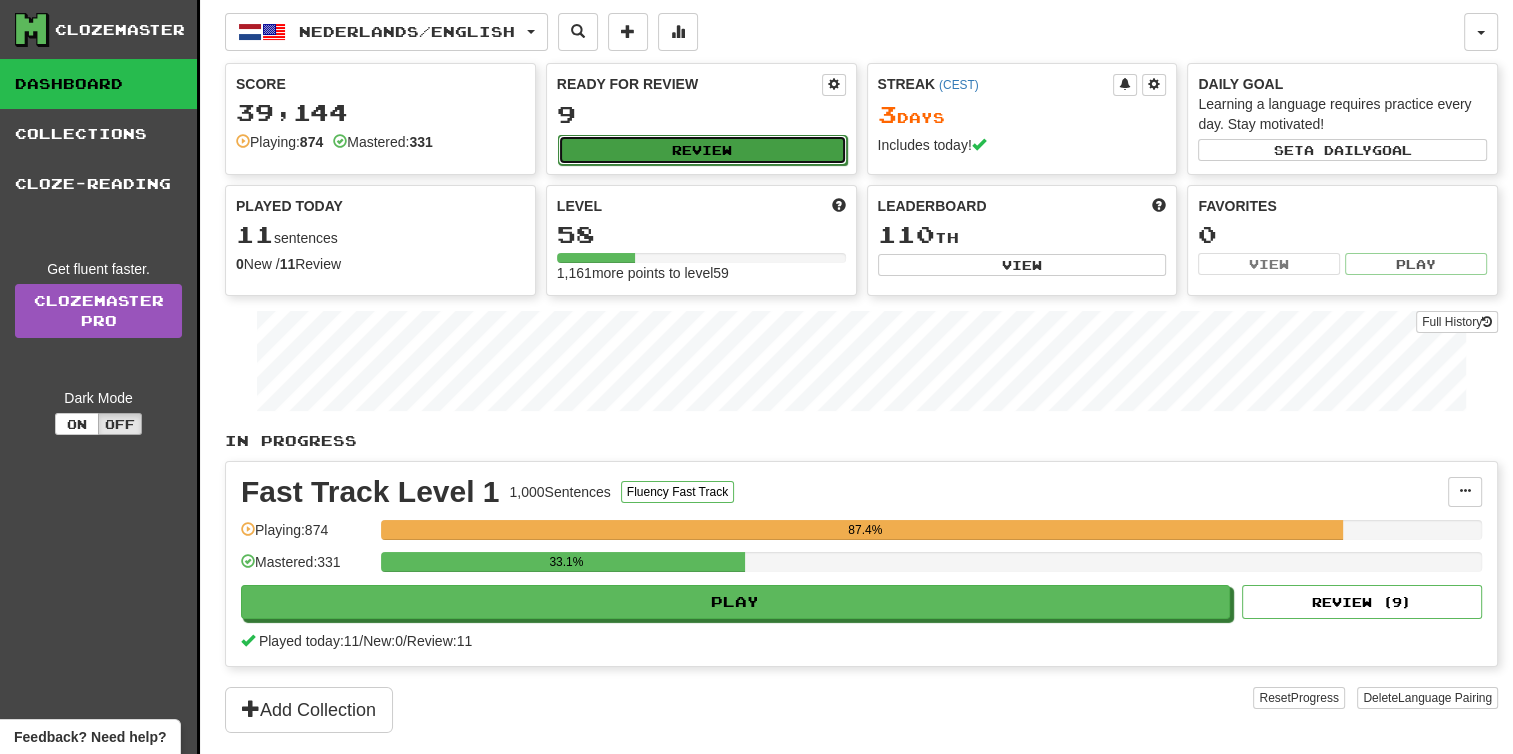click on "Review" at bounding box center [702, 150] 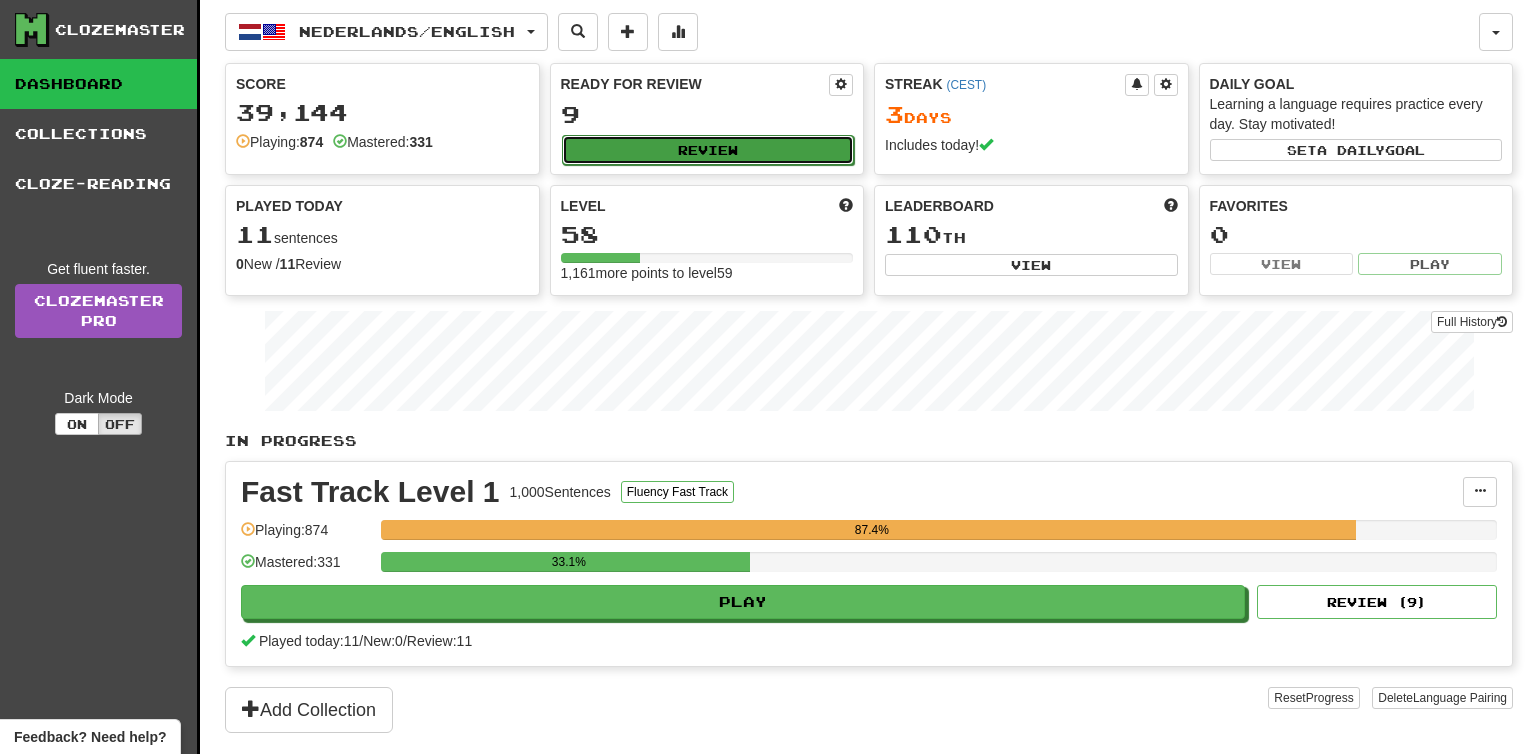 select on "**" 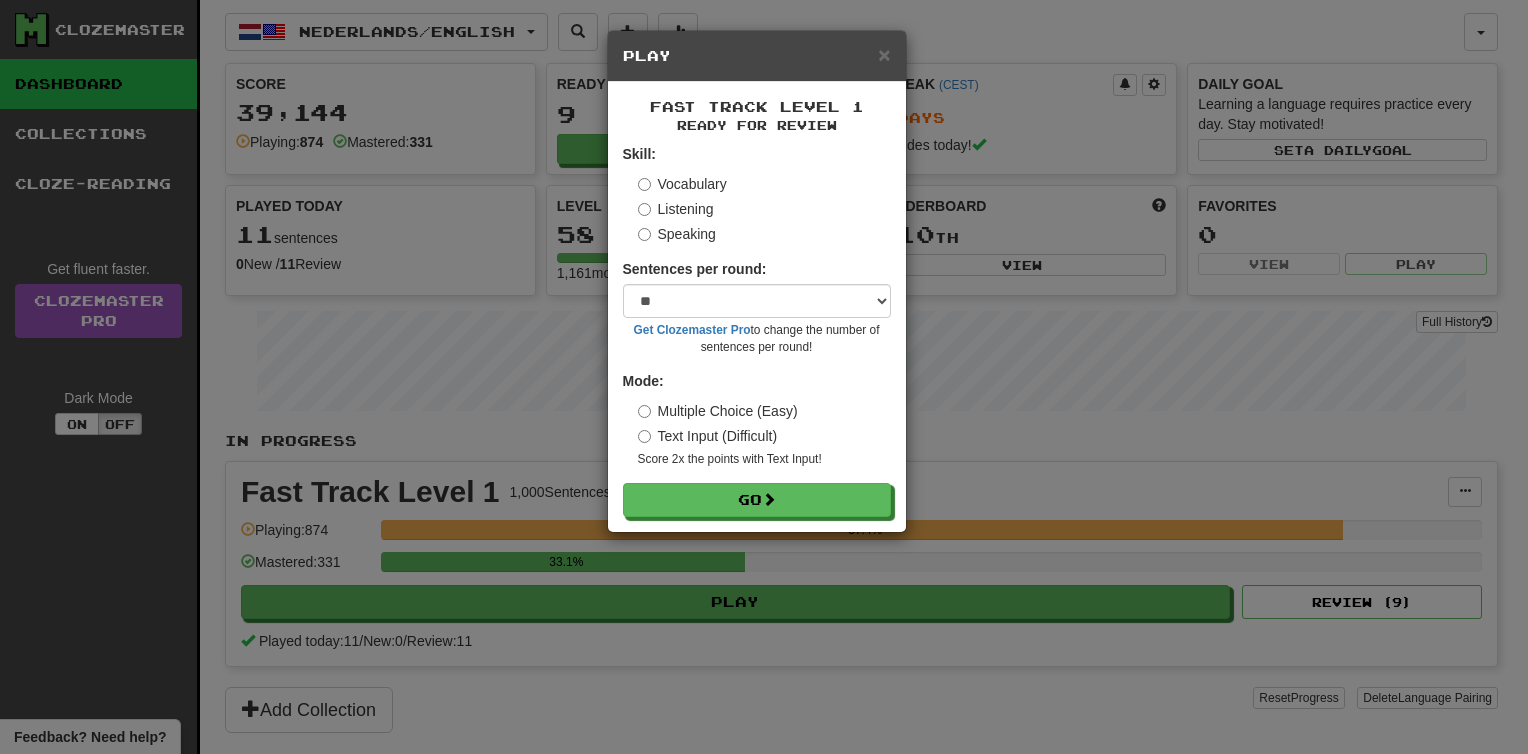 click on "Vocabulary Listening Speaking" at bounding box center [764, 209] 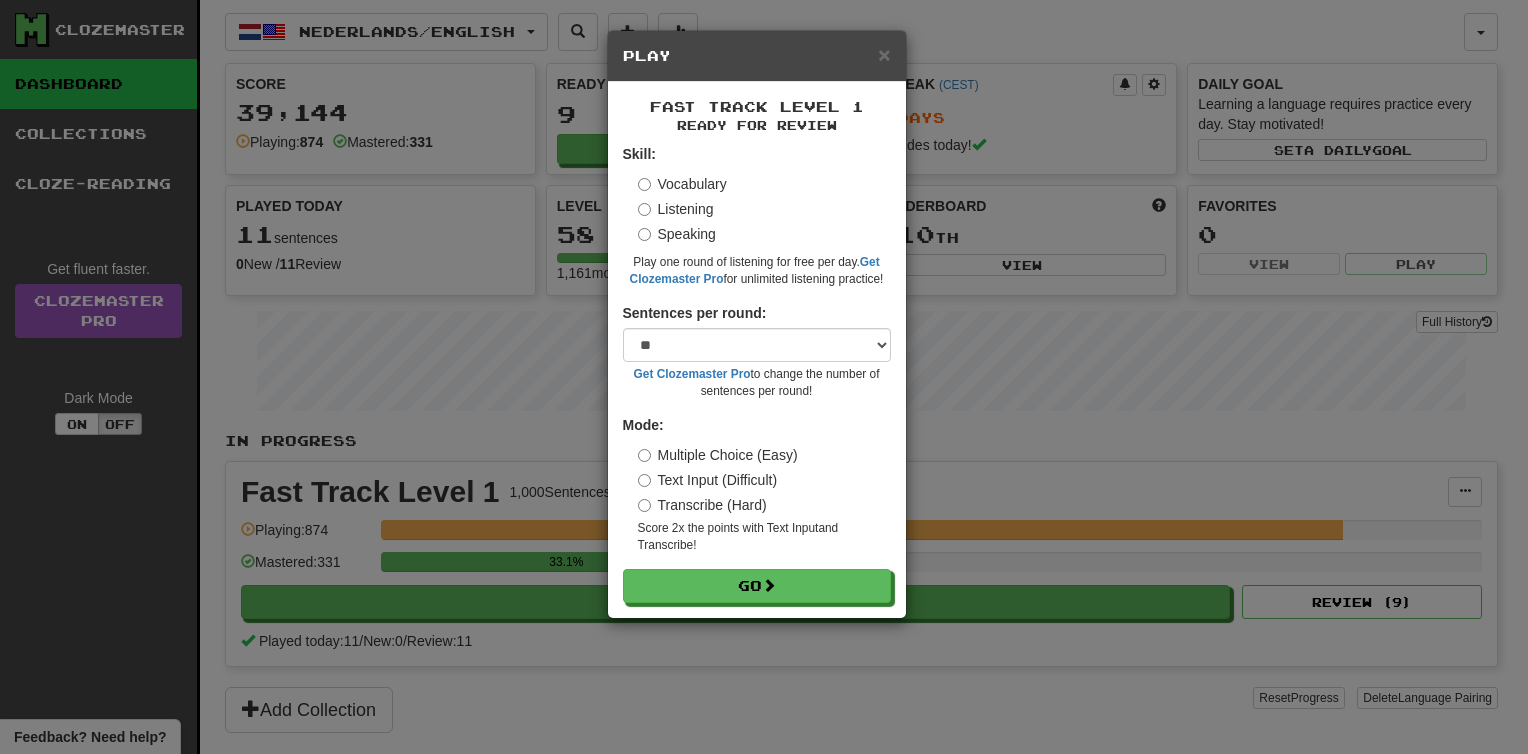 click on "Transcribe (Hard)" at bounding box center (702, 505) 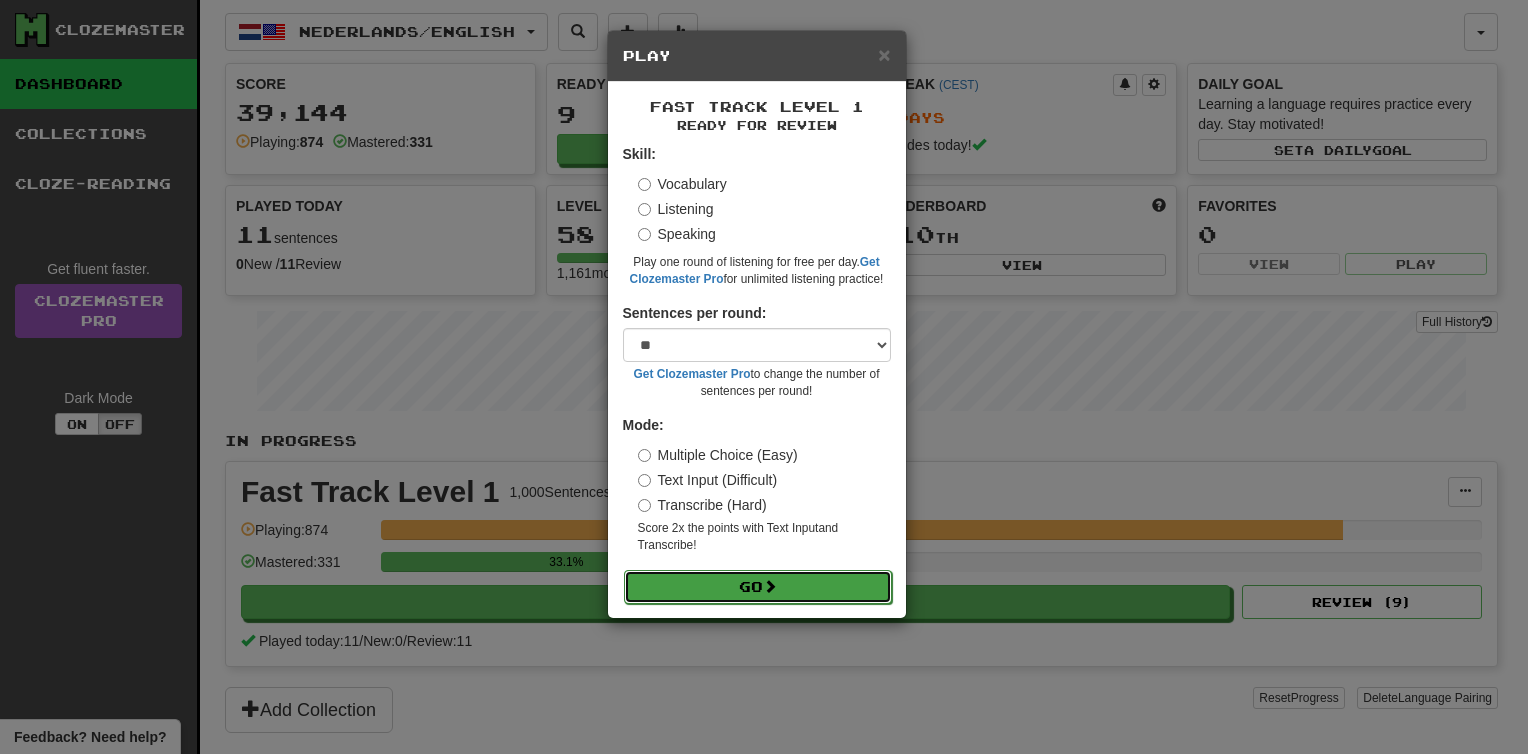 click on "Go" at bounding box center [758, 587] 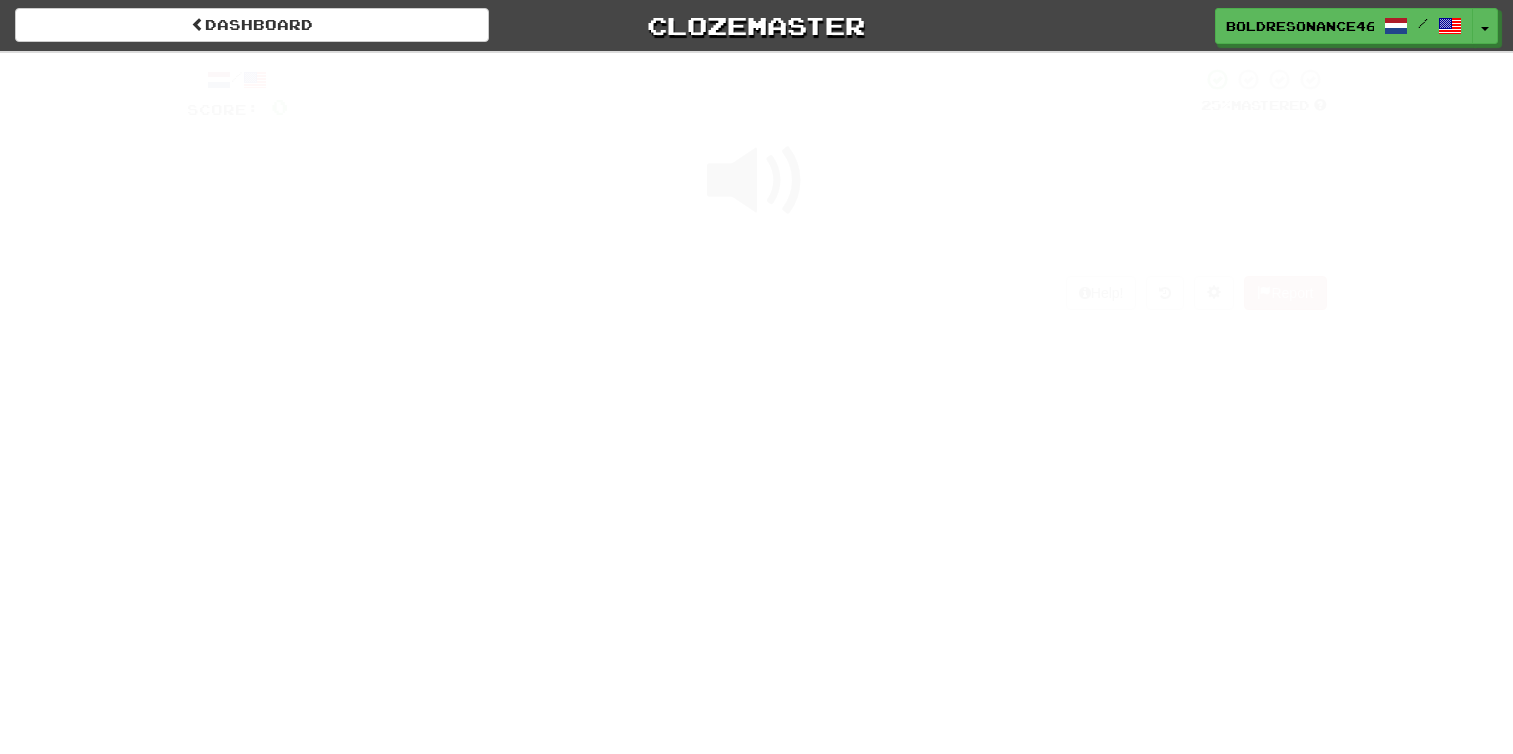 scroll, scrollTop: 0, scrollLeft: 0, axis: both 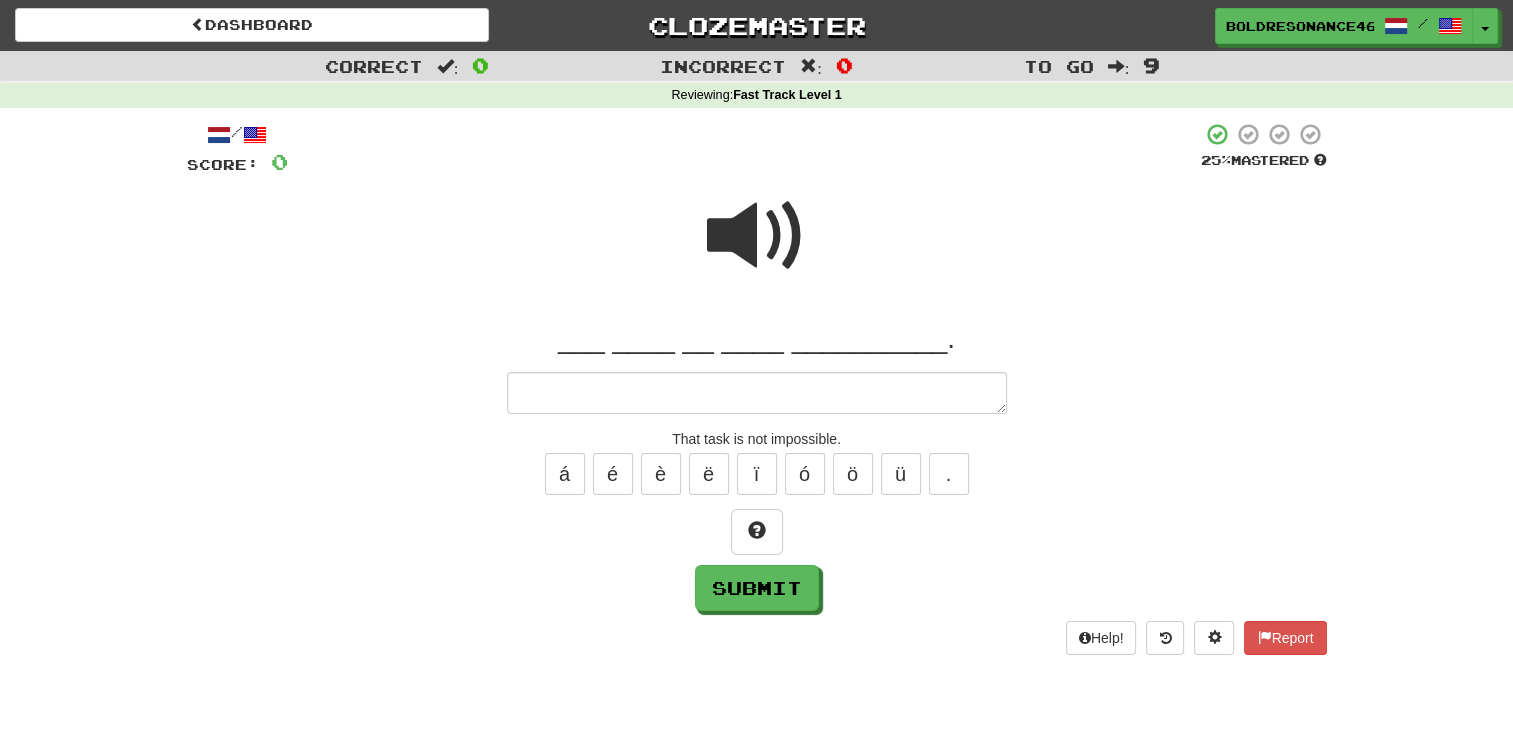 type on "*" 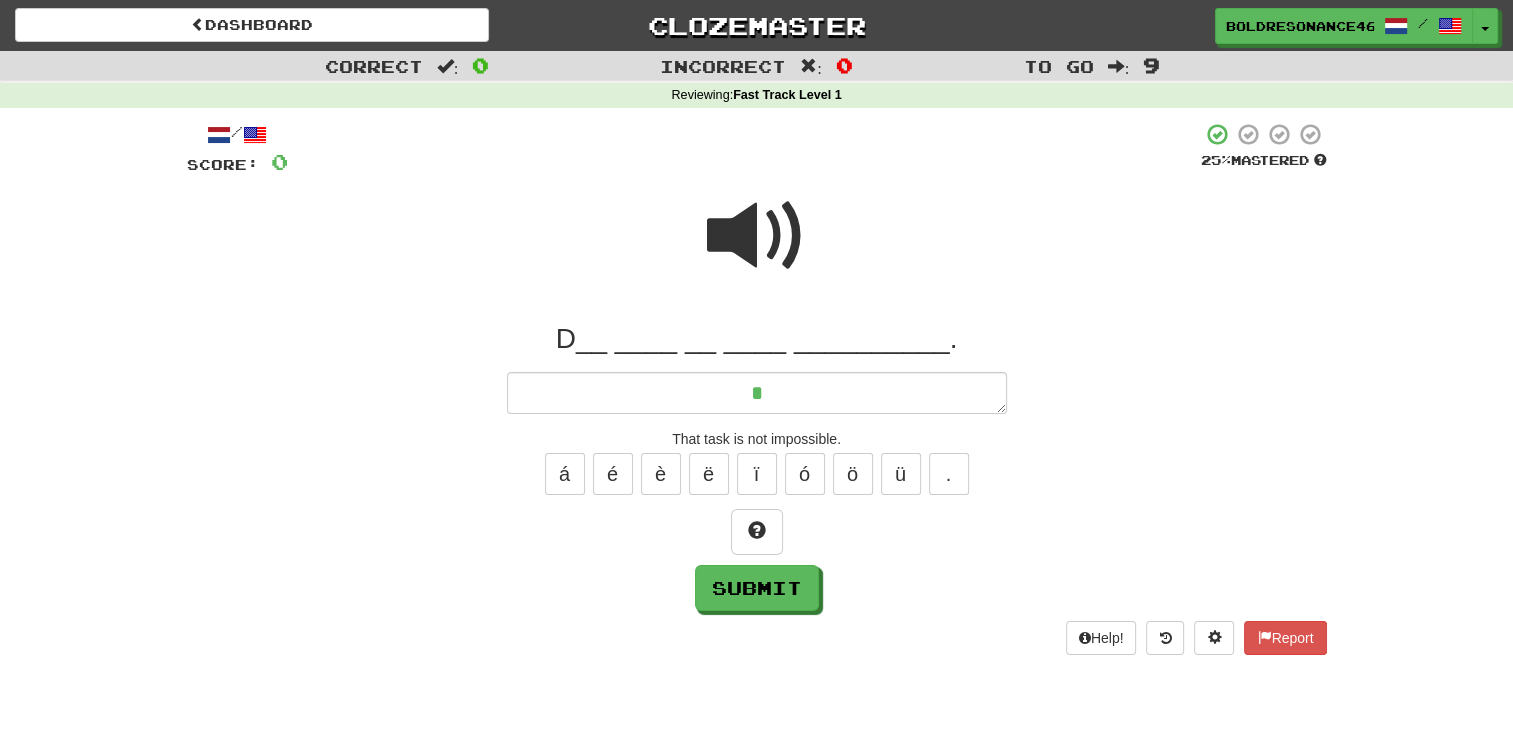 type on "*" 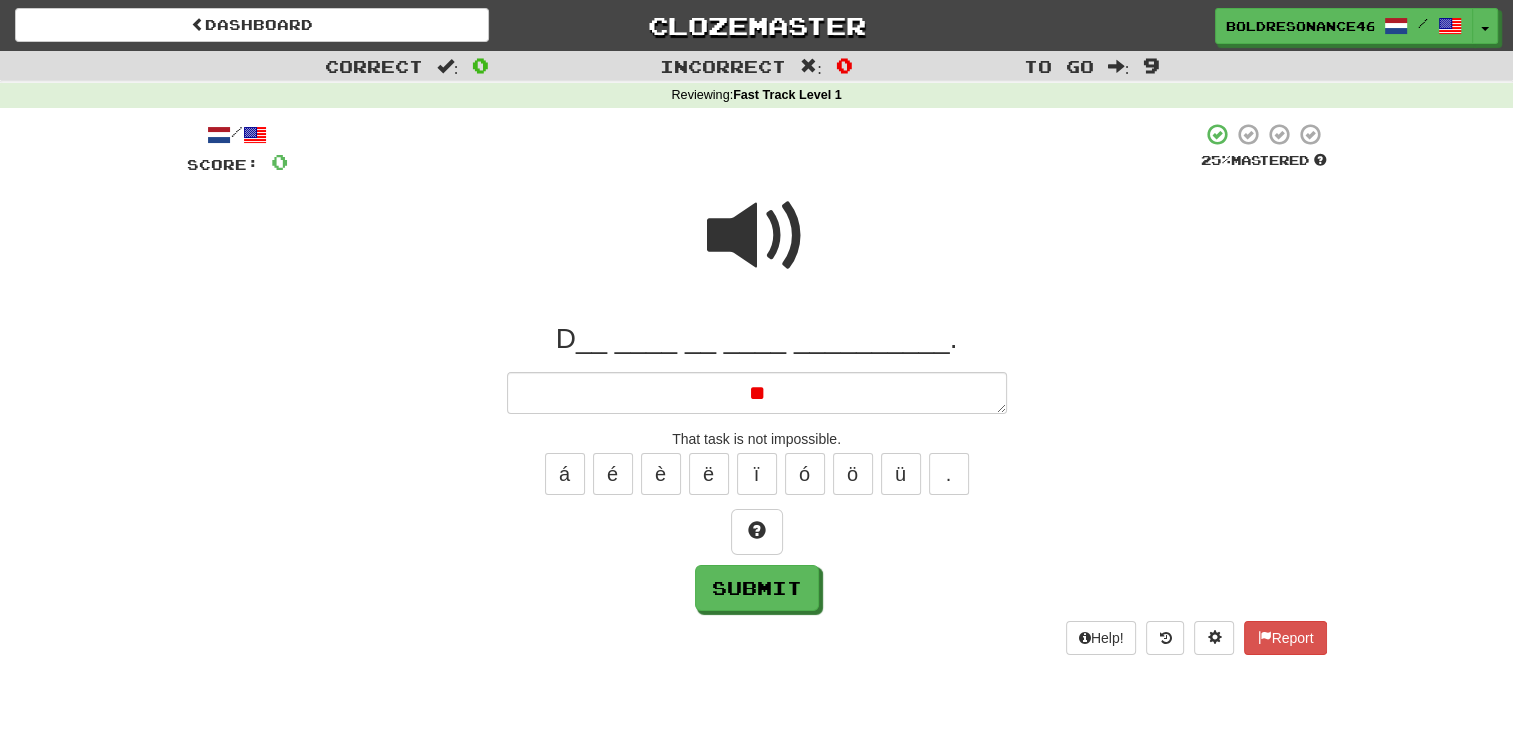type on "*" 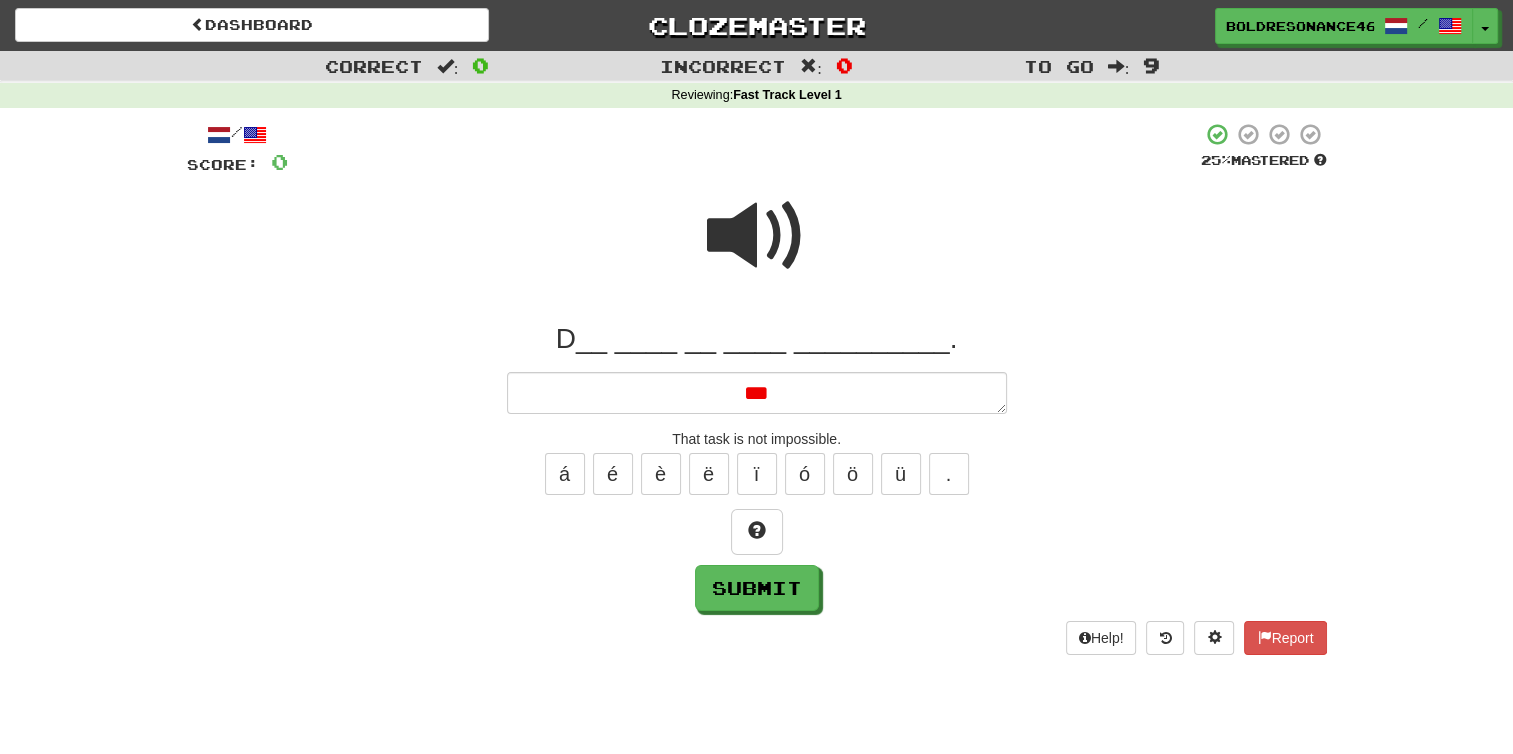 type on "*" 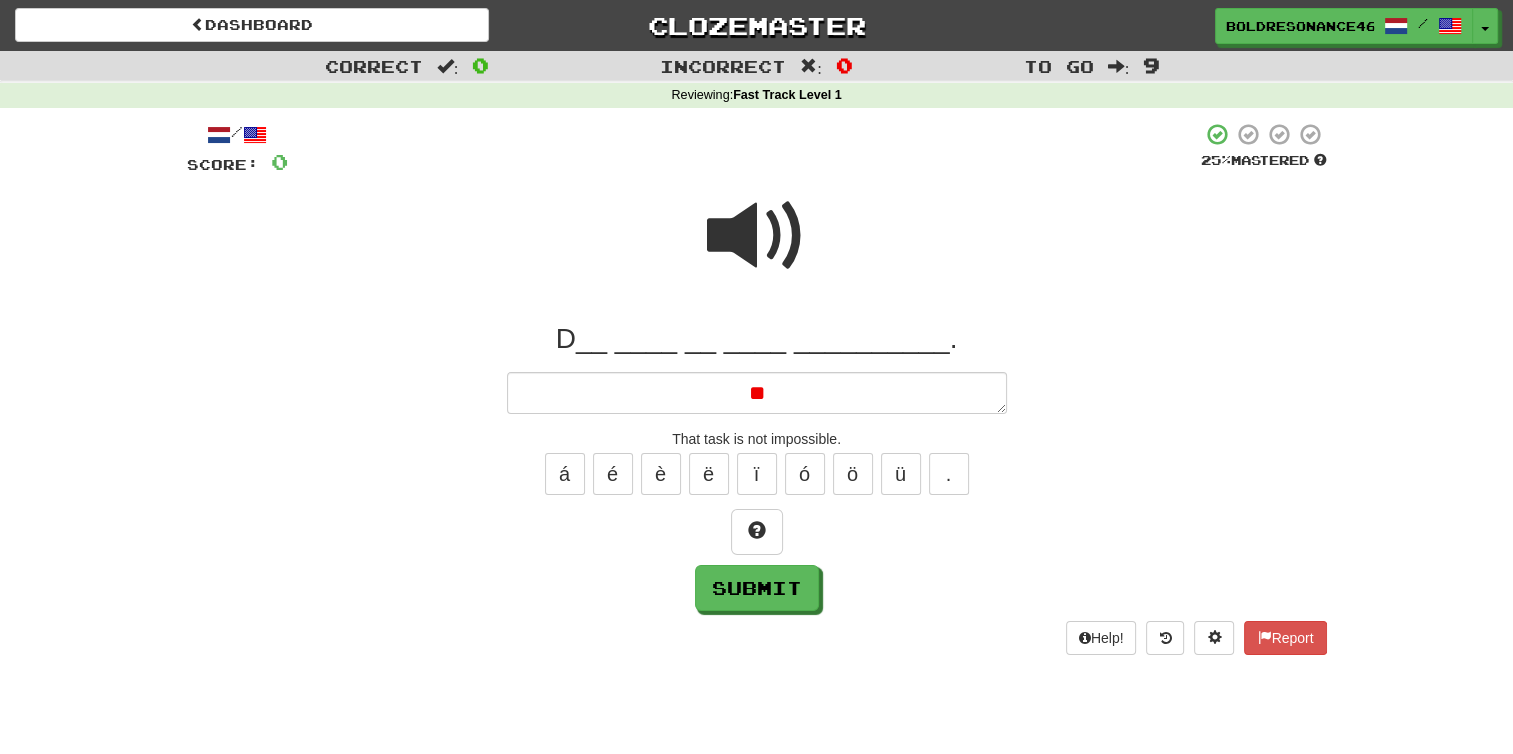 type on "*" 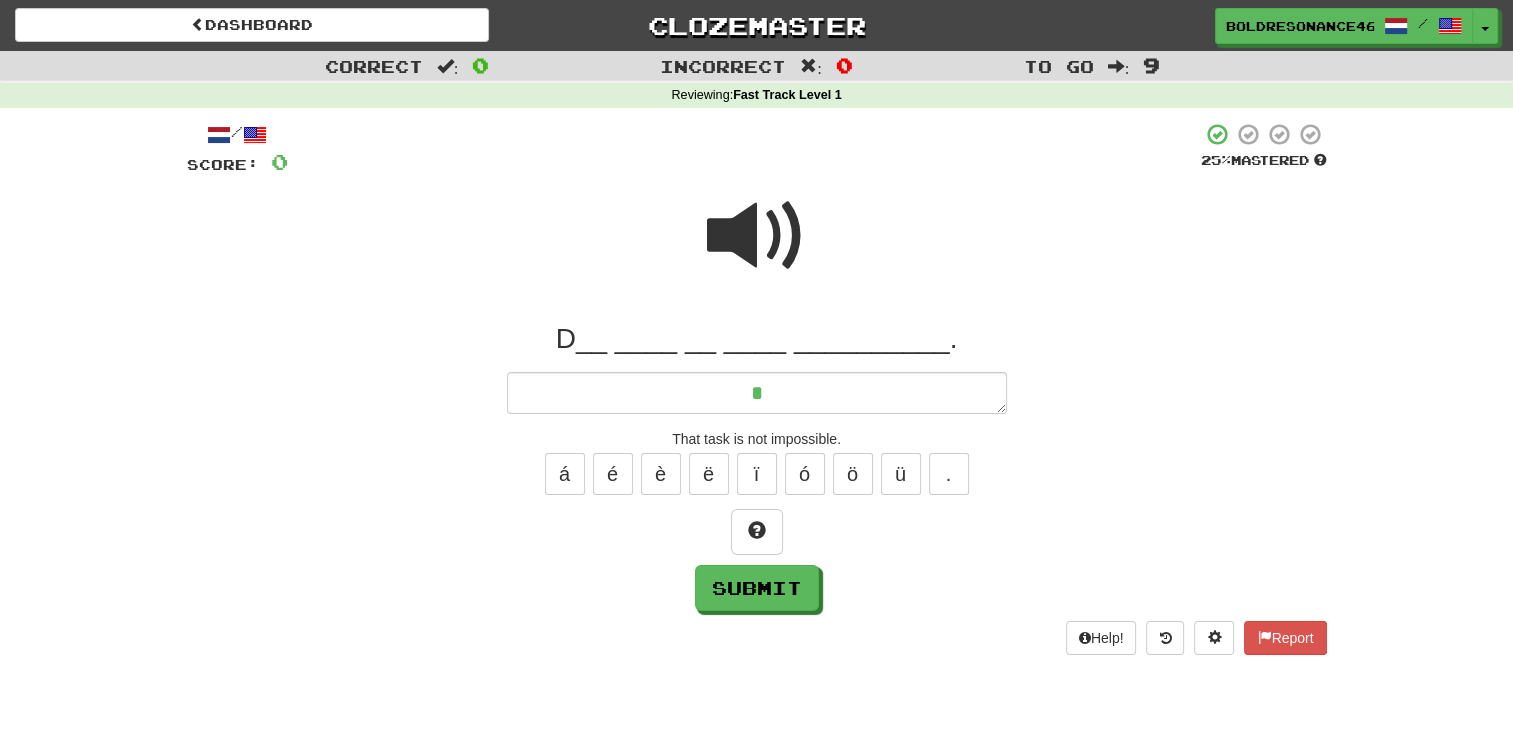 type on "*" 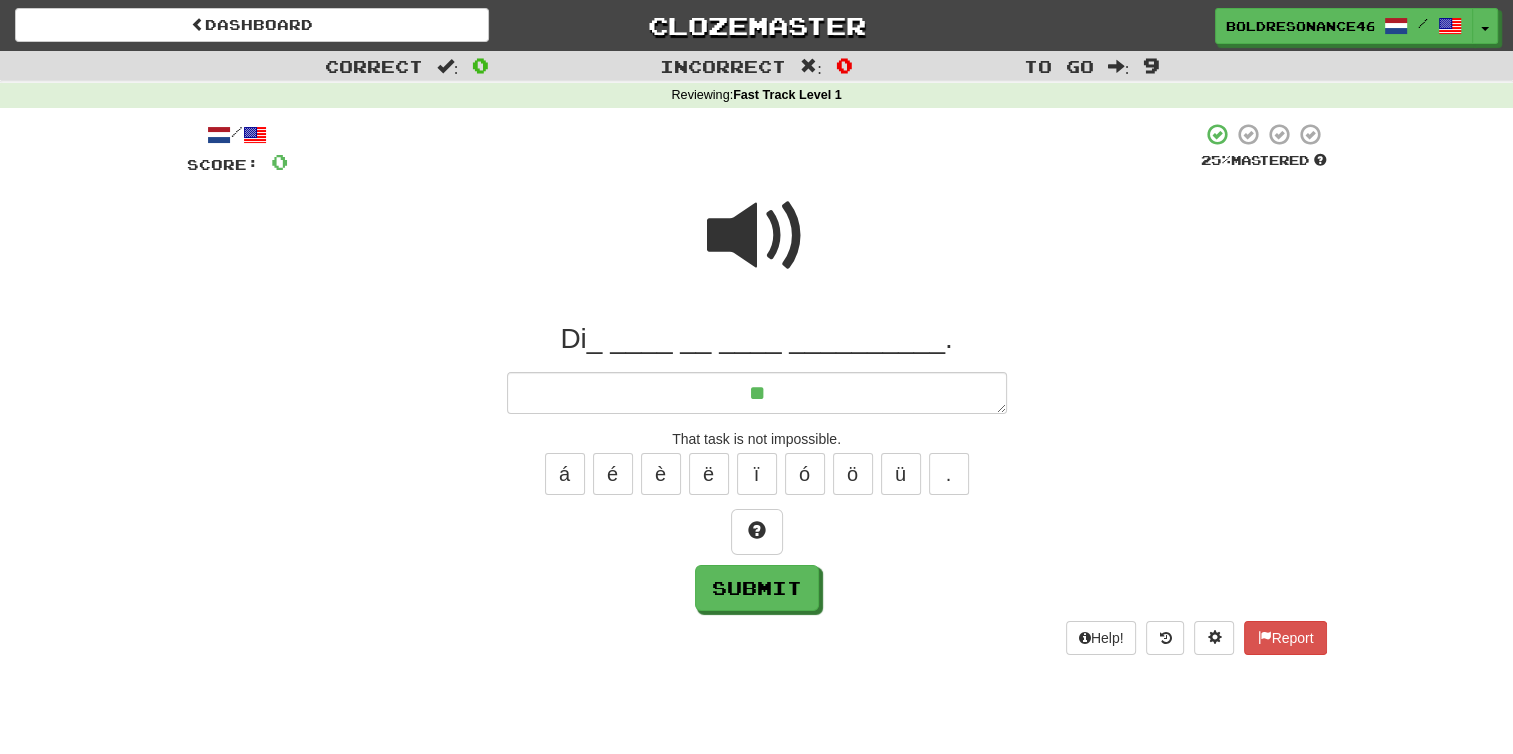 type on "*" 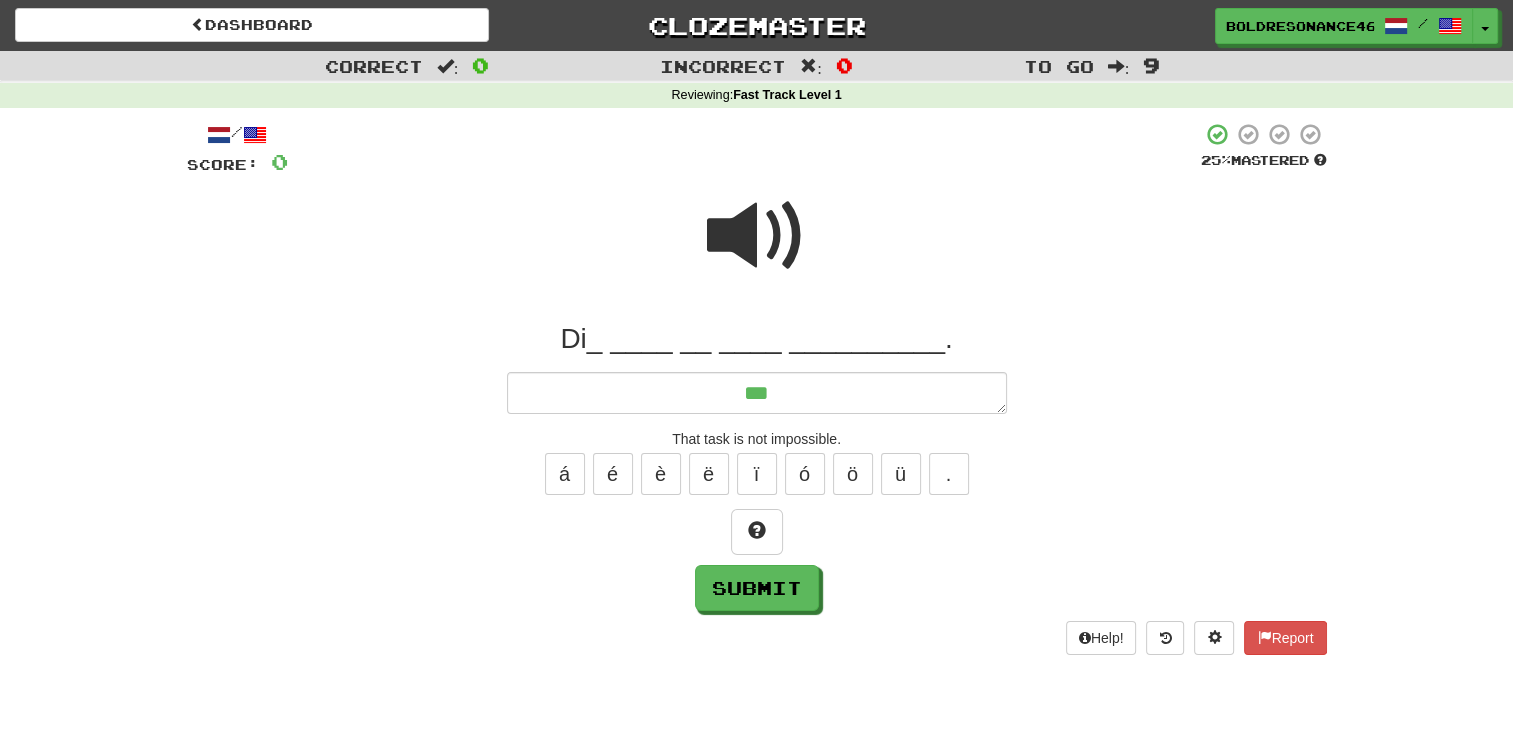 type on "*" 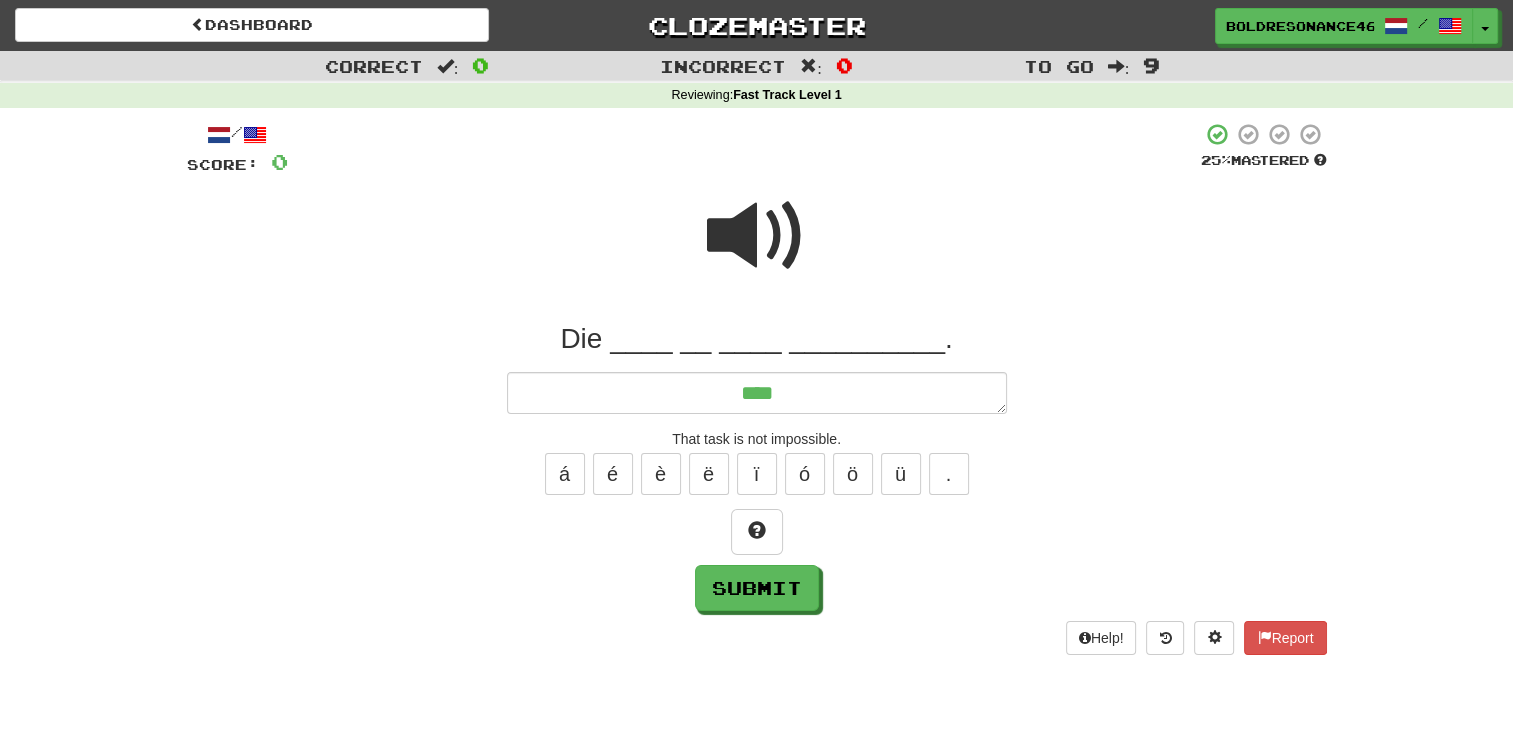 type on "*" 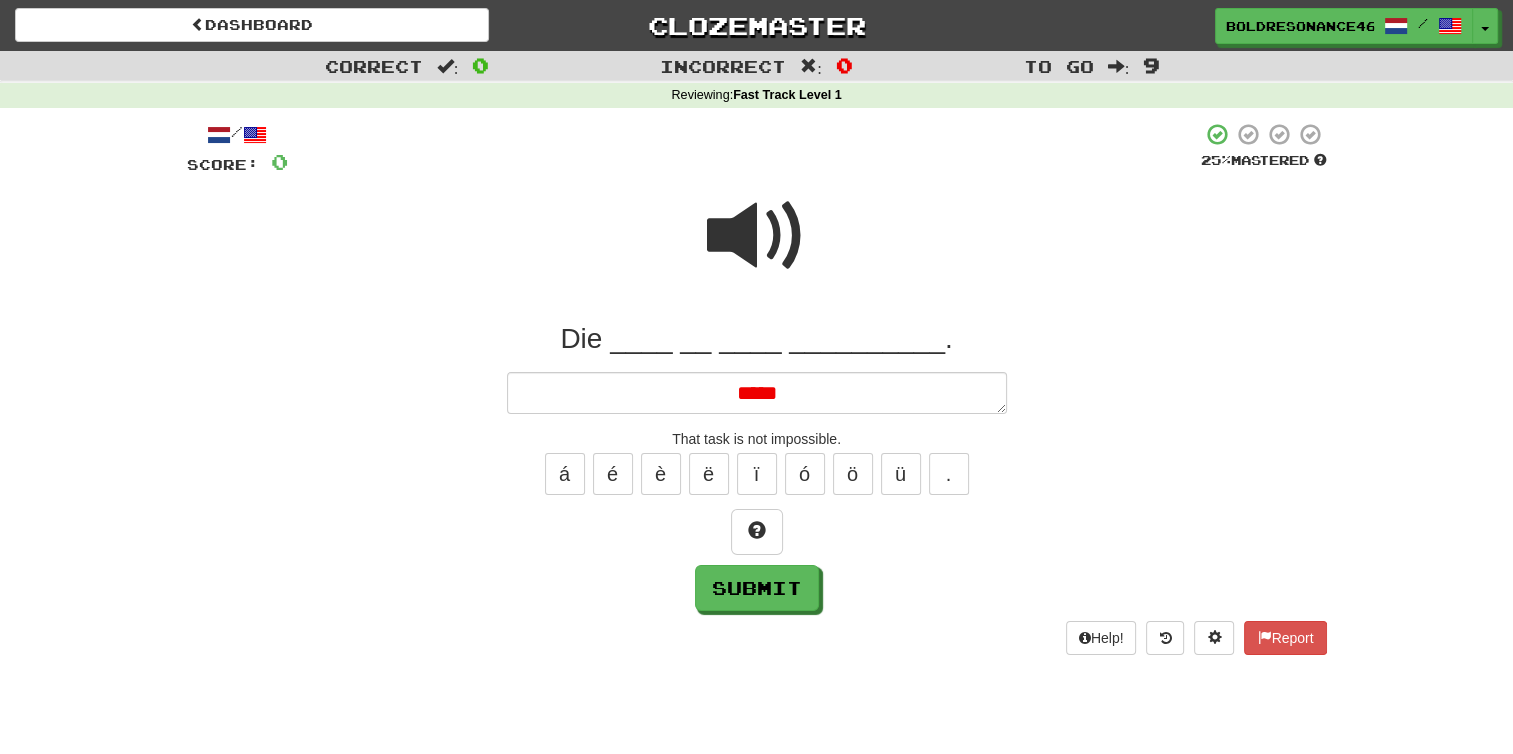 type on "*" 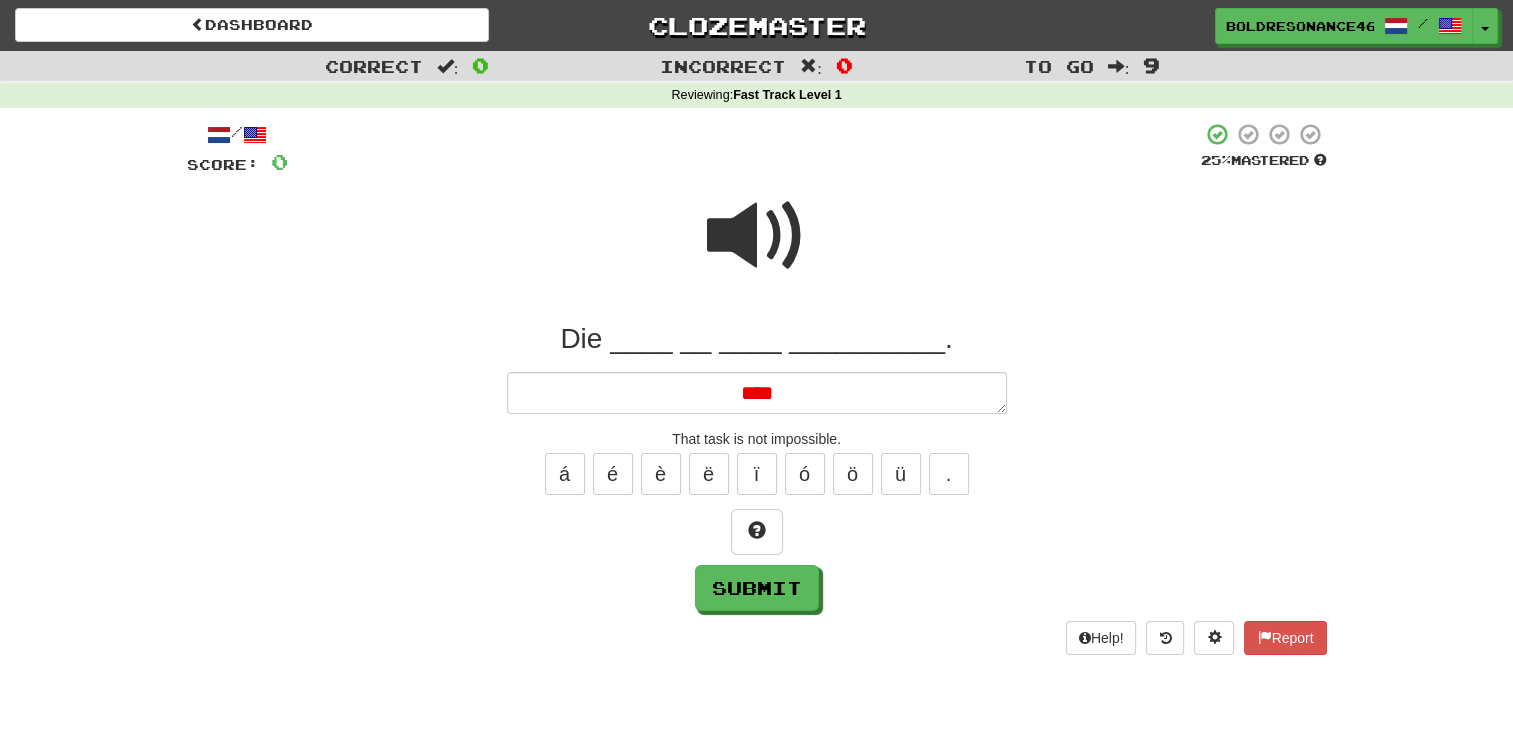type on "*" 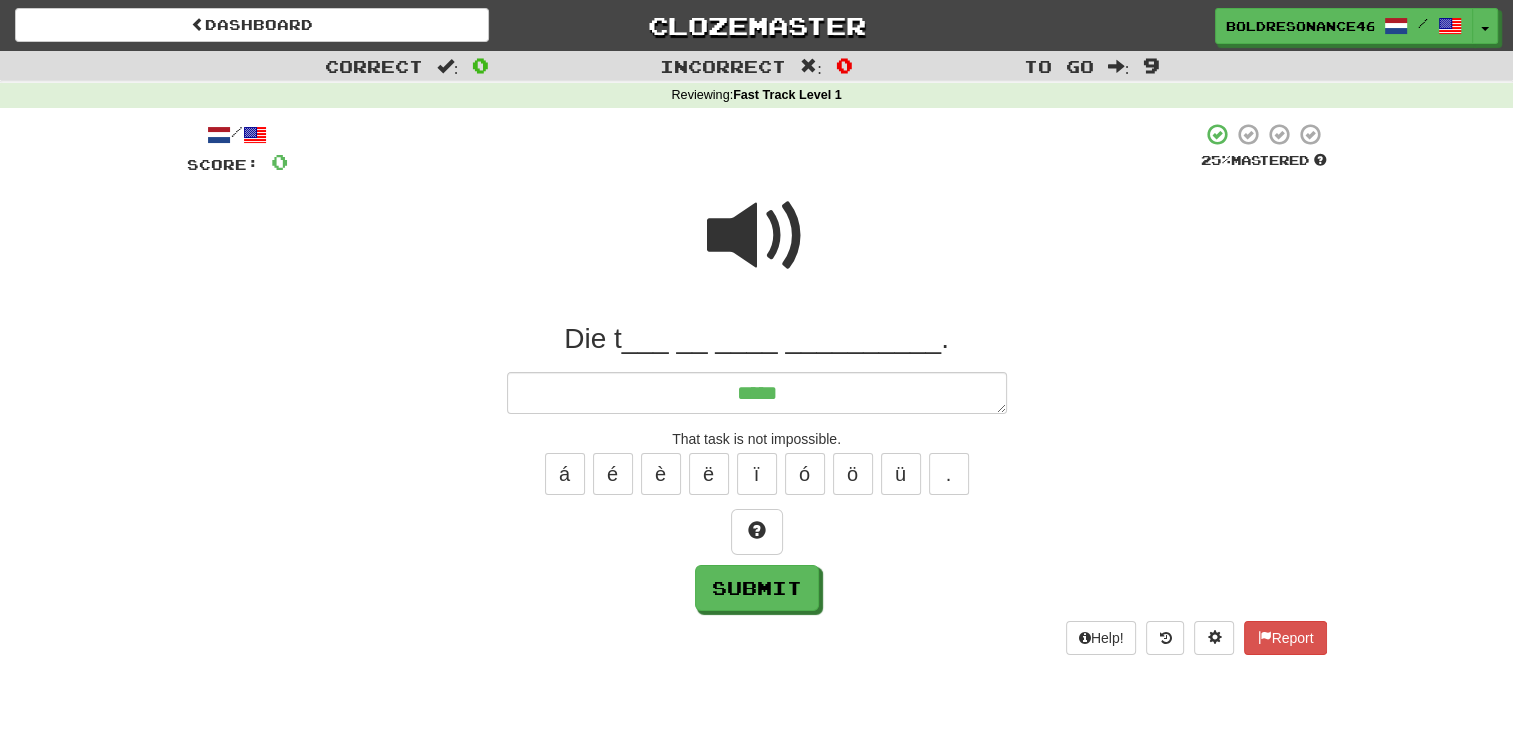 type on "*" 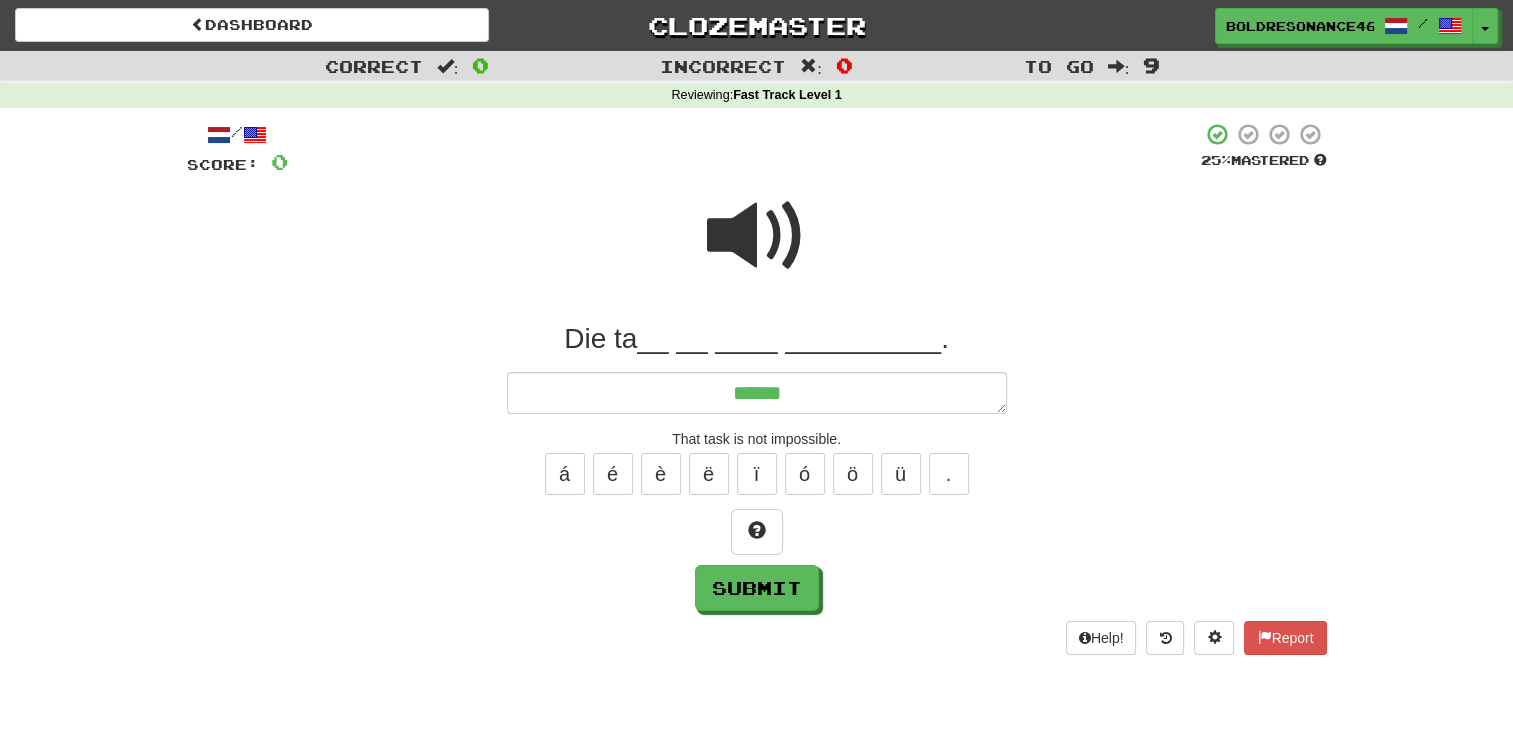 type on "*" 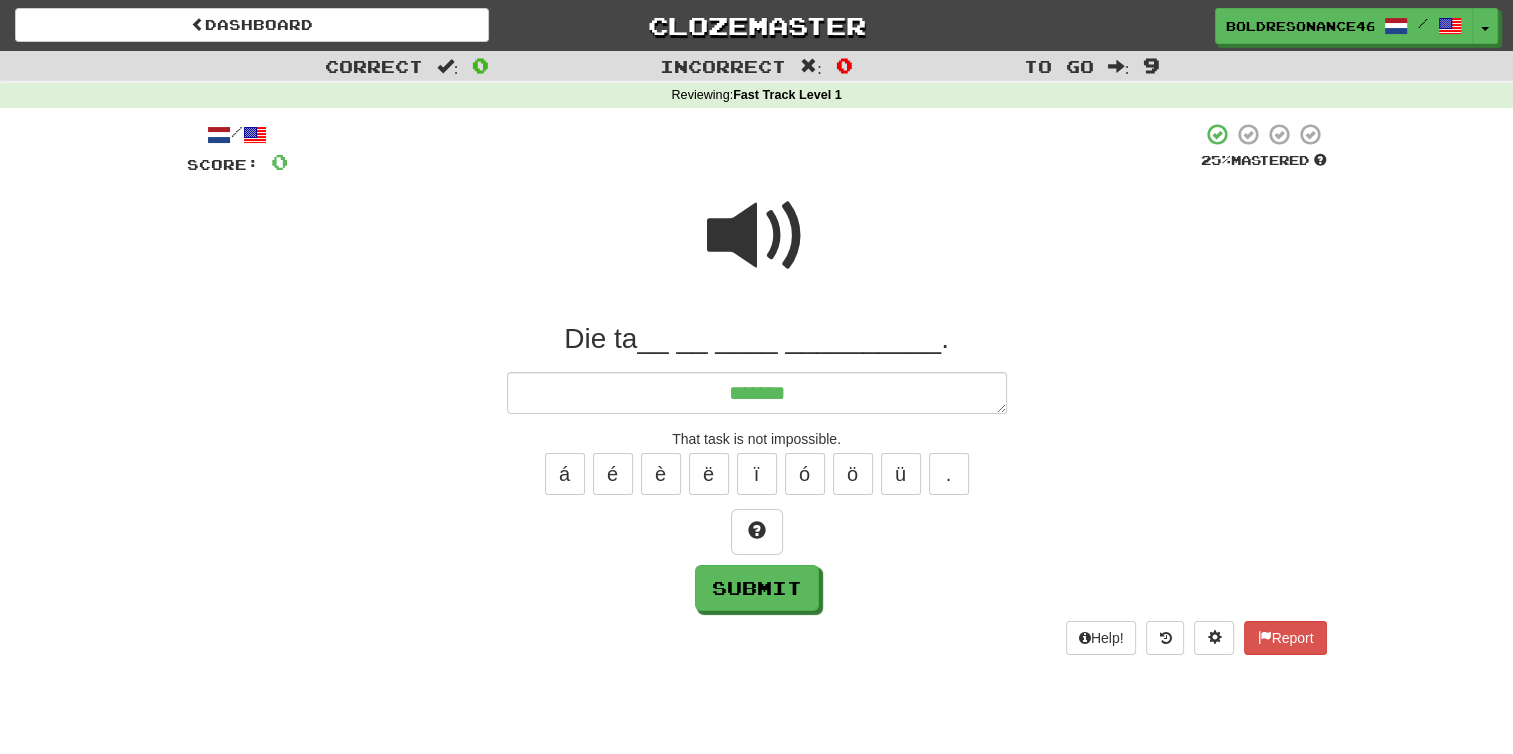 type on "*" 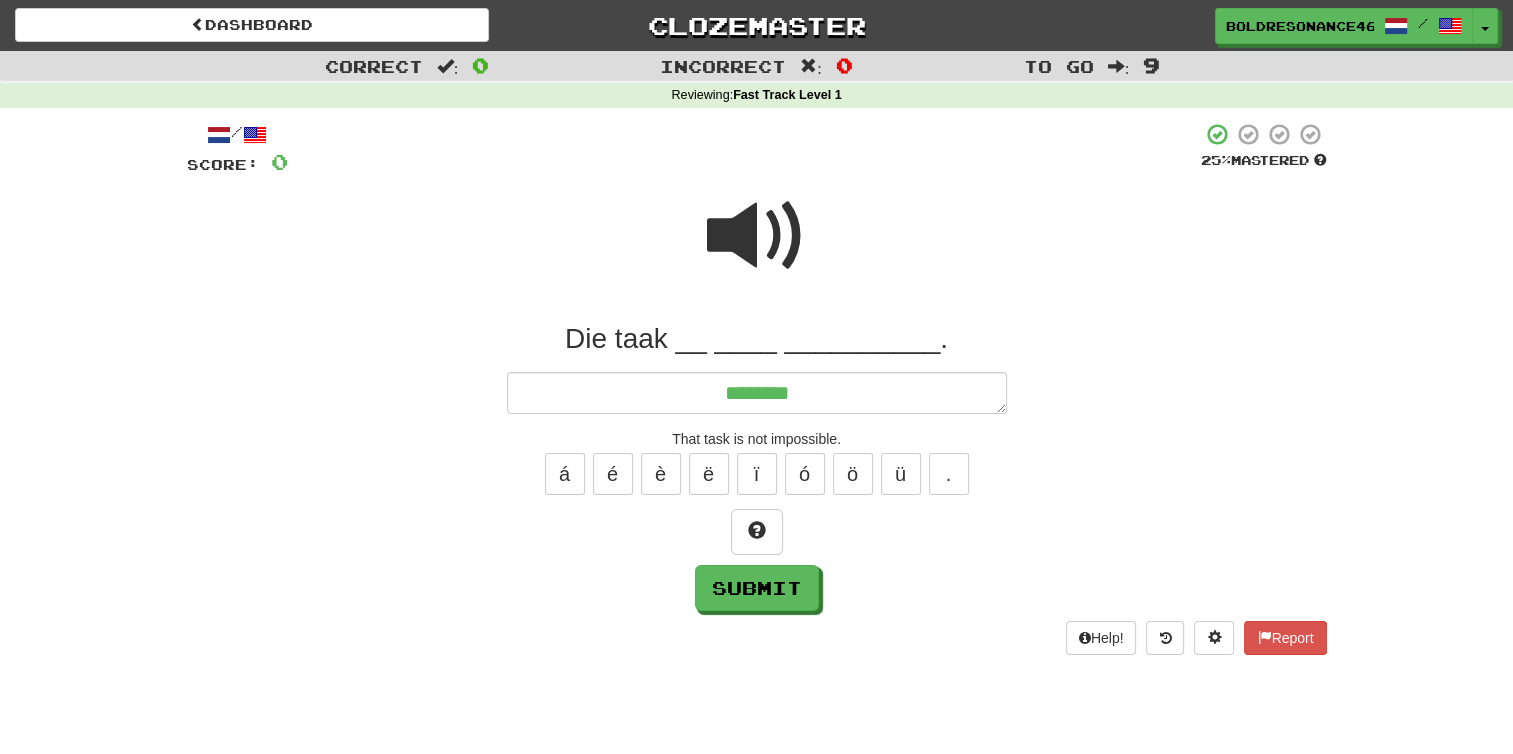 type on "*" 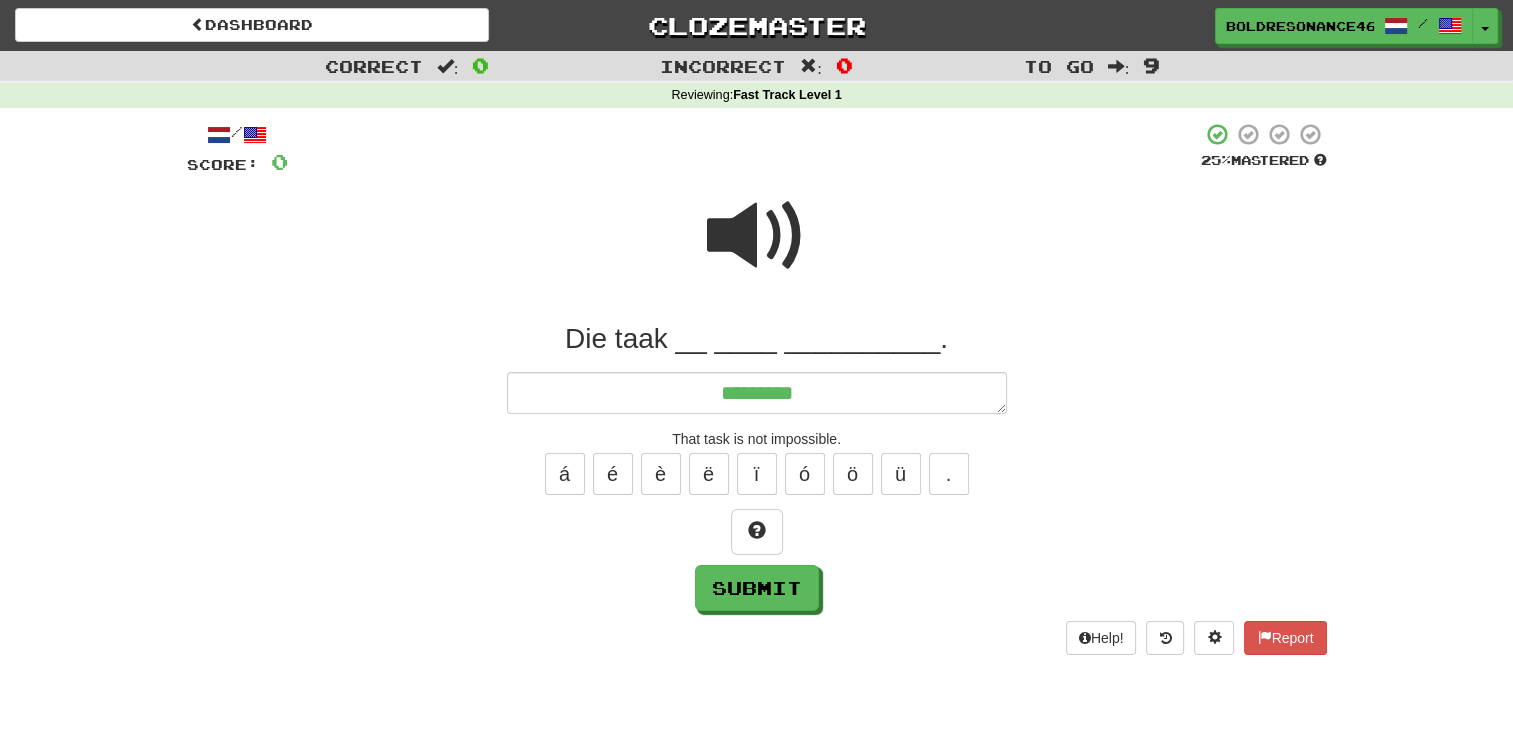 type on "*" 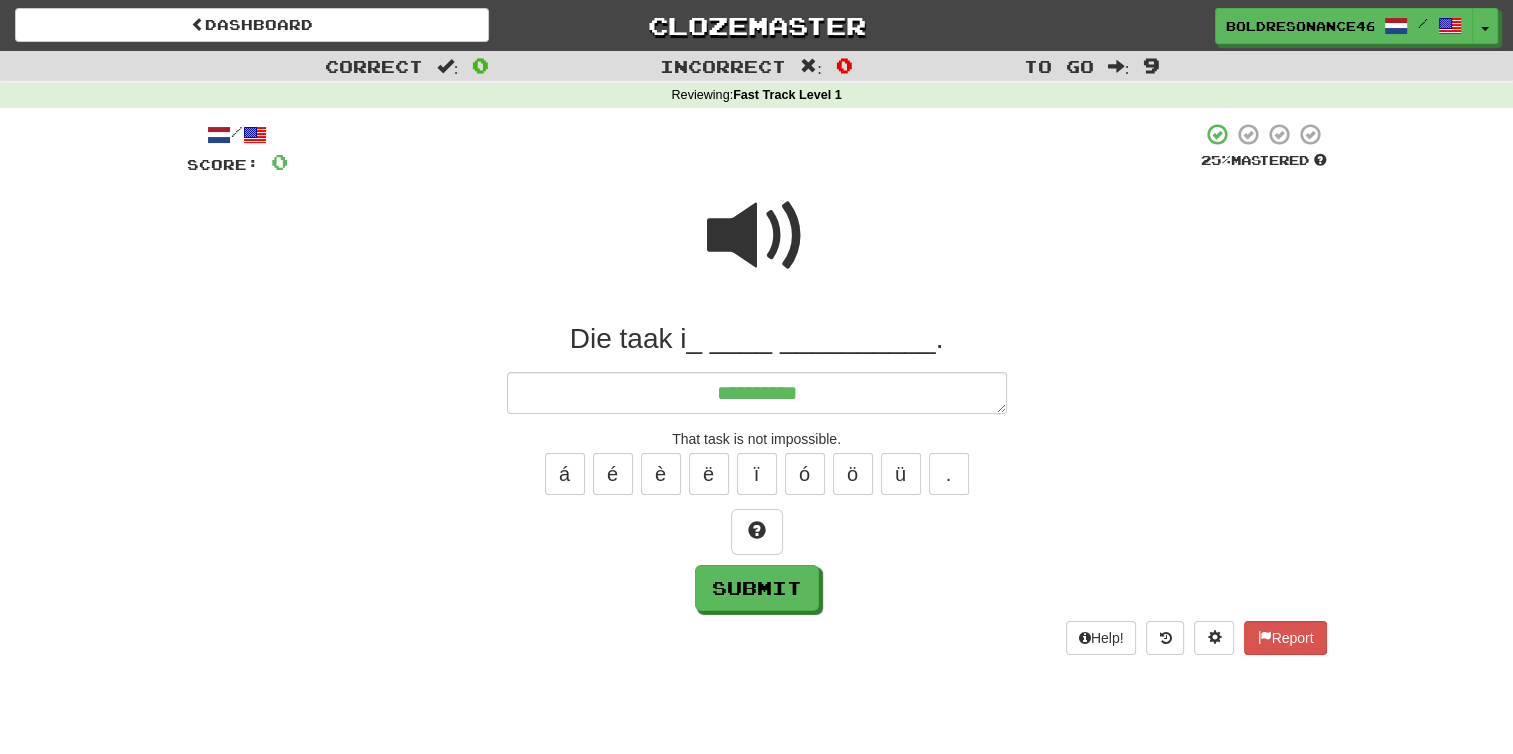 type on "*" 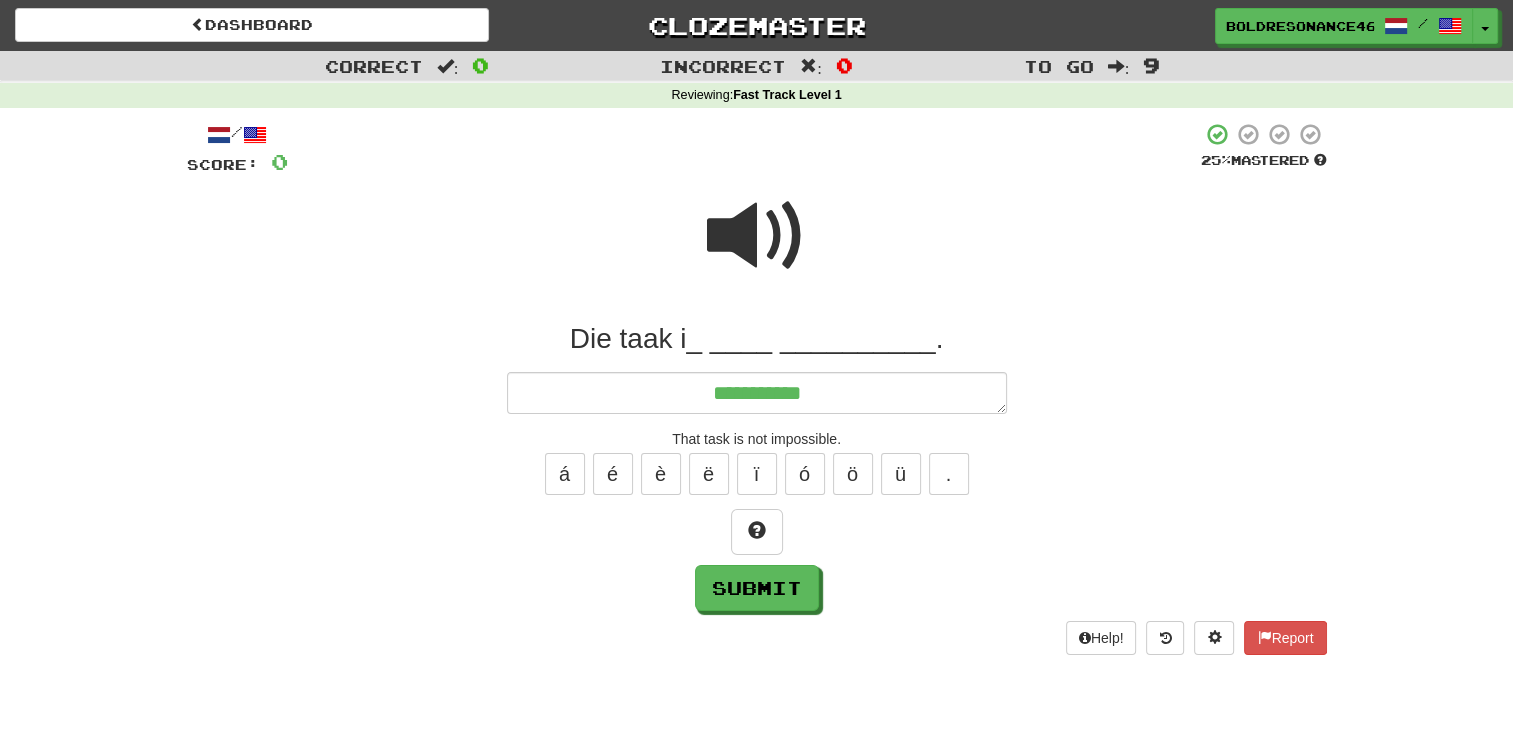 type on "*" 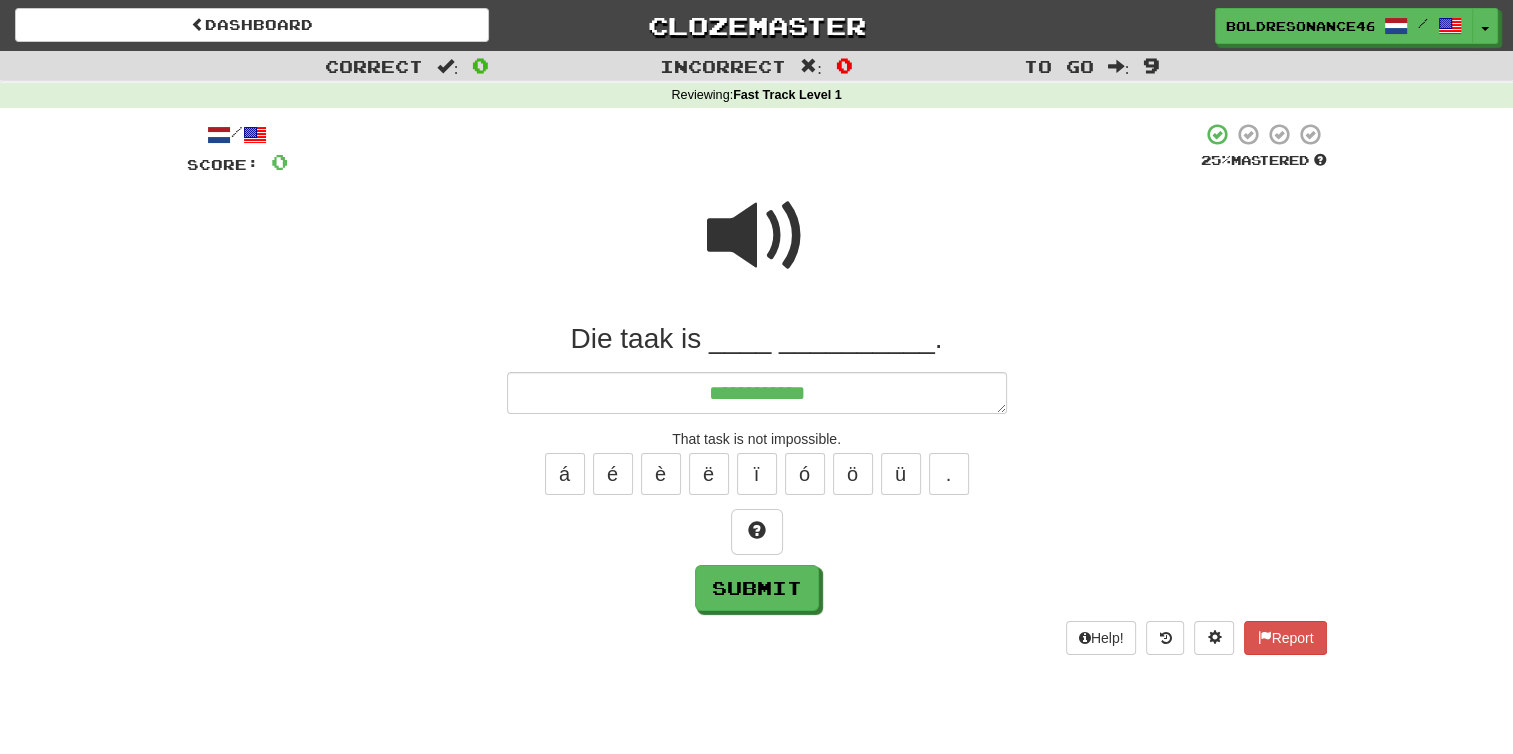 type on "*" 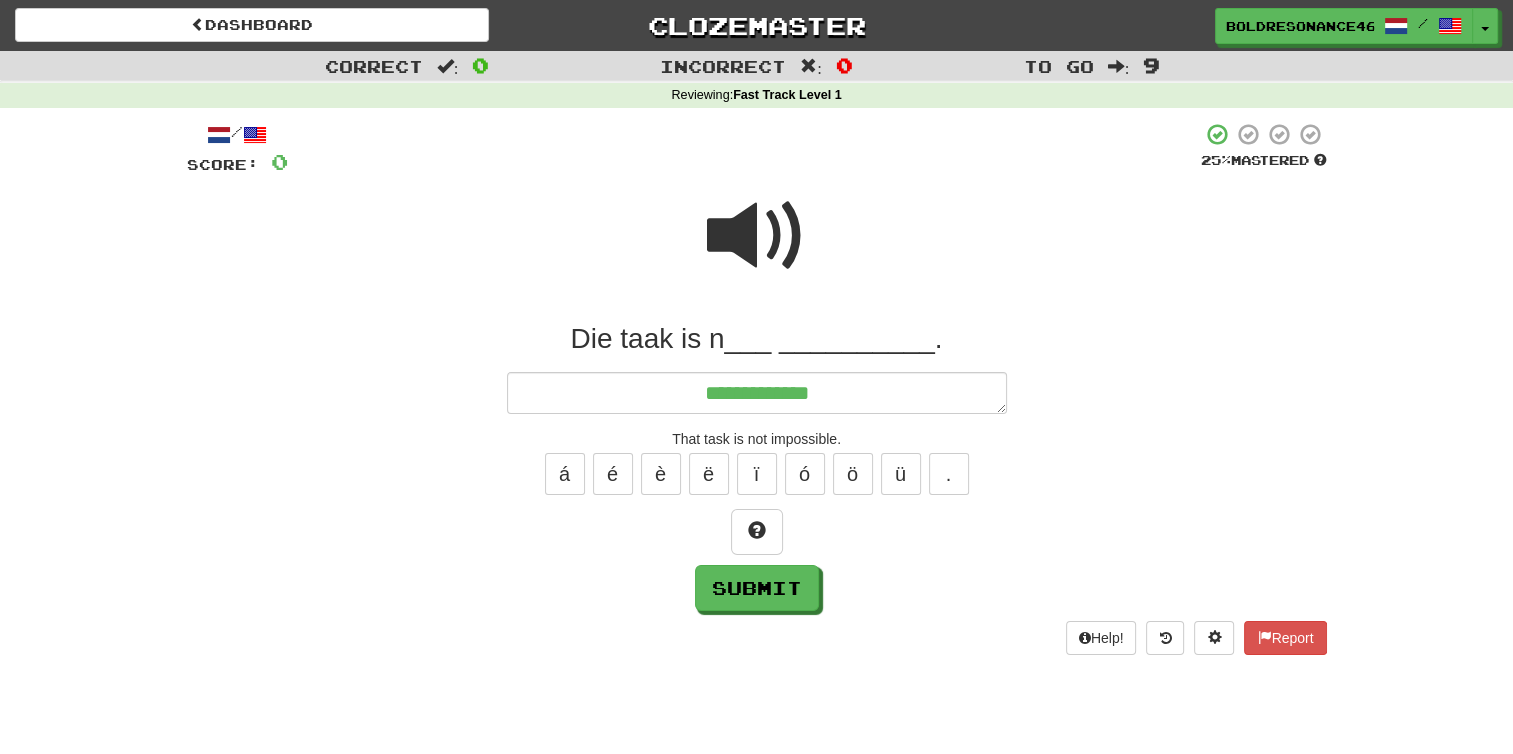 type on "*" 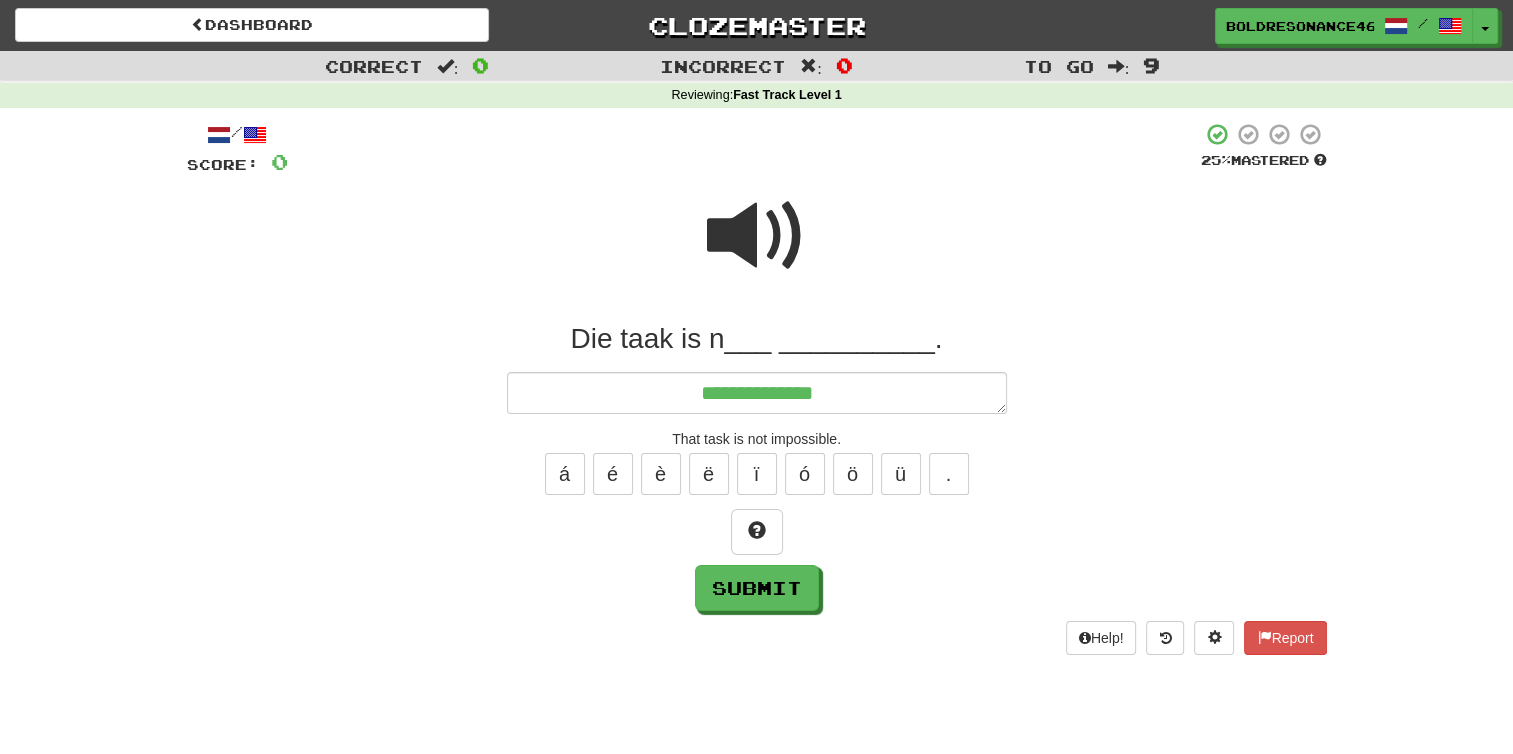 type on "*" 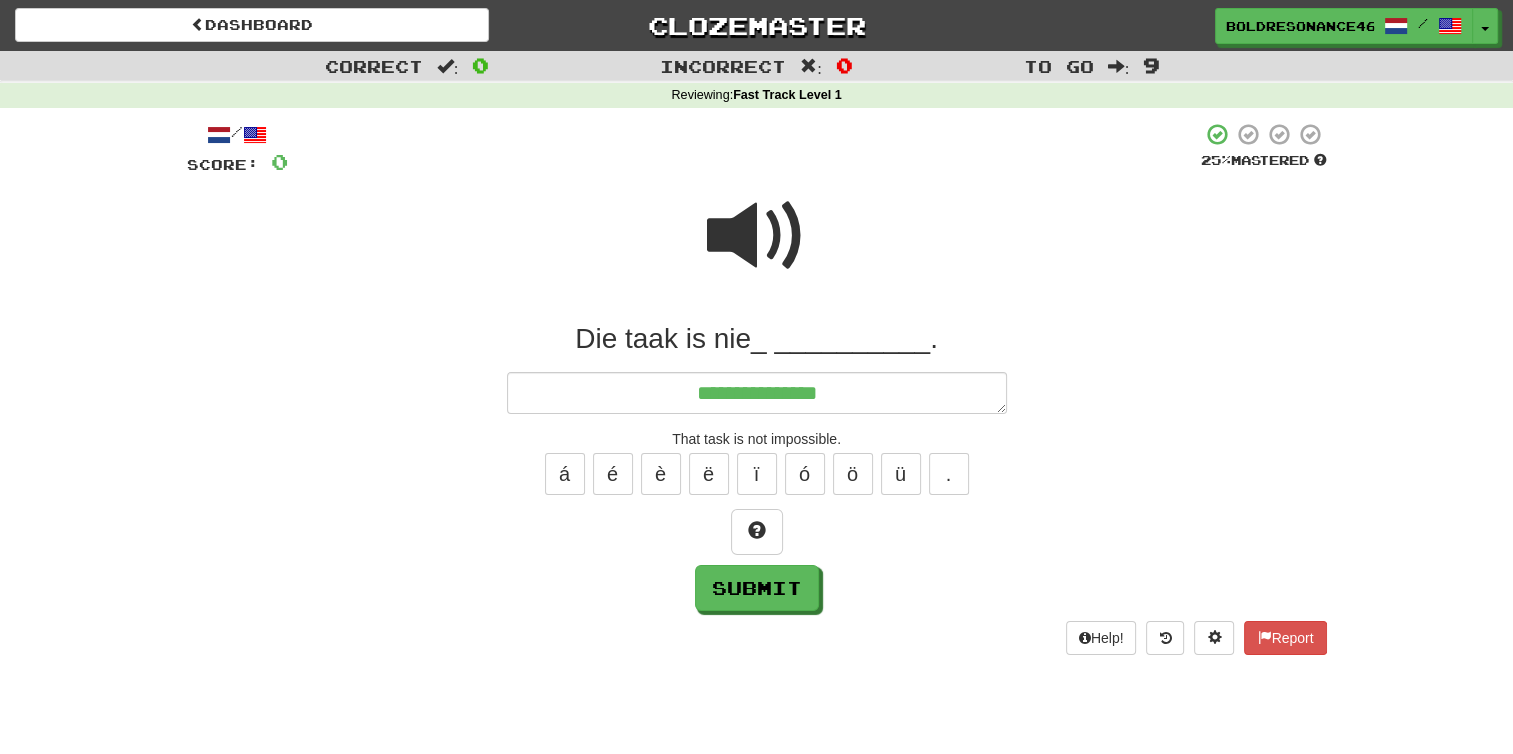 type on "*" 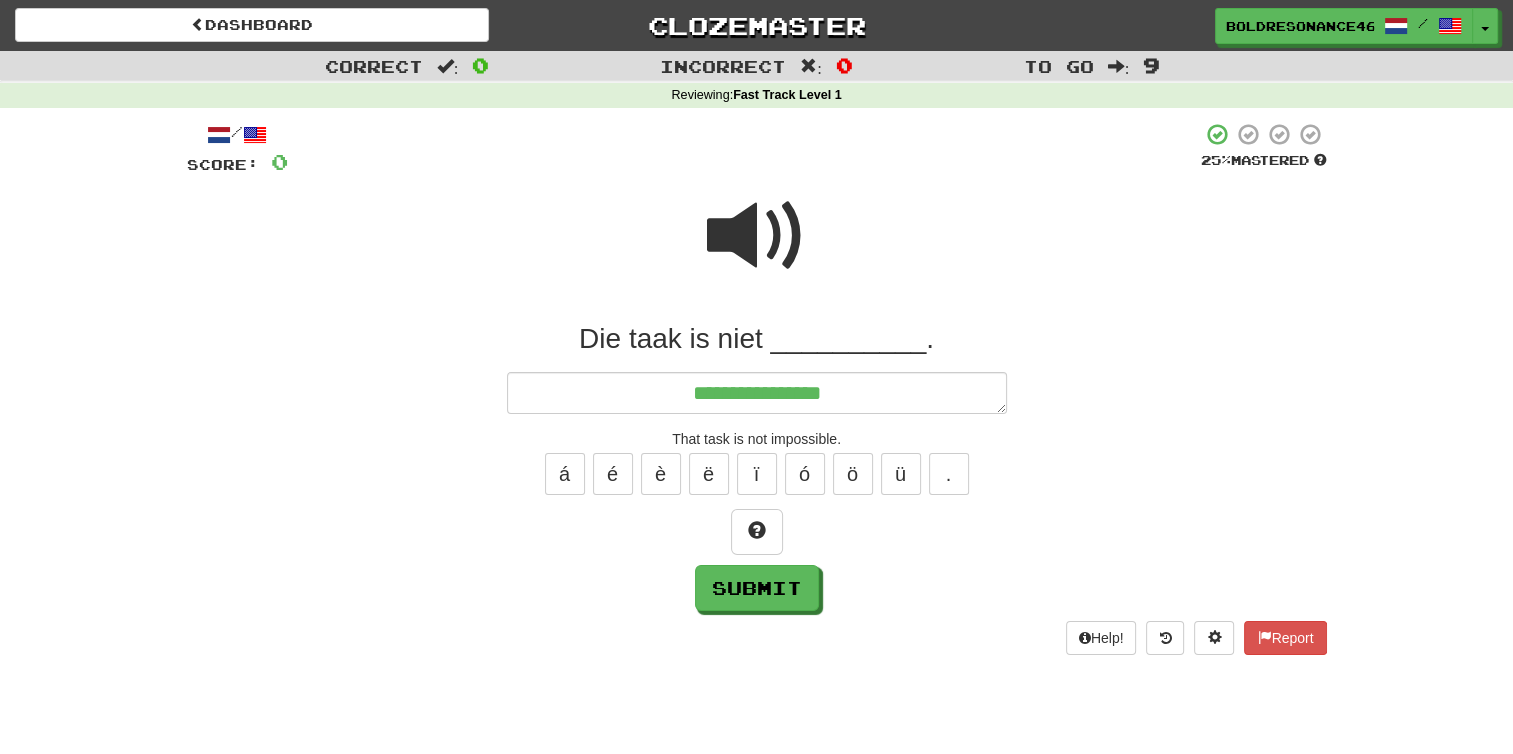 type on "*" 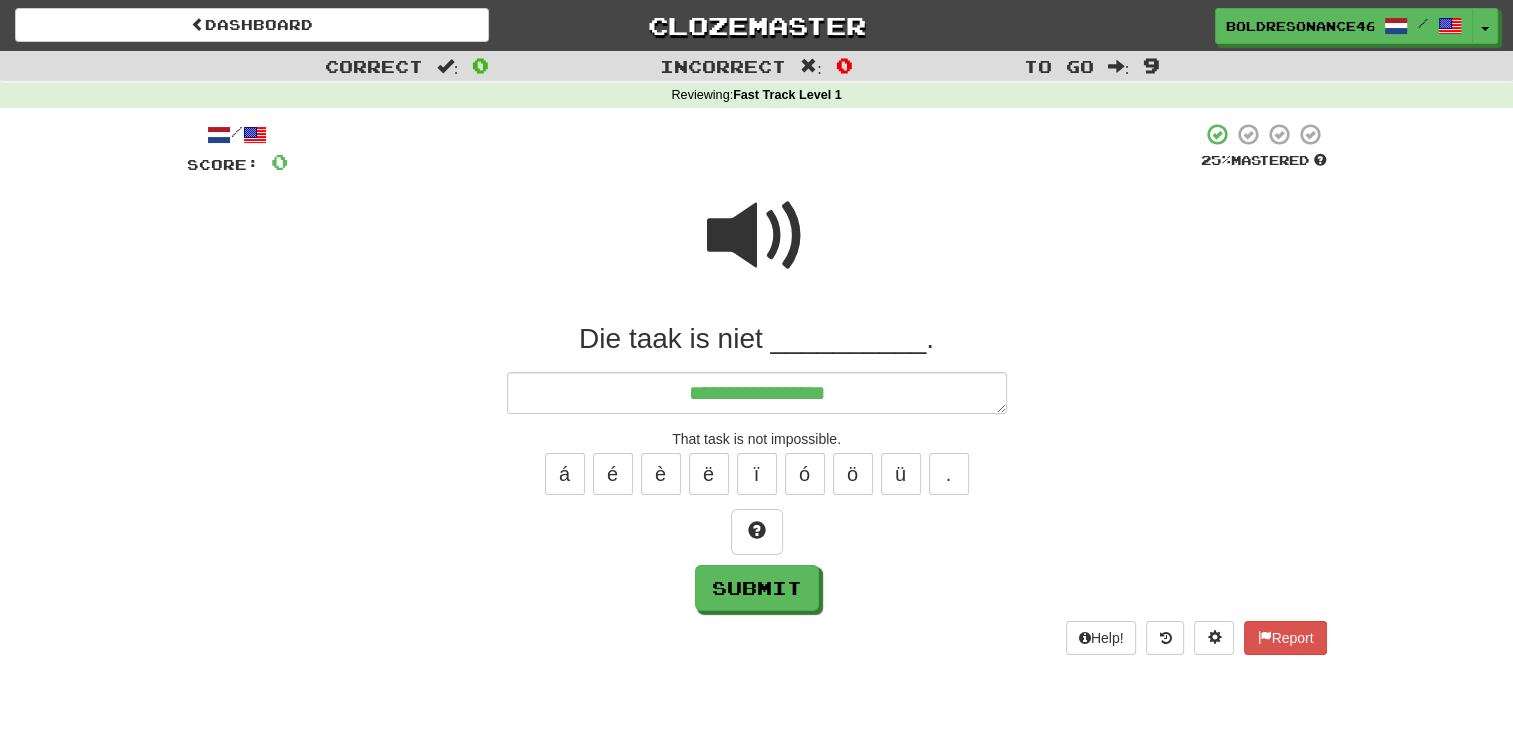 type on "*" 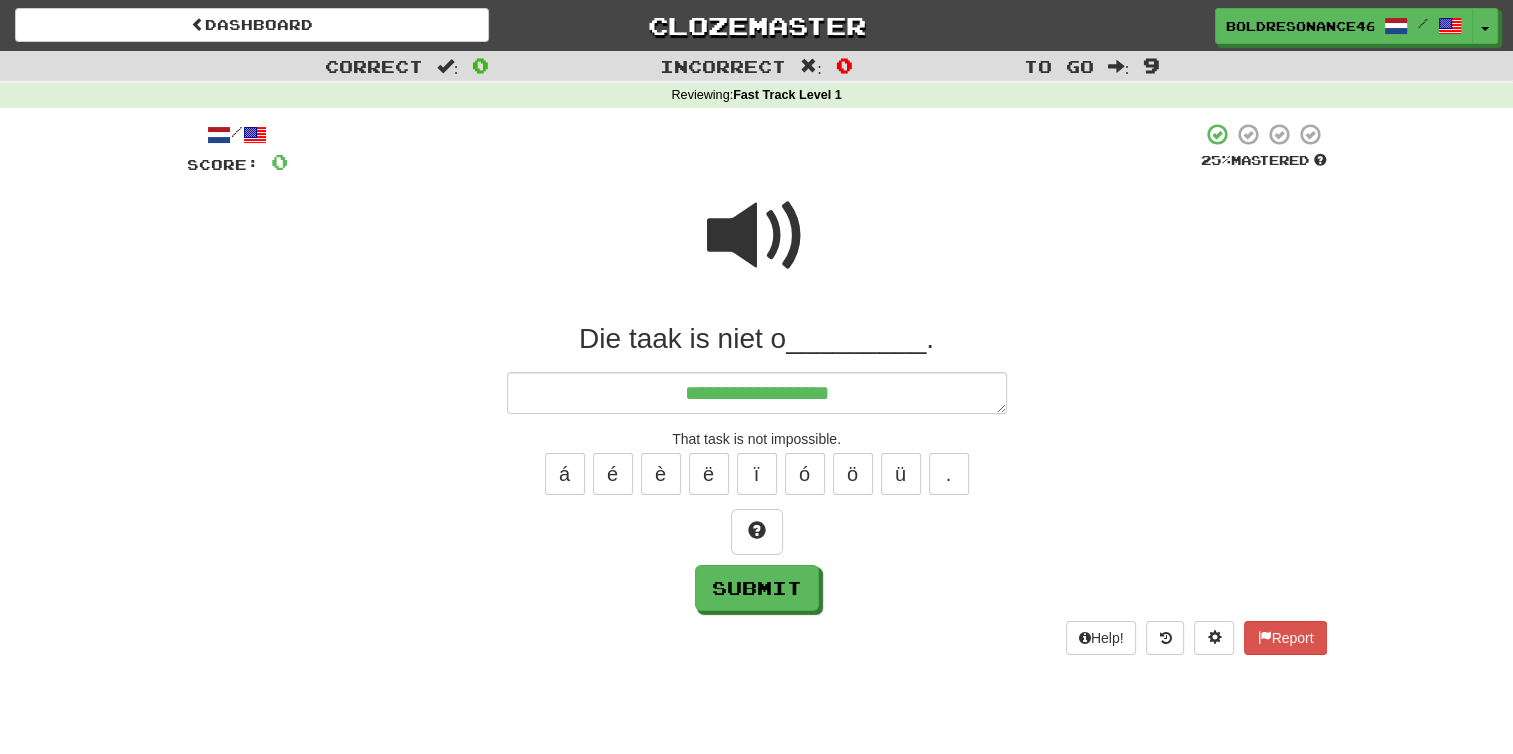 type on "*" 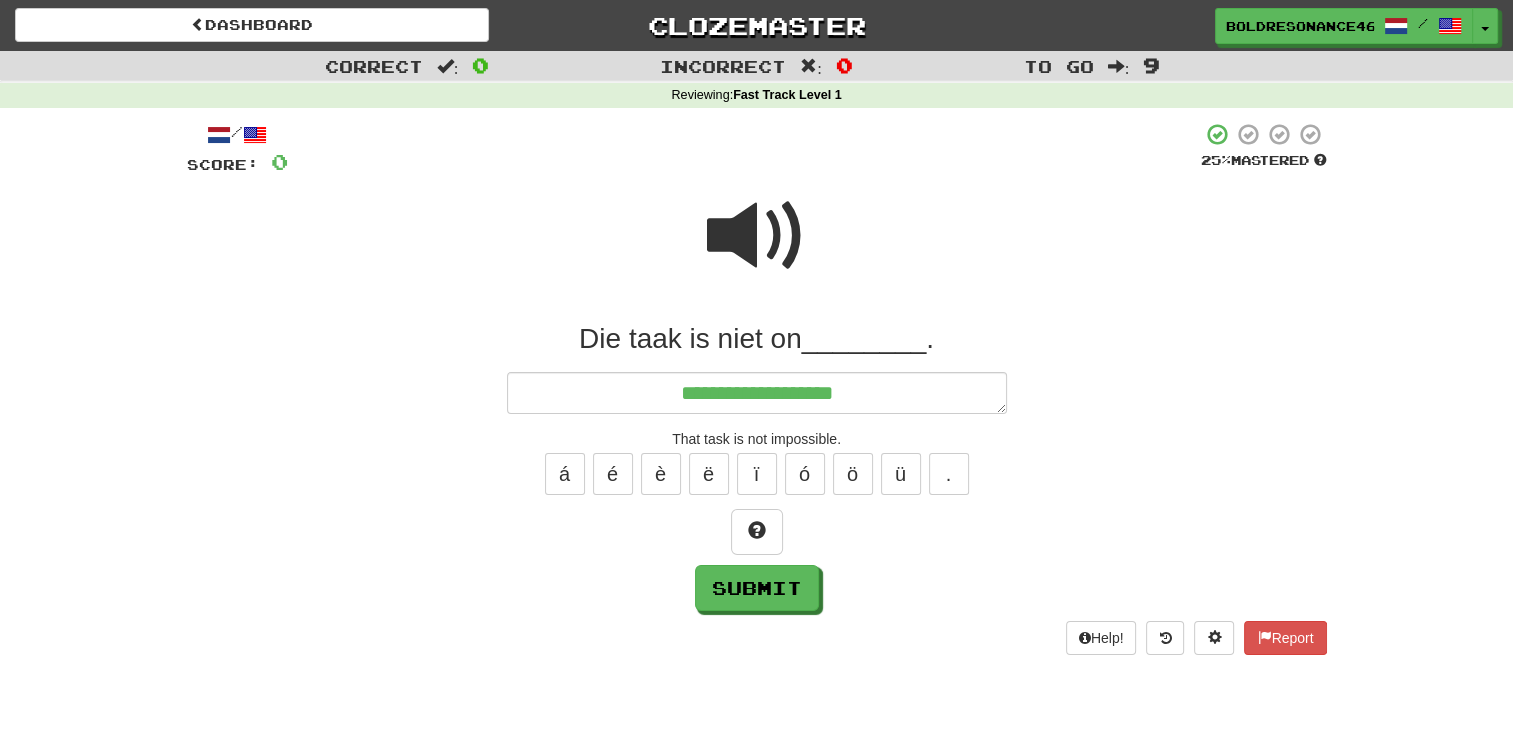 type on "*" 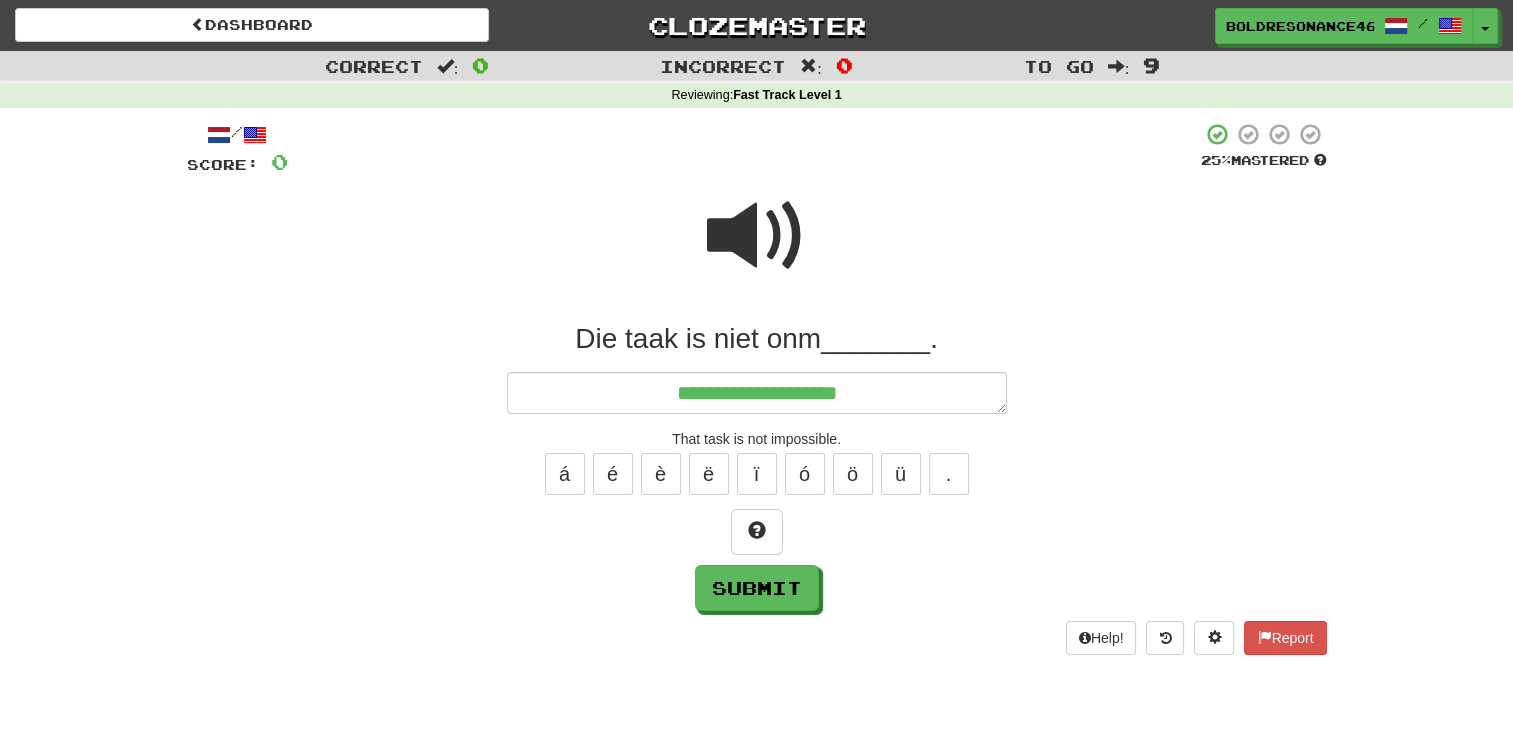 type on "*" 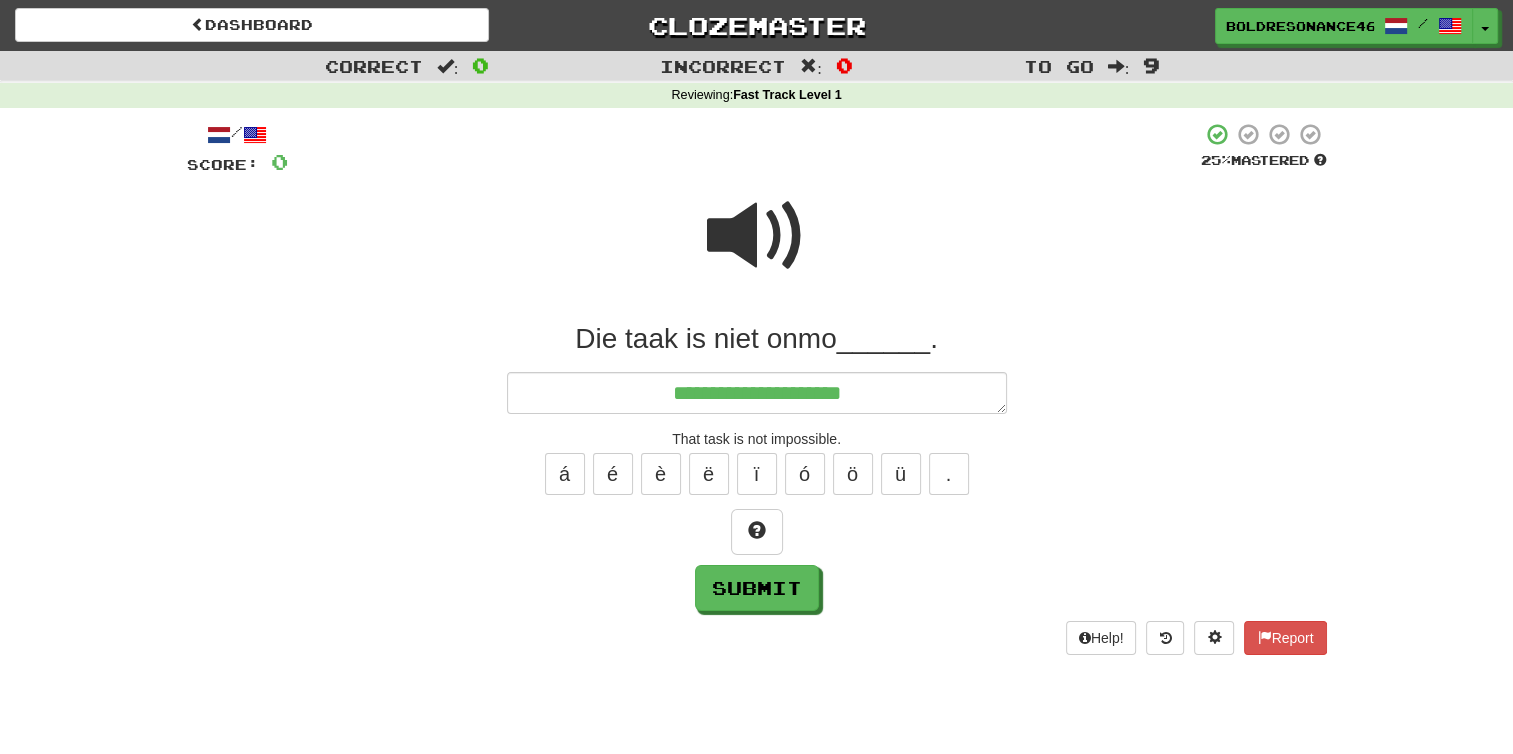 type on "*" 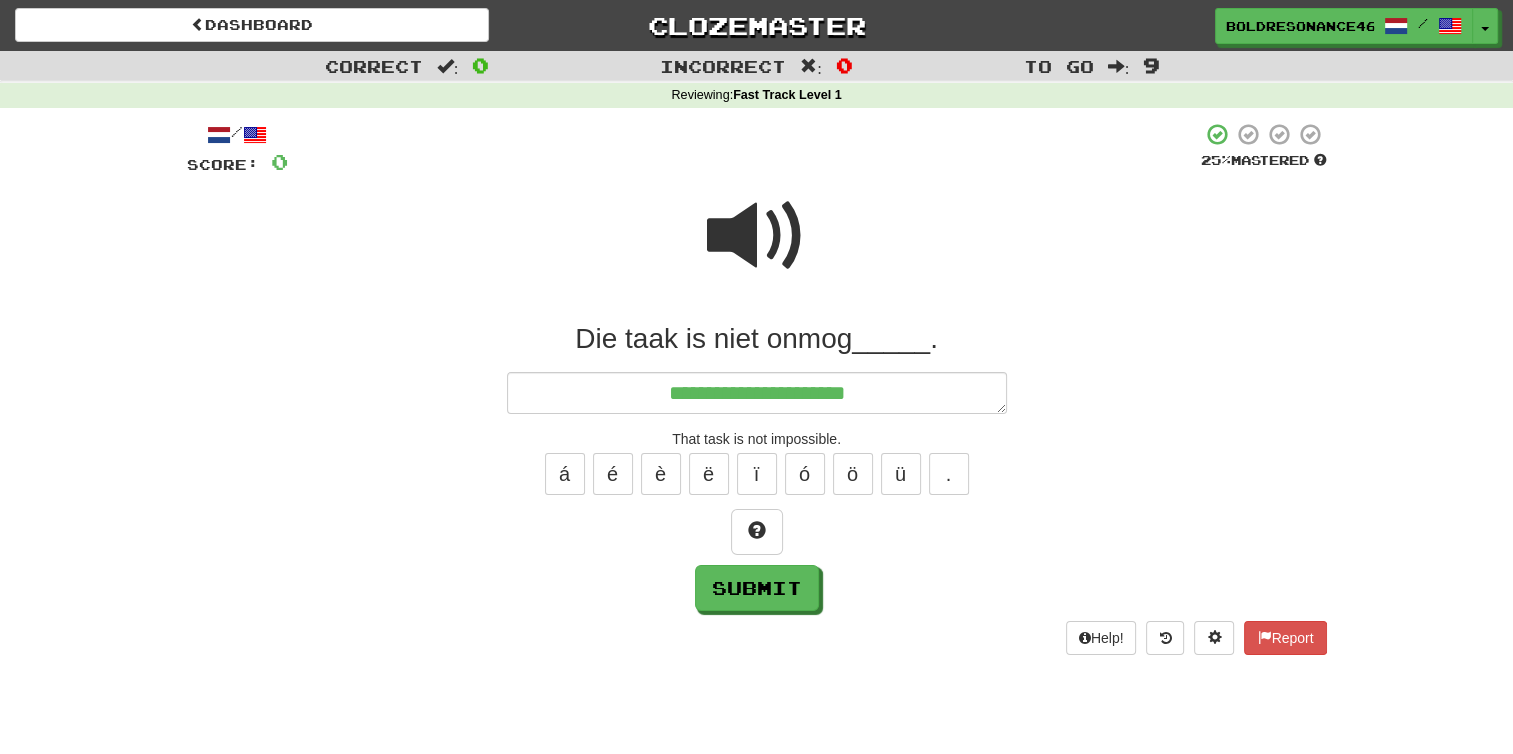 type on "*" 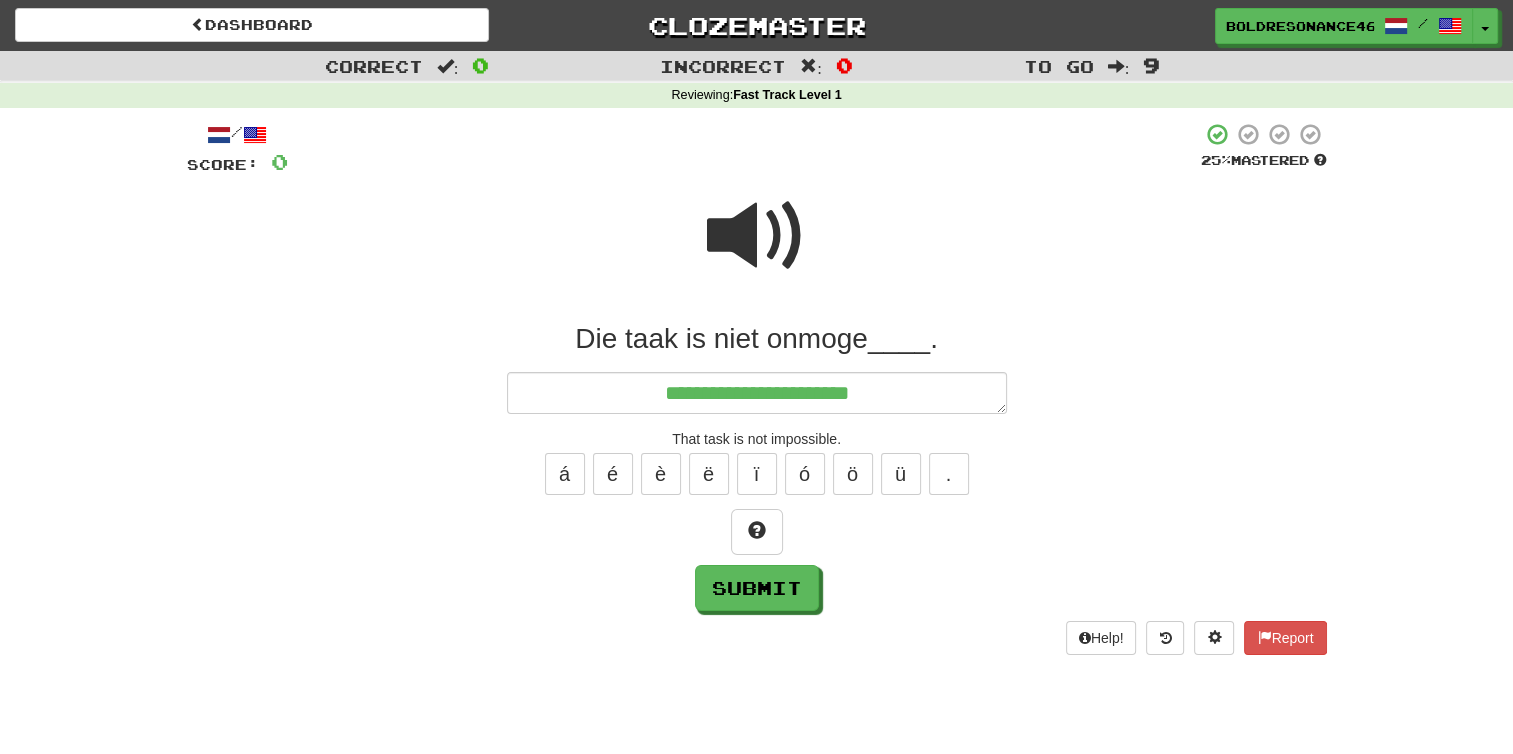 type on "*" 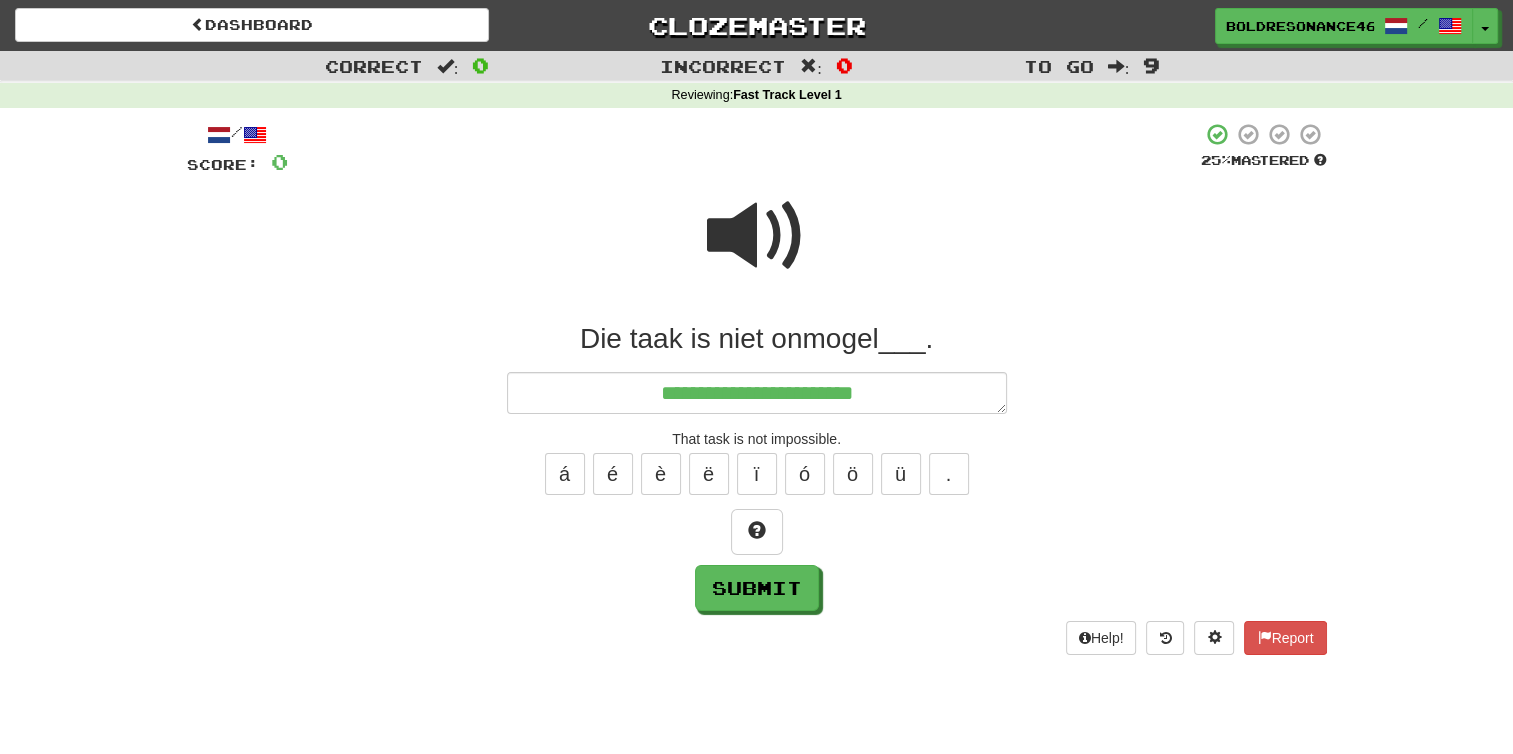 type on "*" 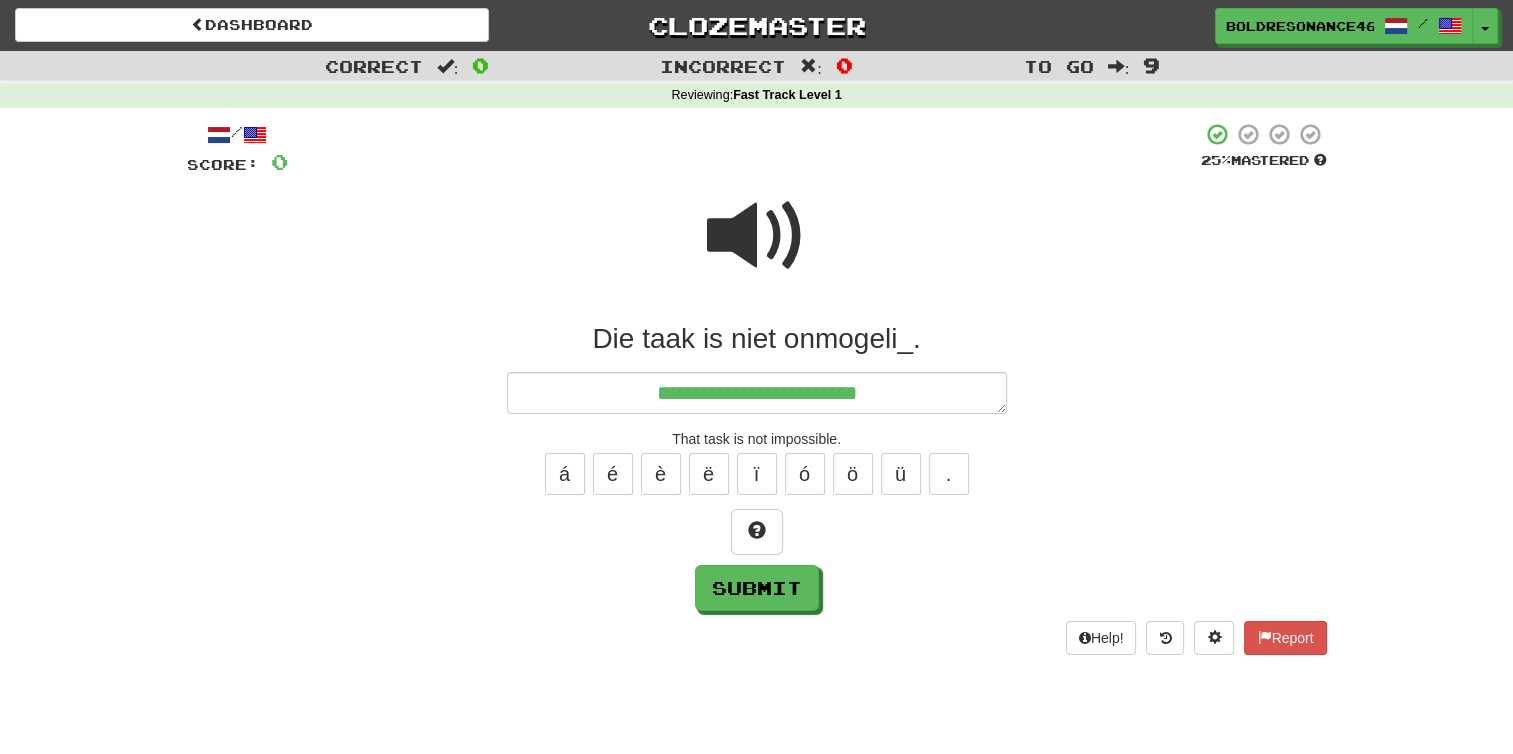 type on "*" 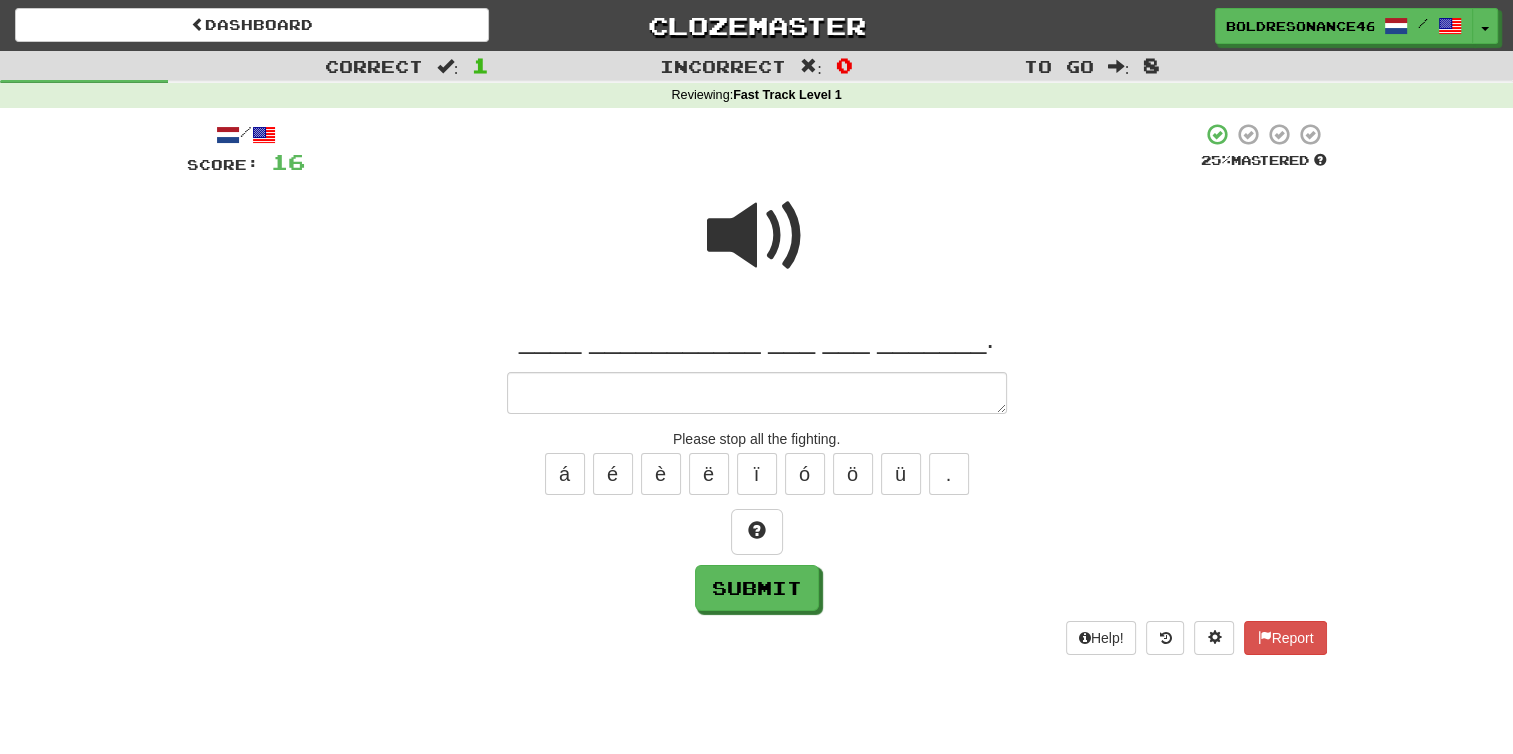 type on "*" 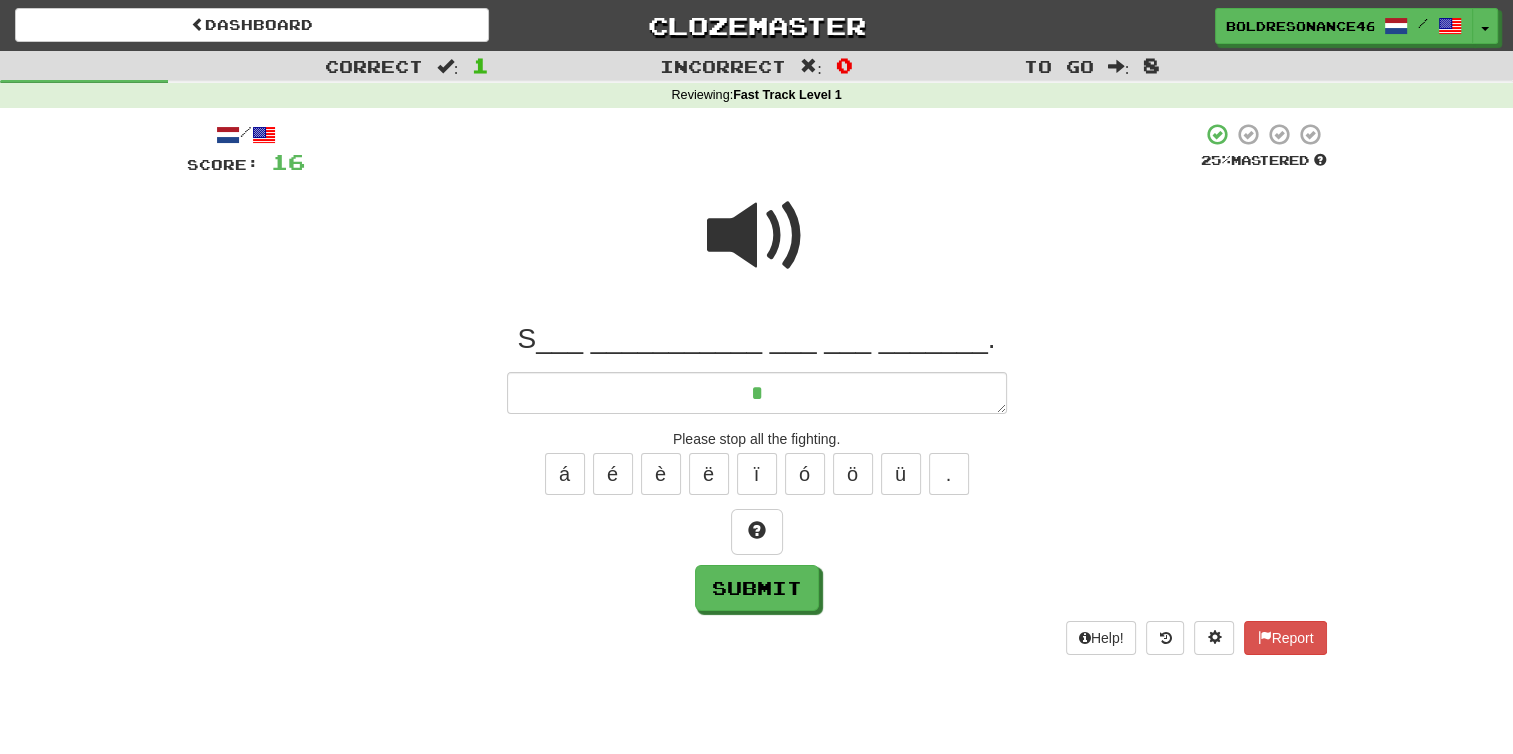 type on "*" 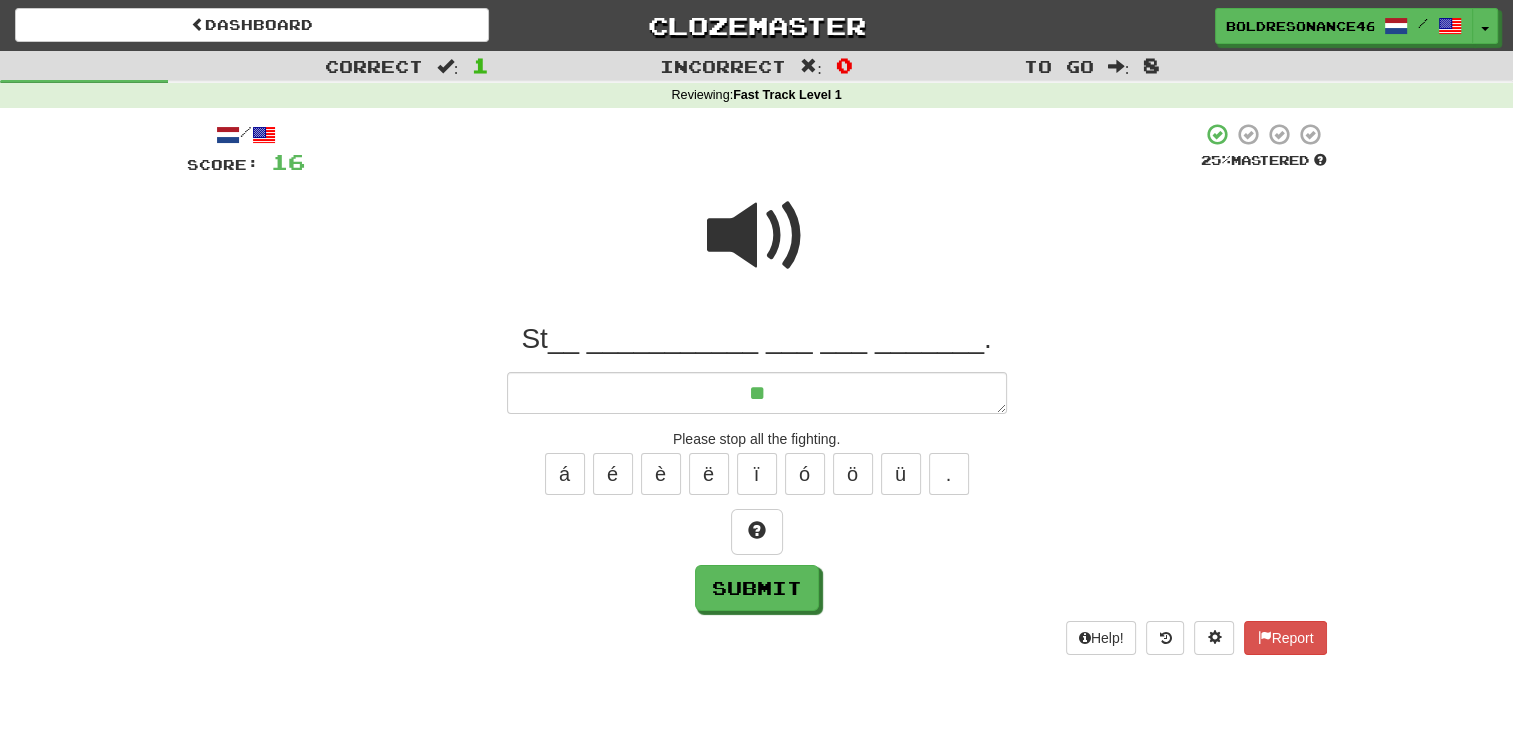 type on "*" 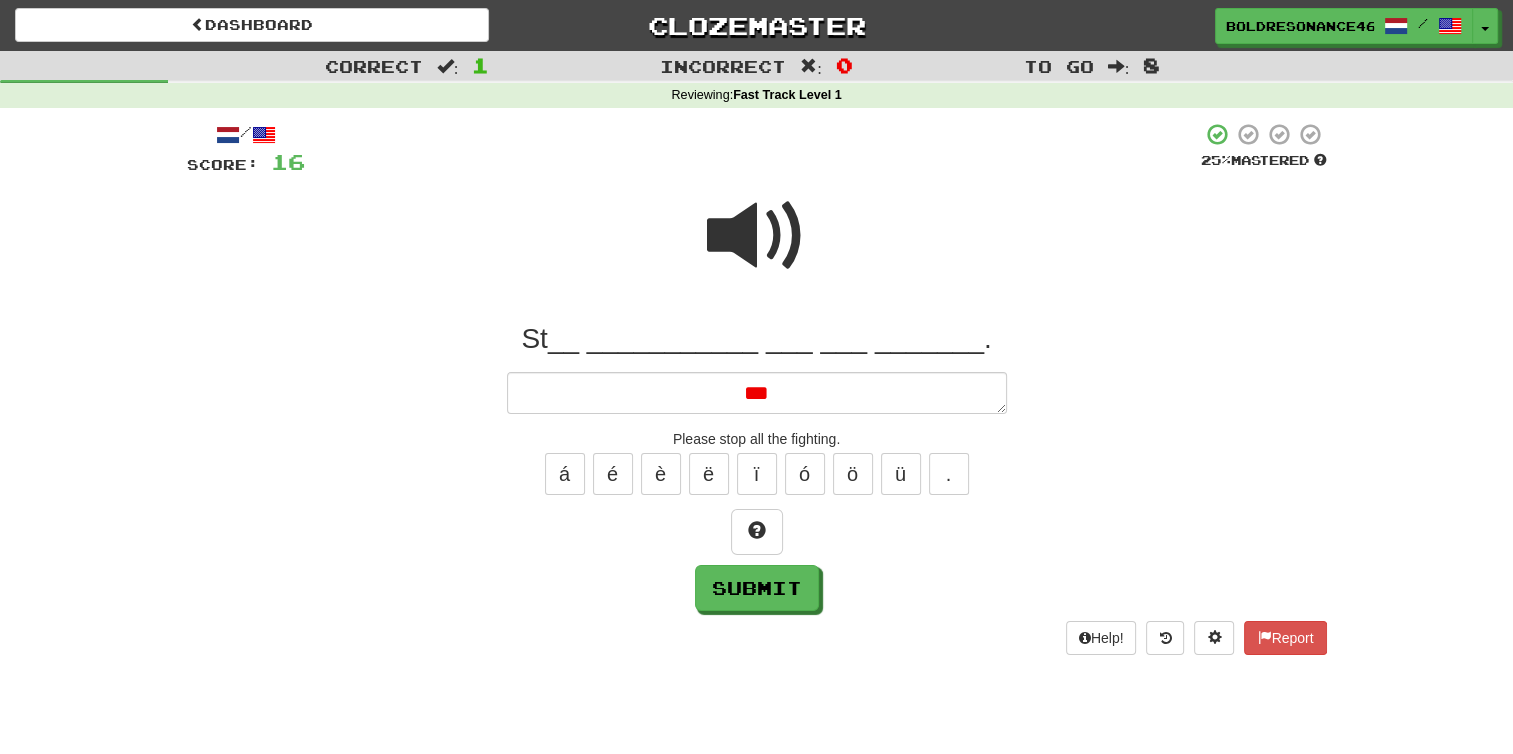 type on "*" 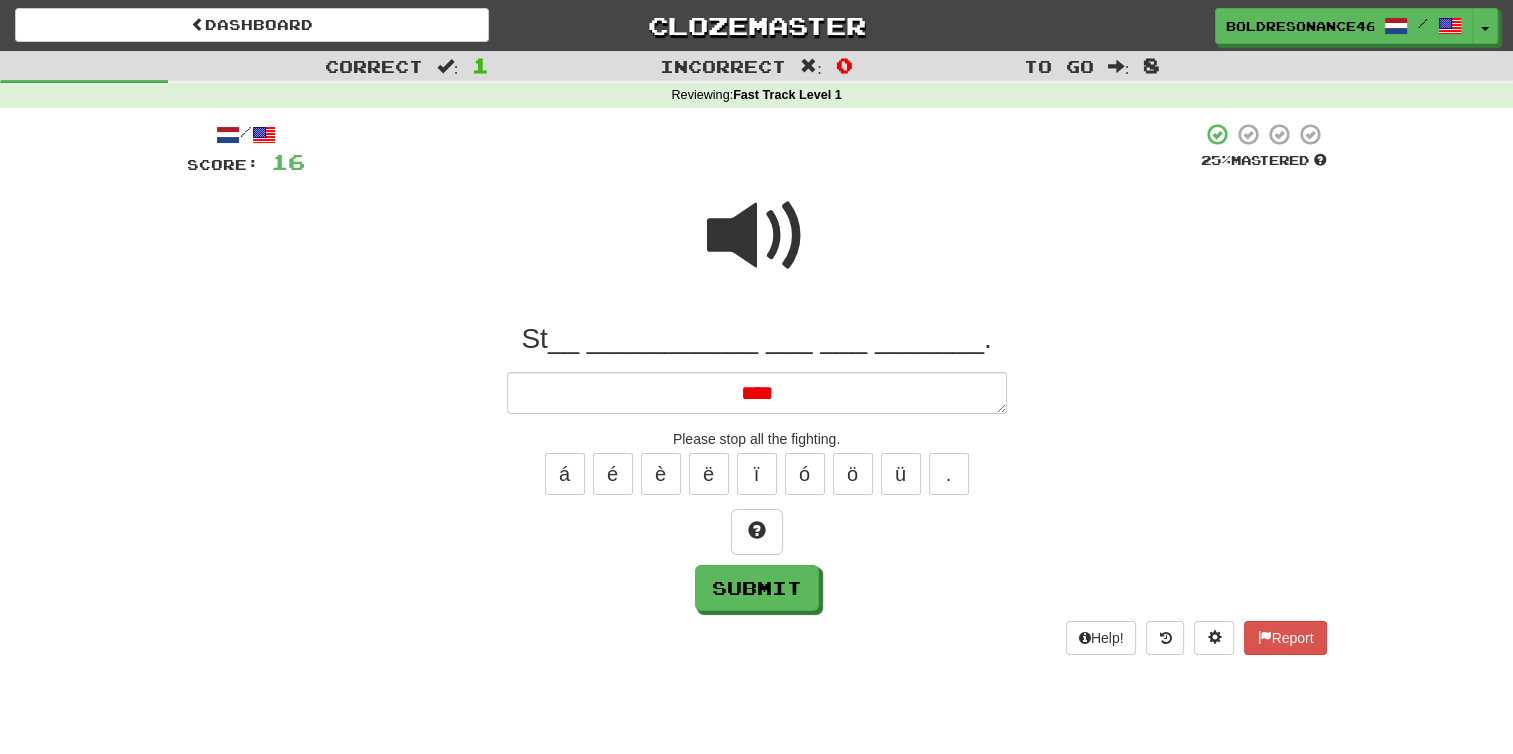 type on "*" 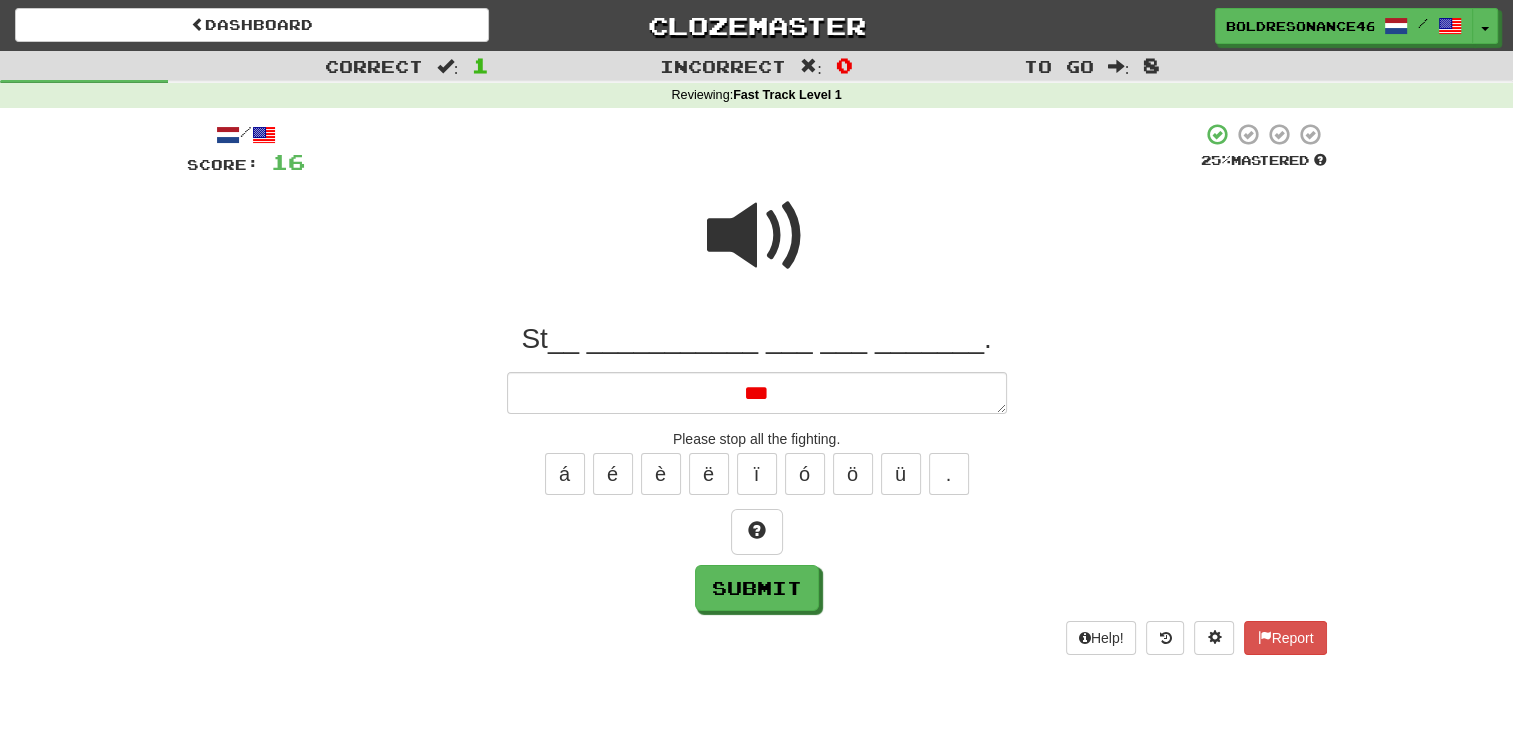 type on "*" 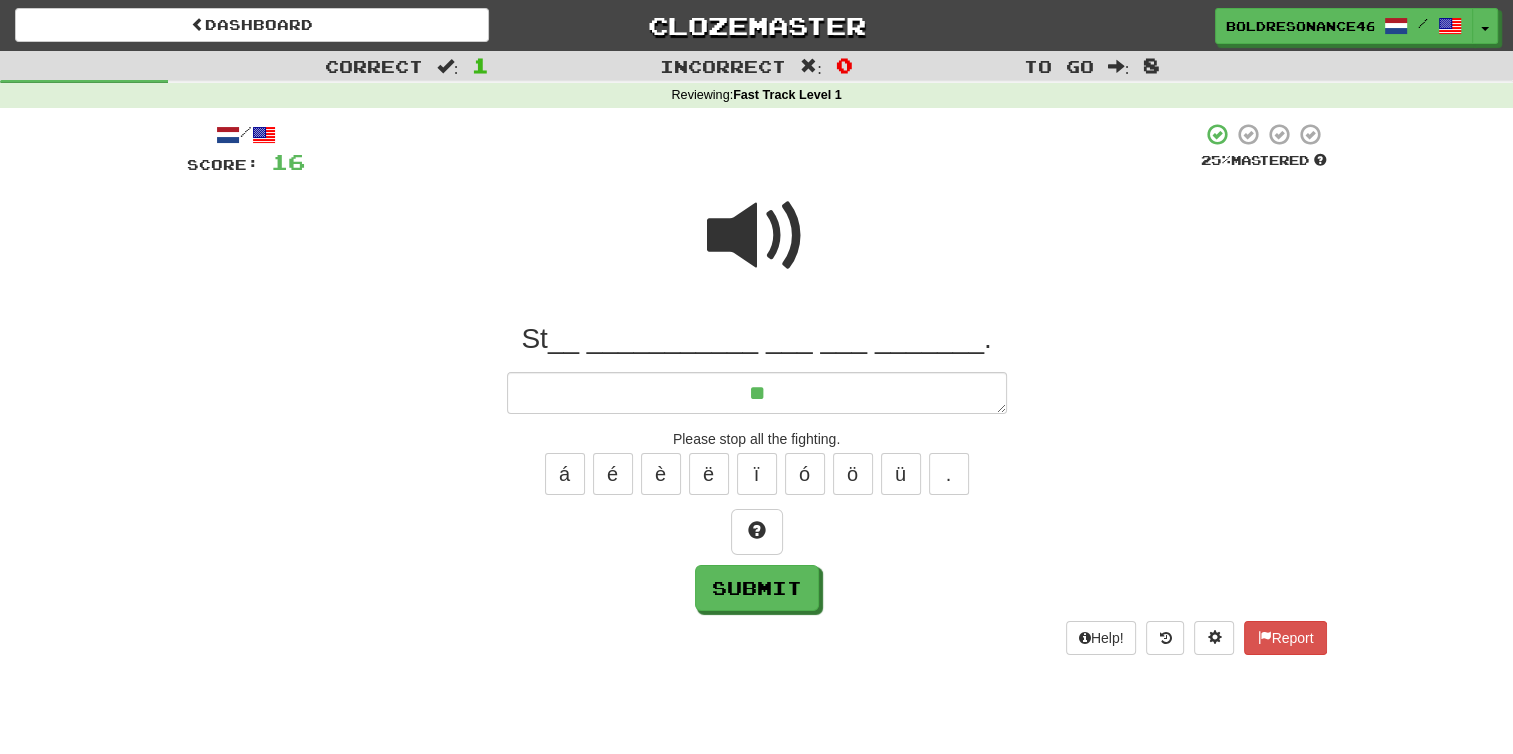 type on "*" 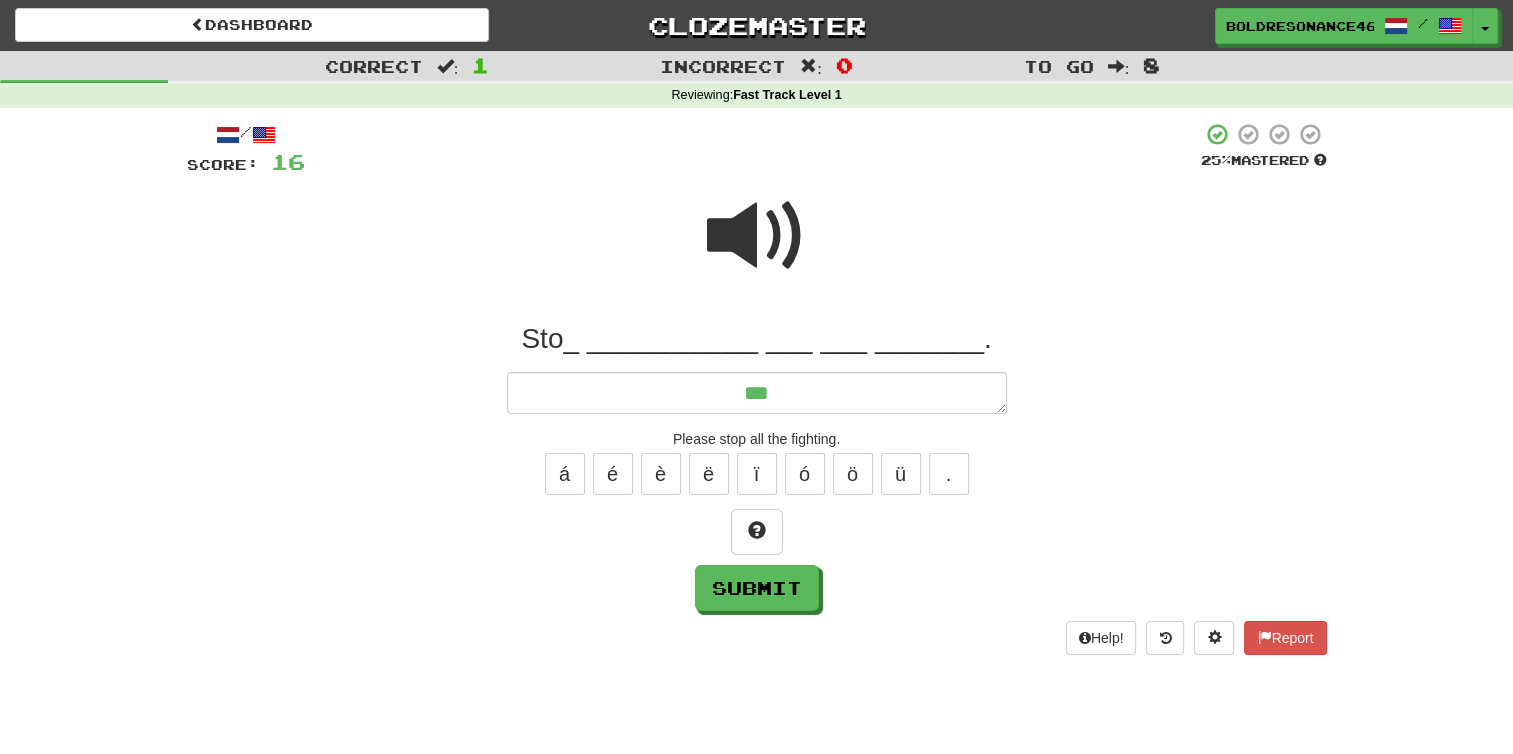 type on "*" 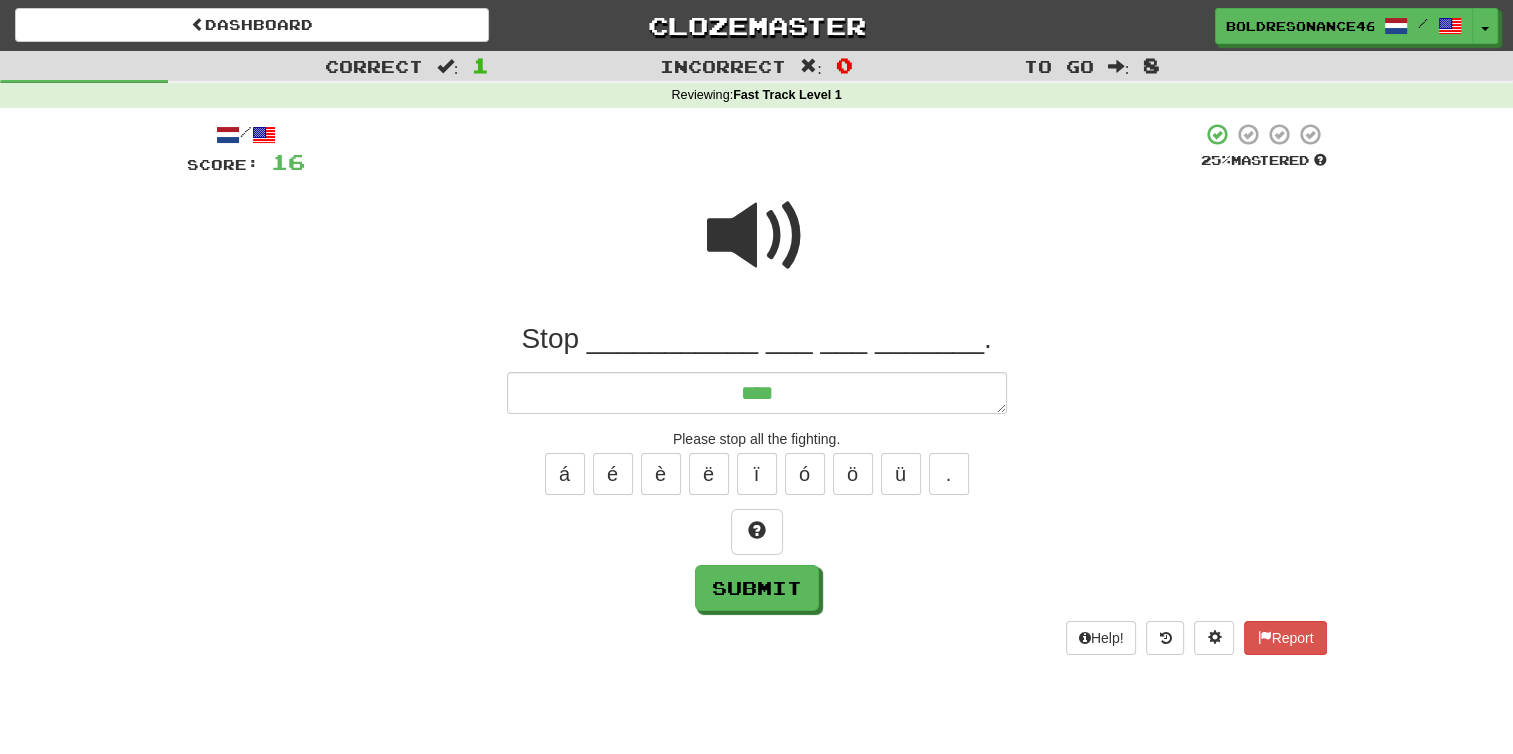 type on "*" 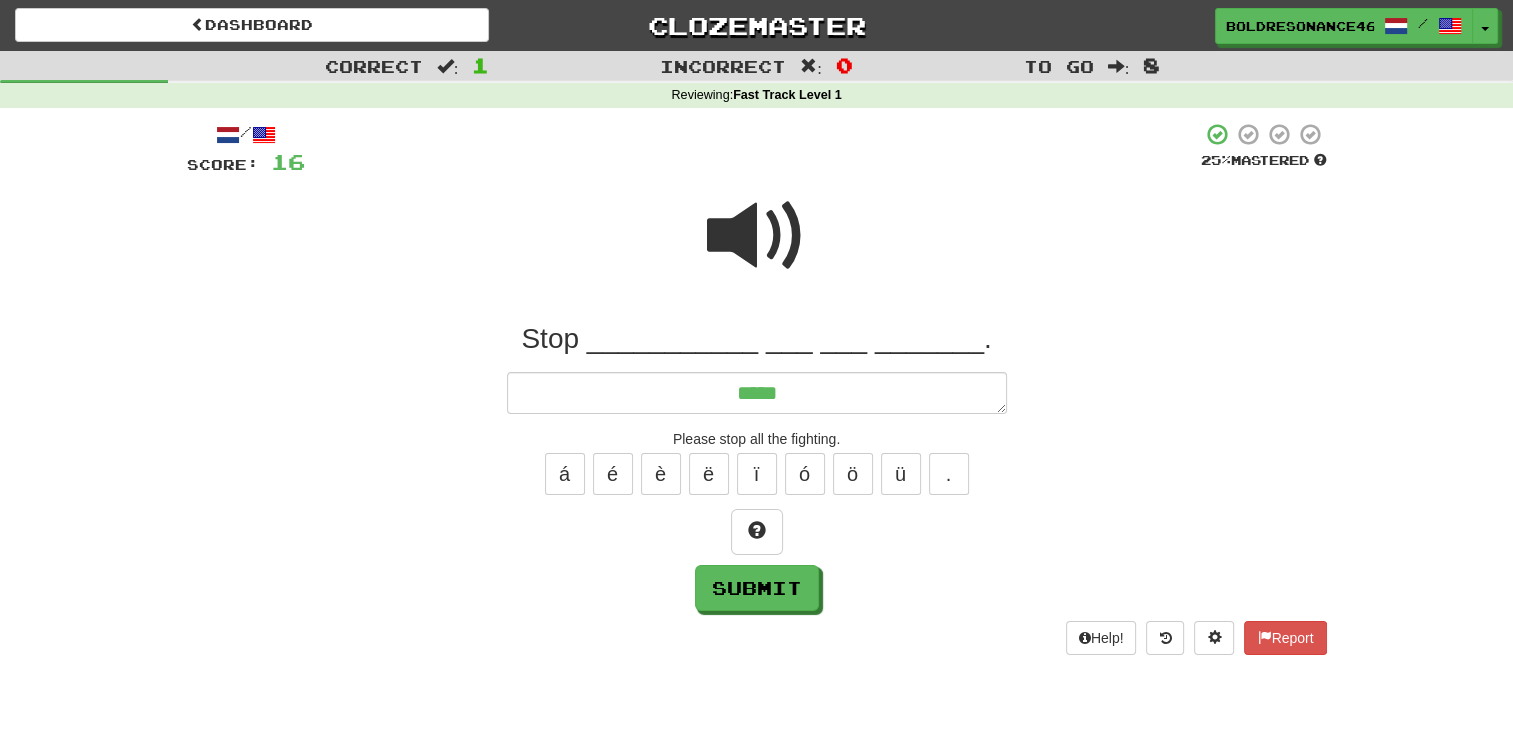 type on "*" 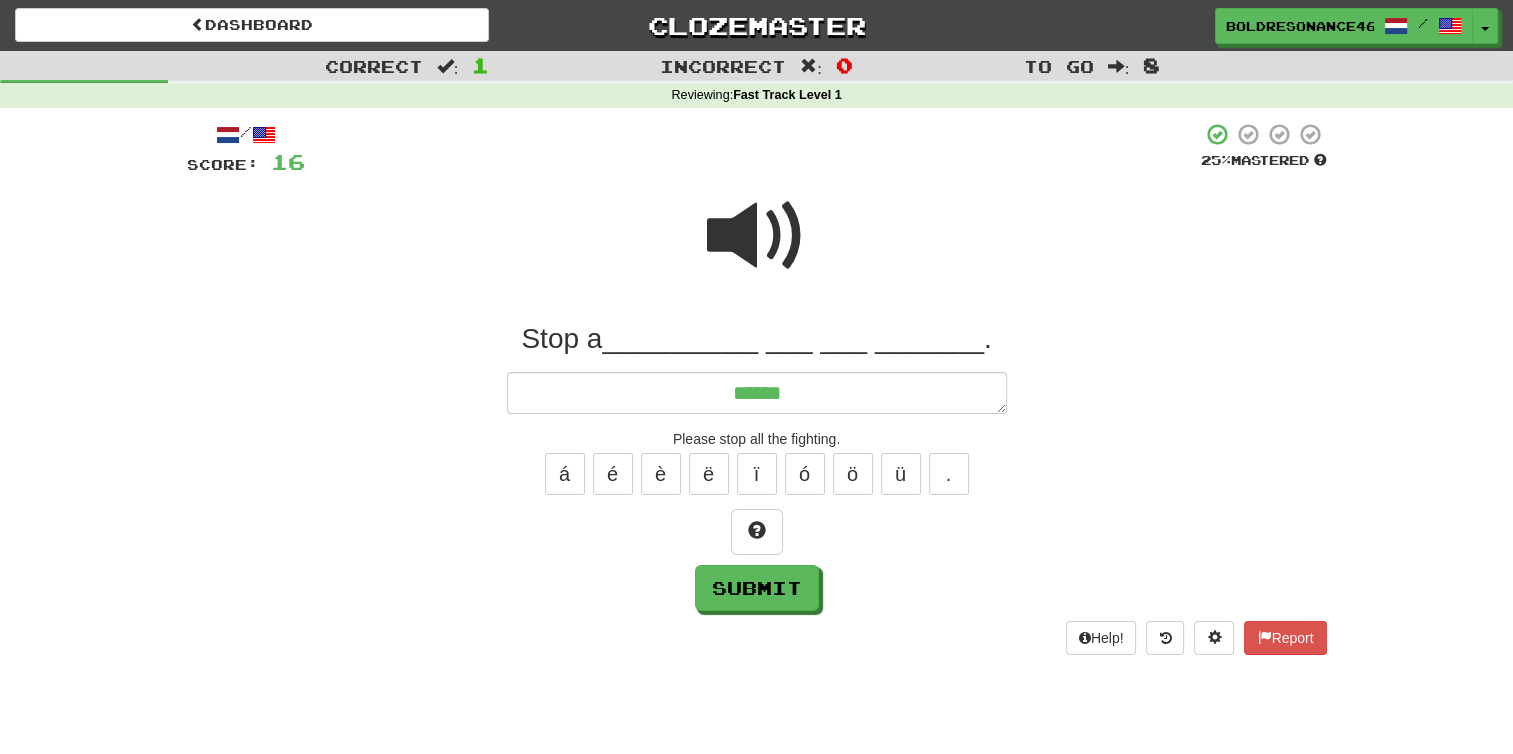 type on "*" 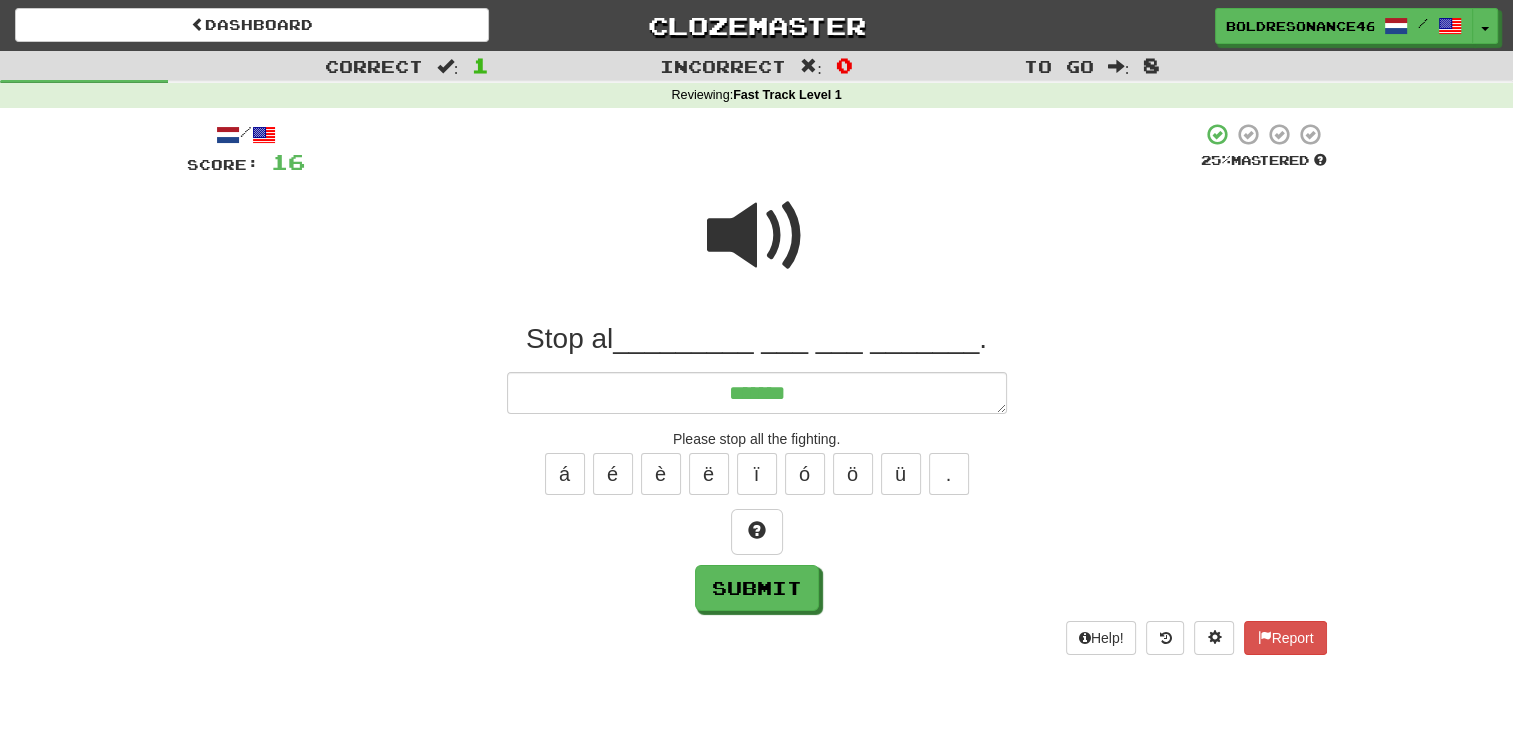 type on "*" 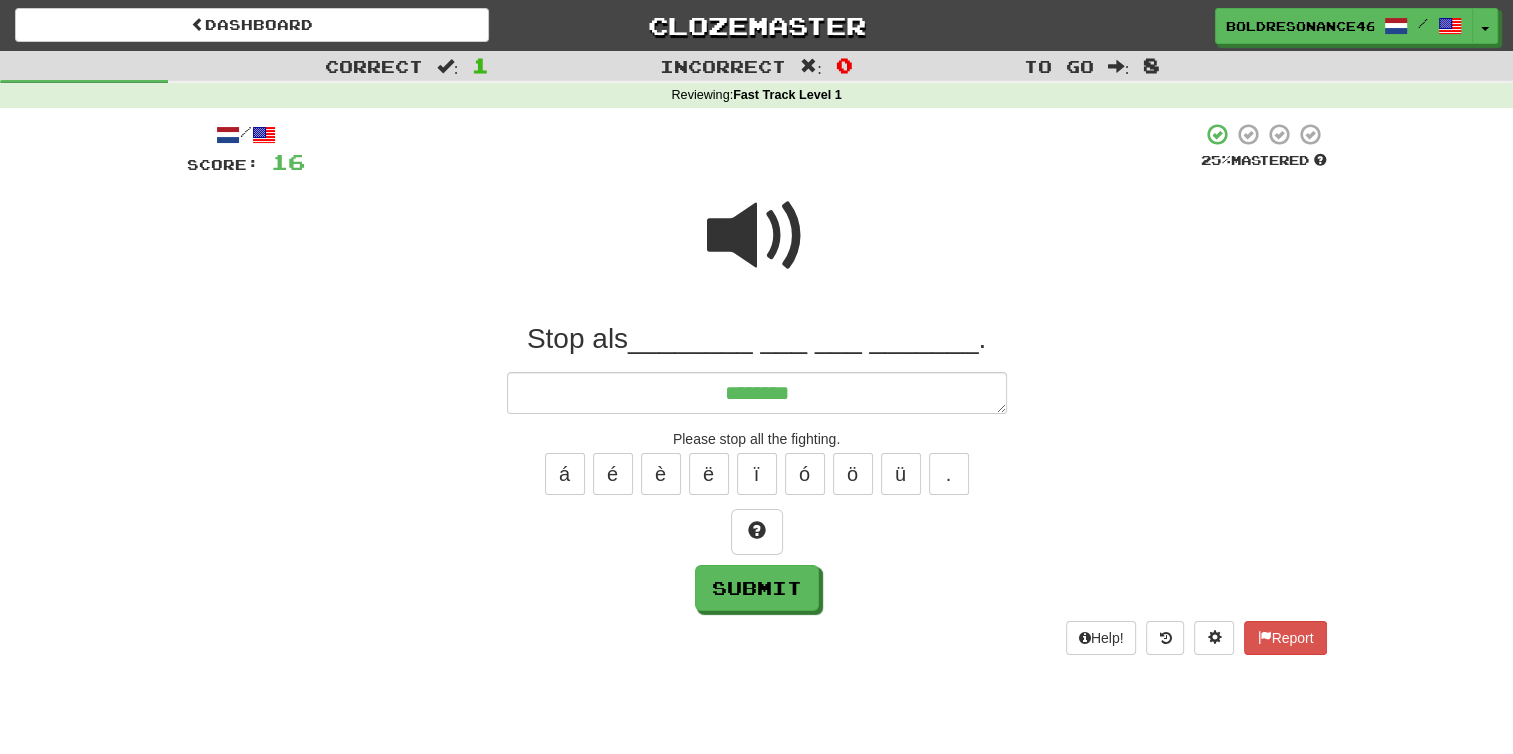 type on "*" 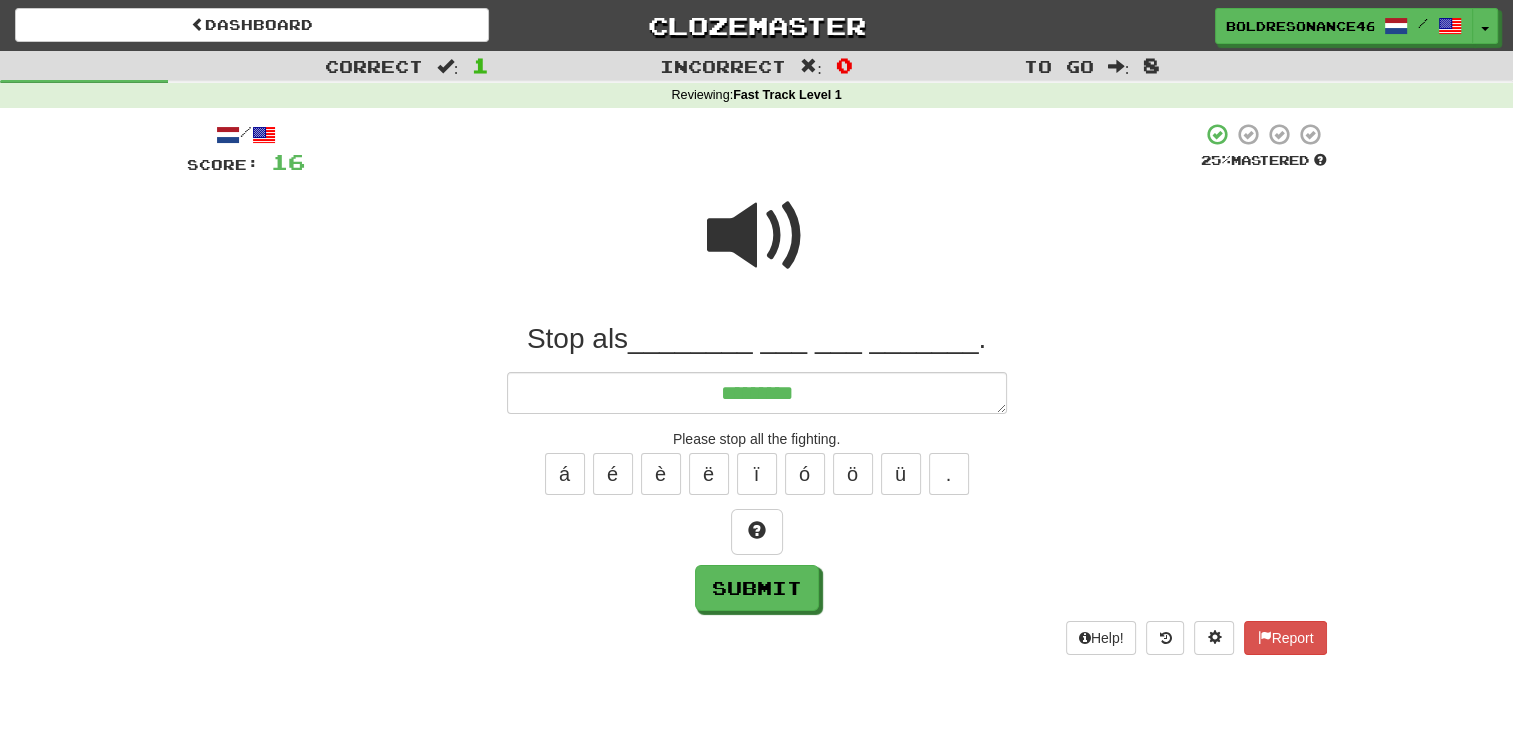 type on "*" 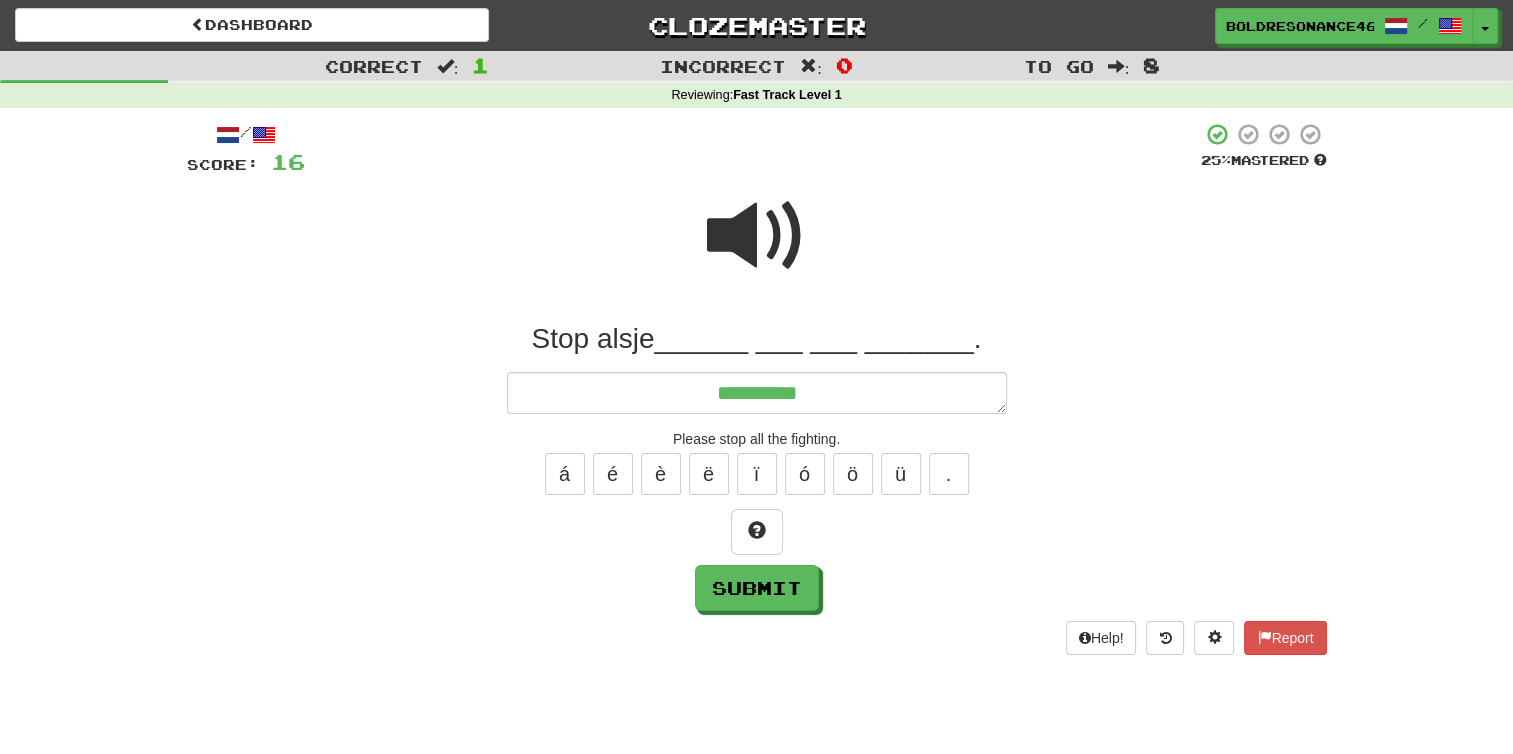 type on "*" 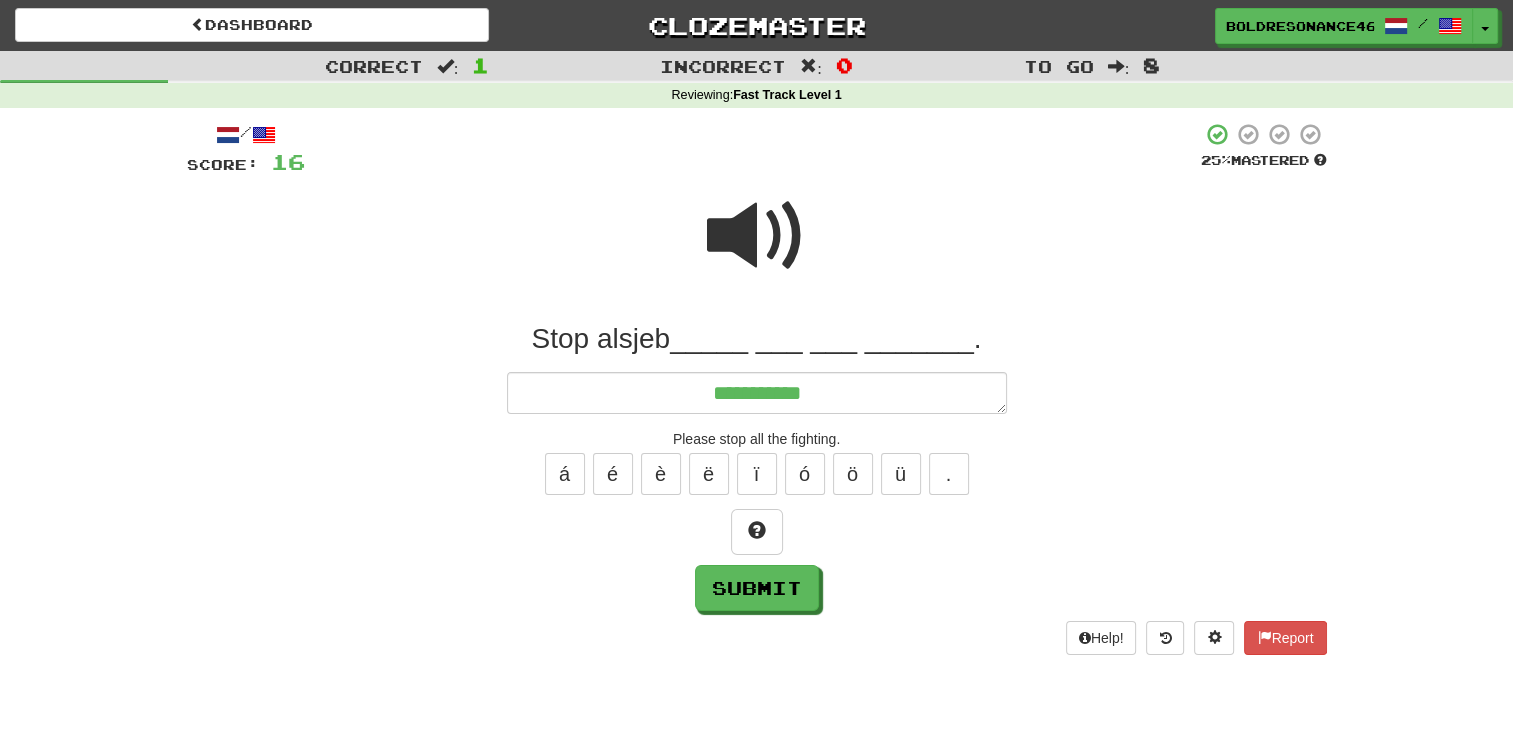 type on "*" 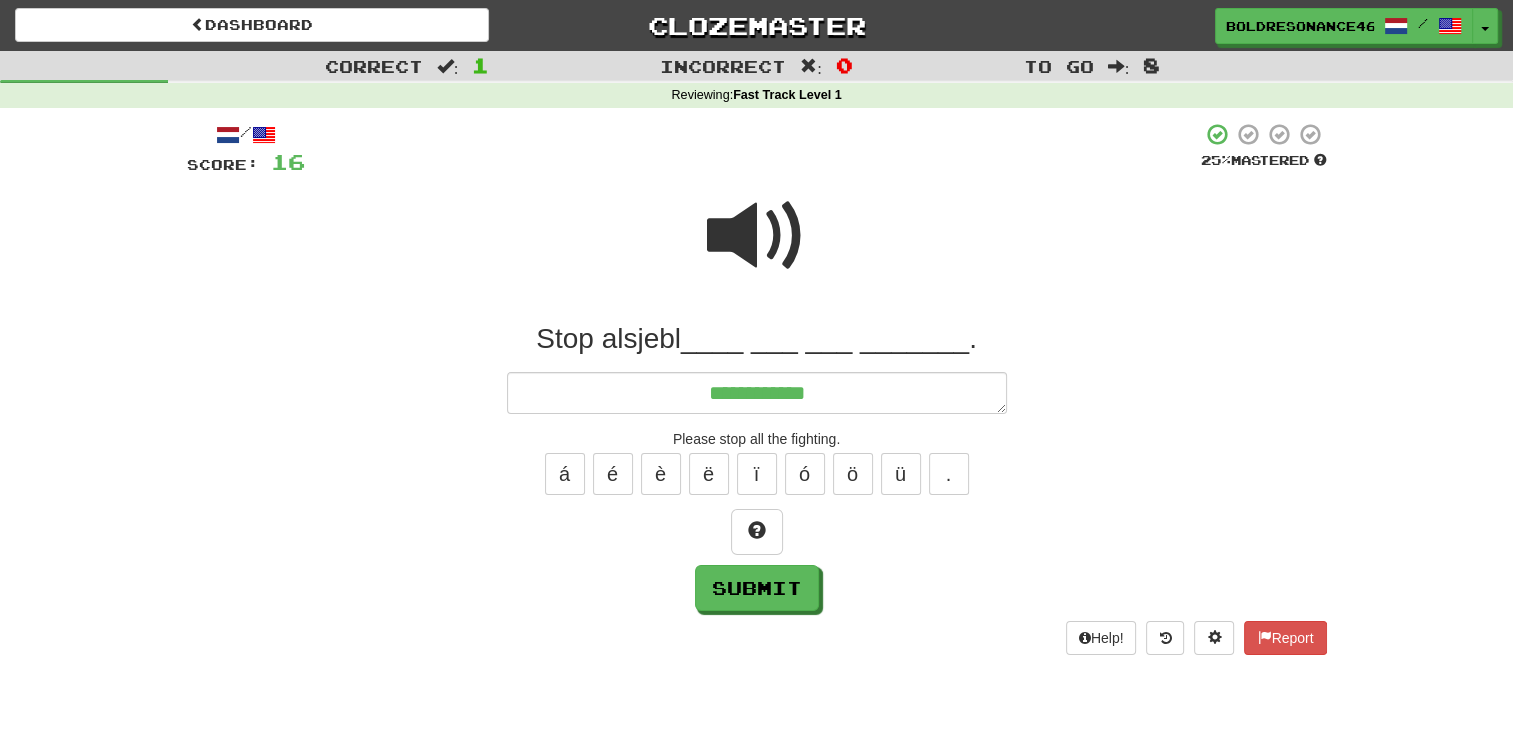 type on "*" 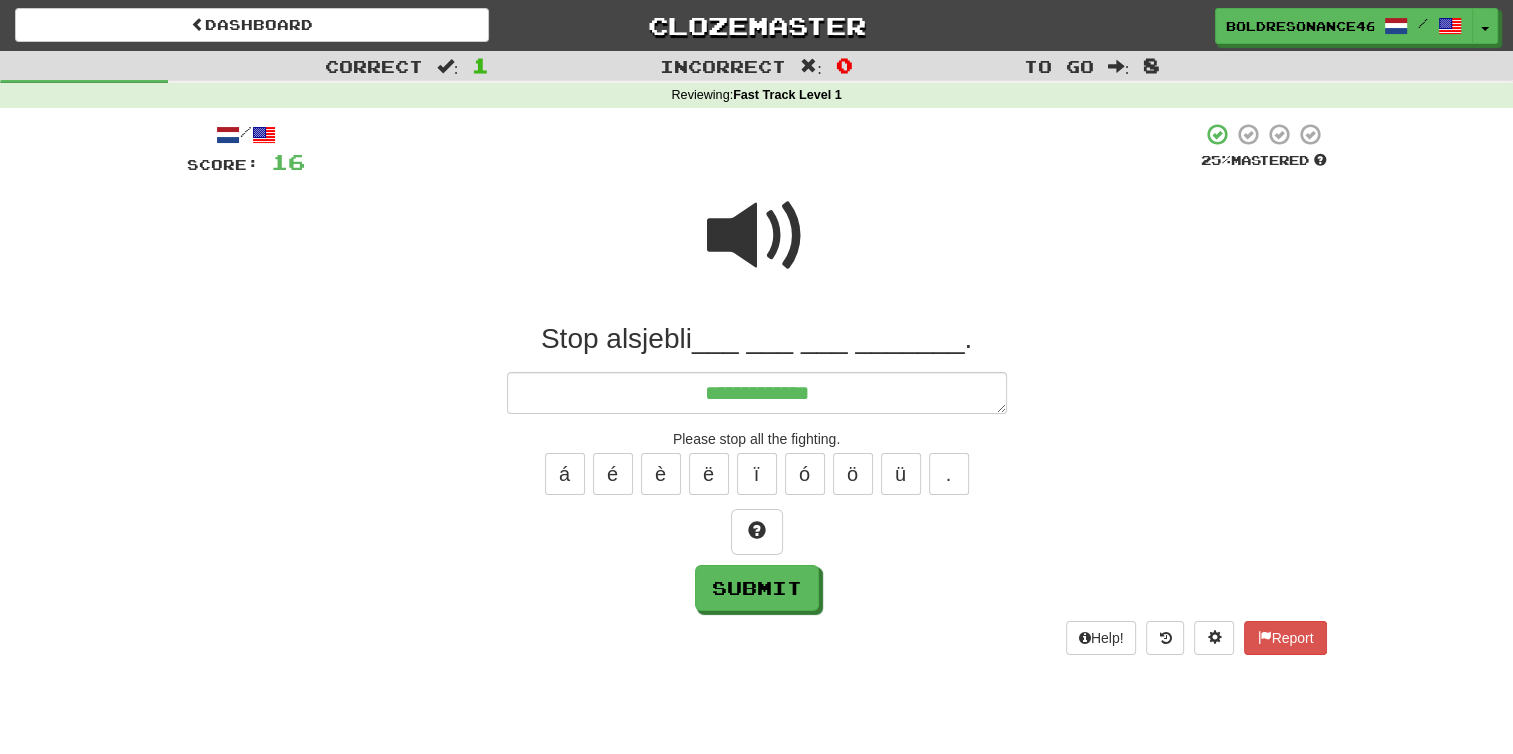 type on "*" 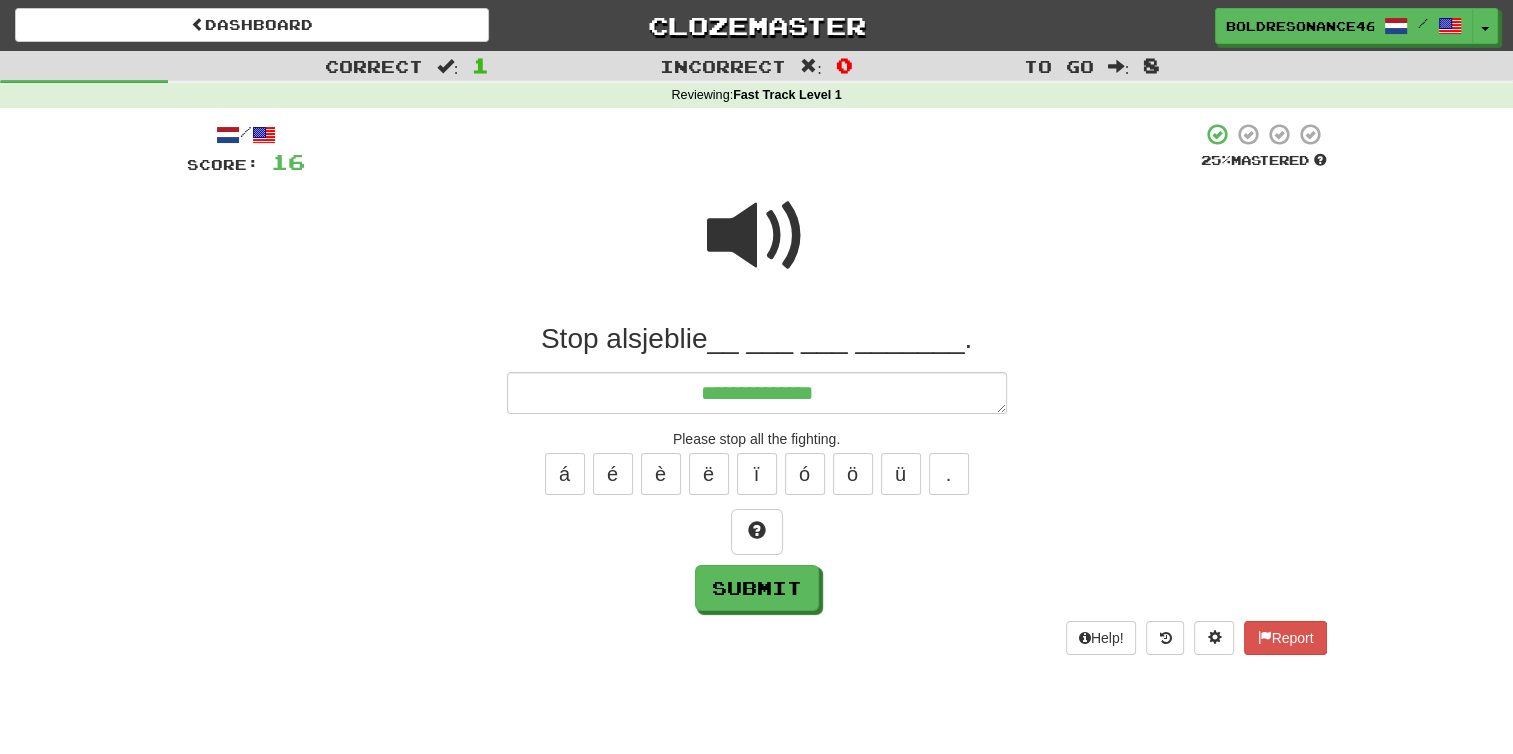 type on "*" 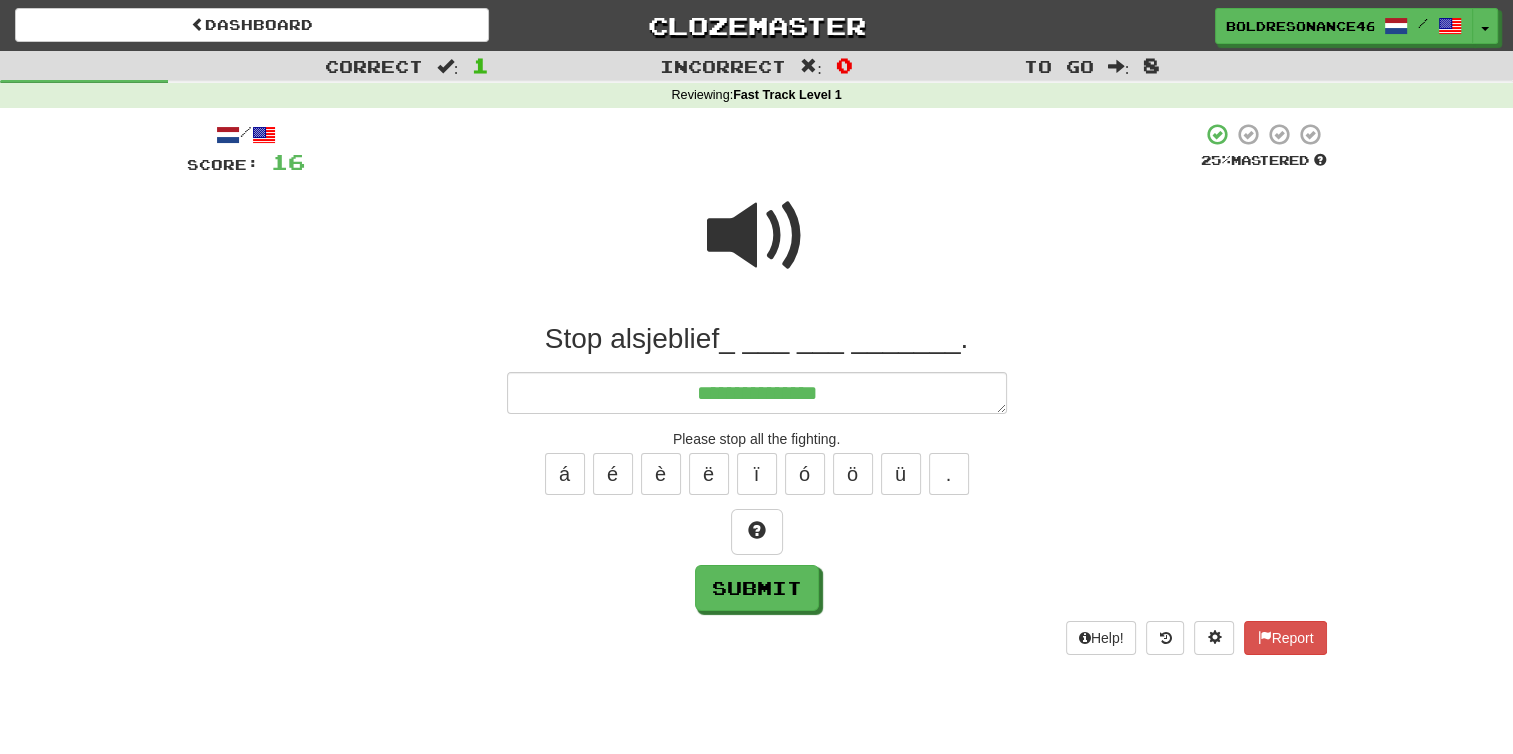 type on "*" 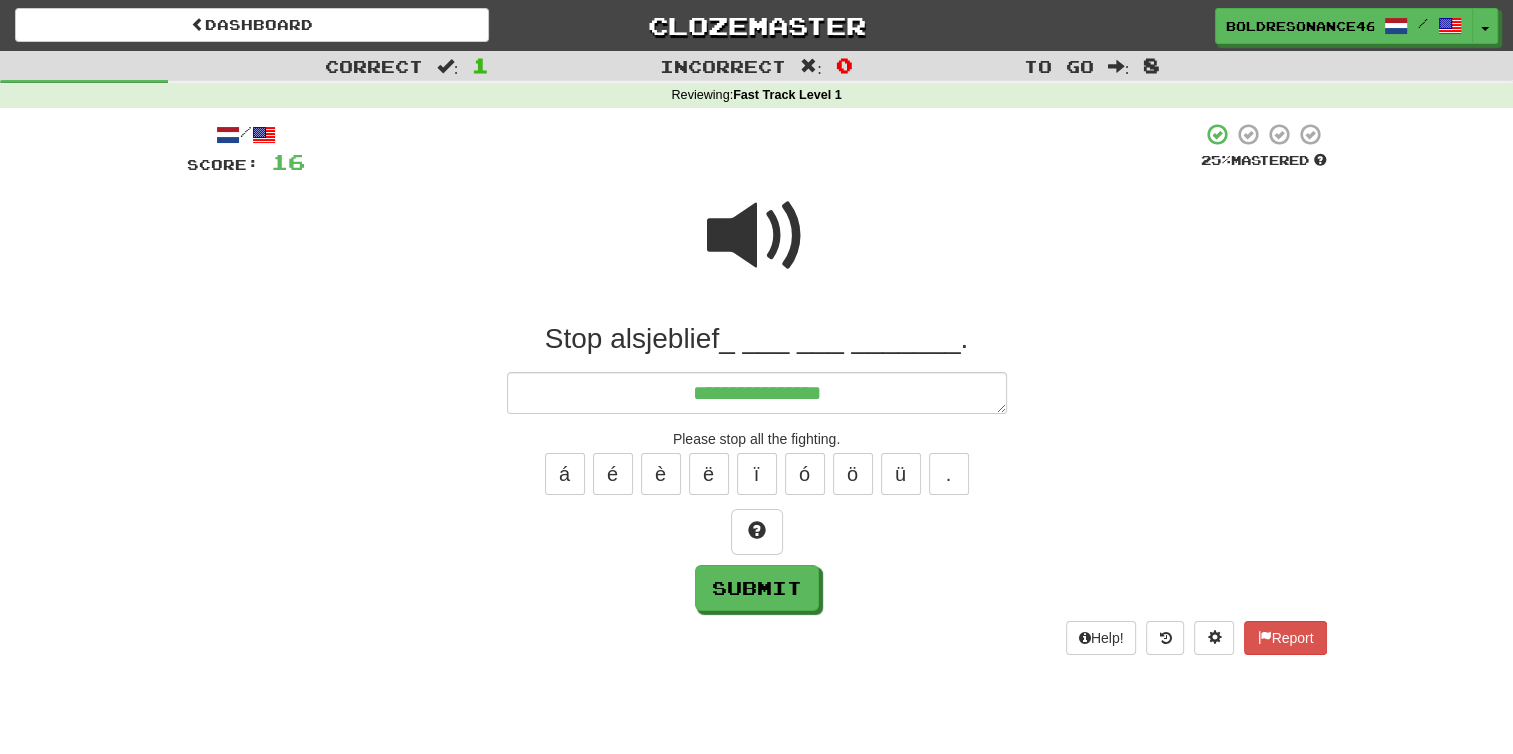 type on "*" 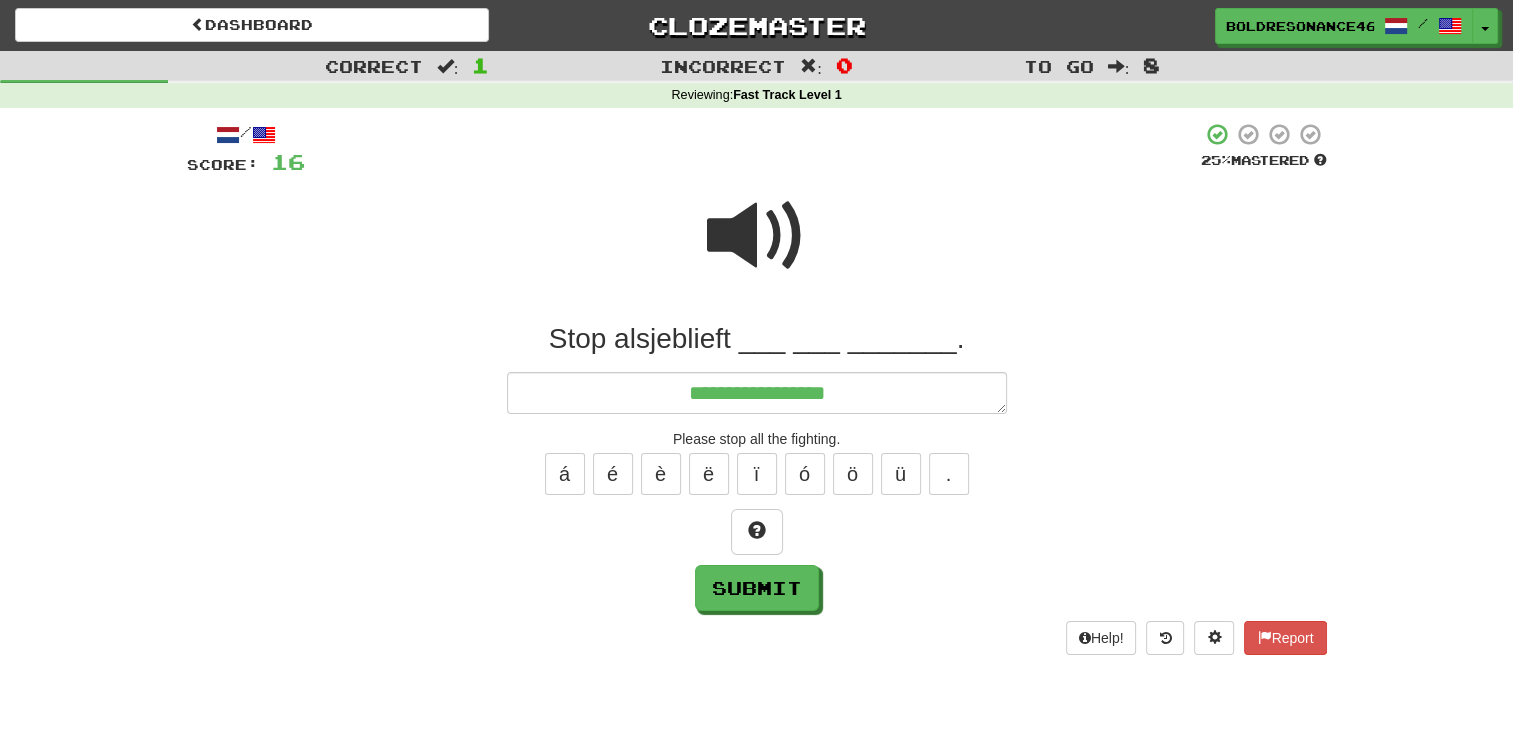 type on "*" 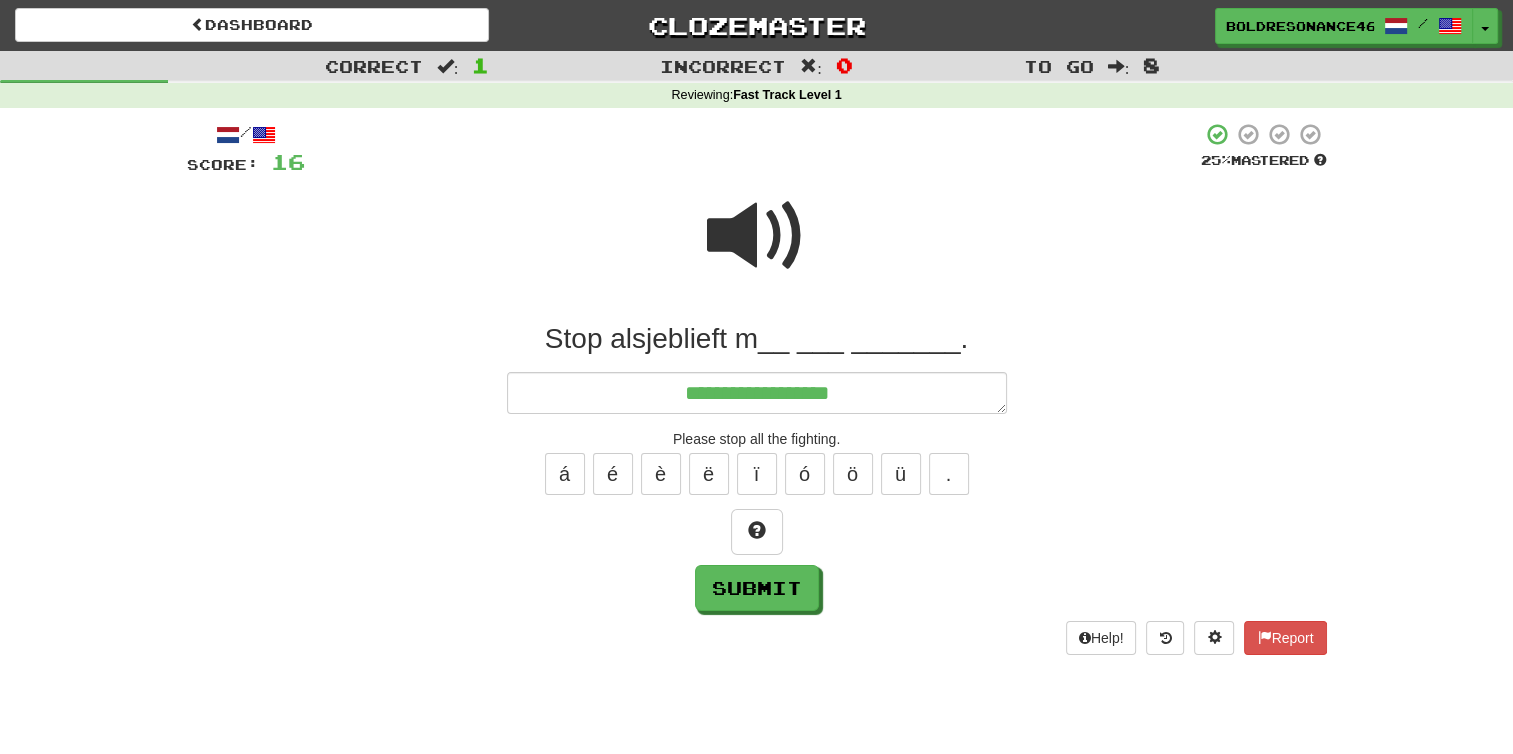 type on "*" 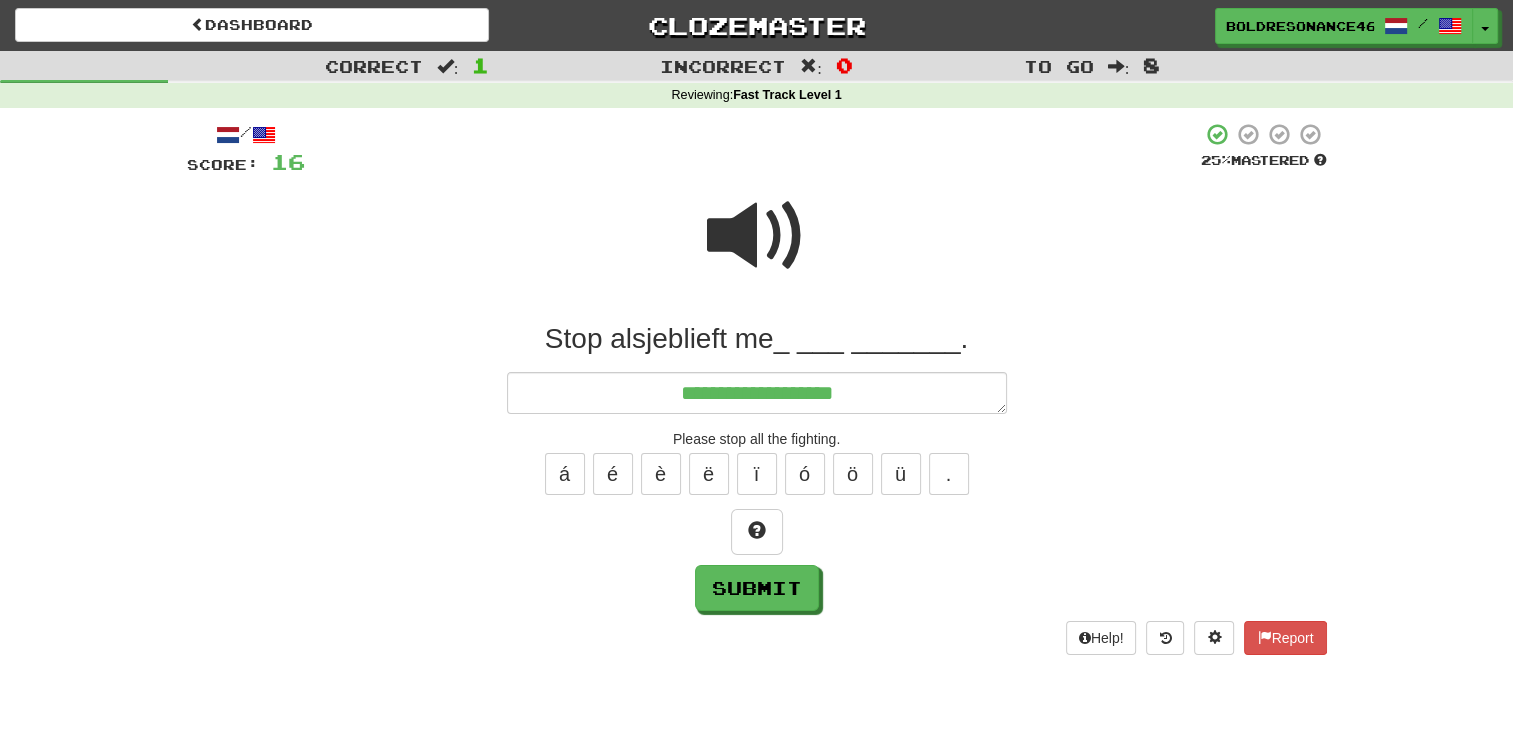 type on "*" 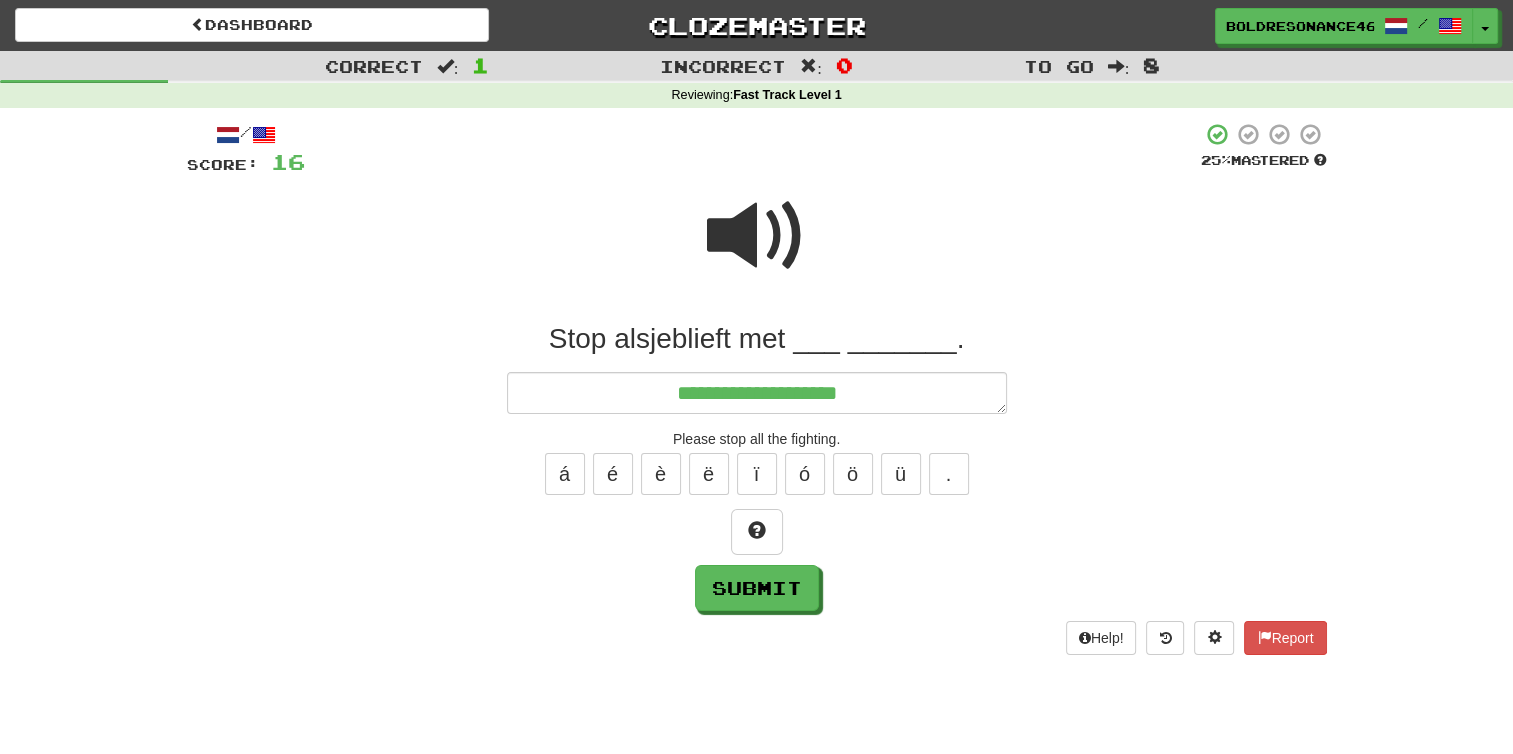 type on "*" 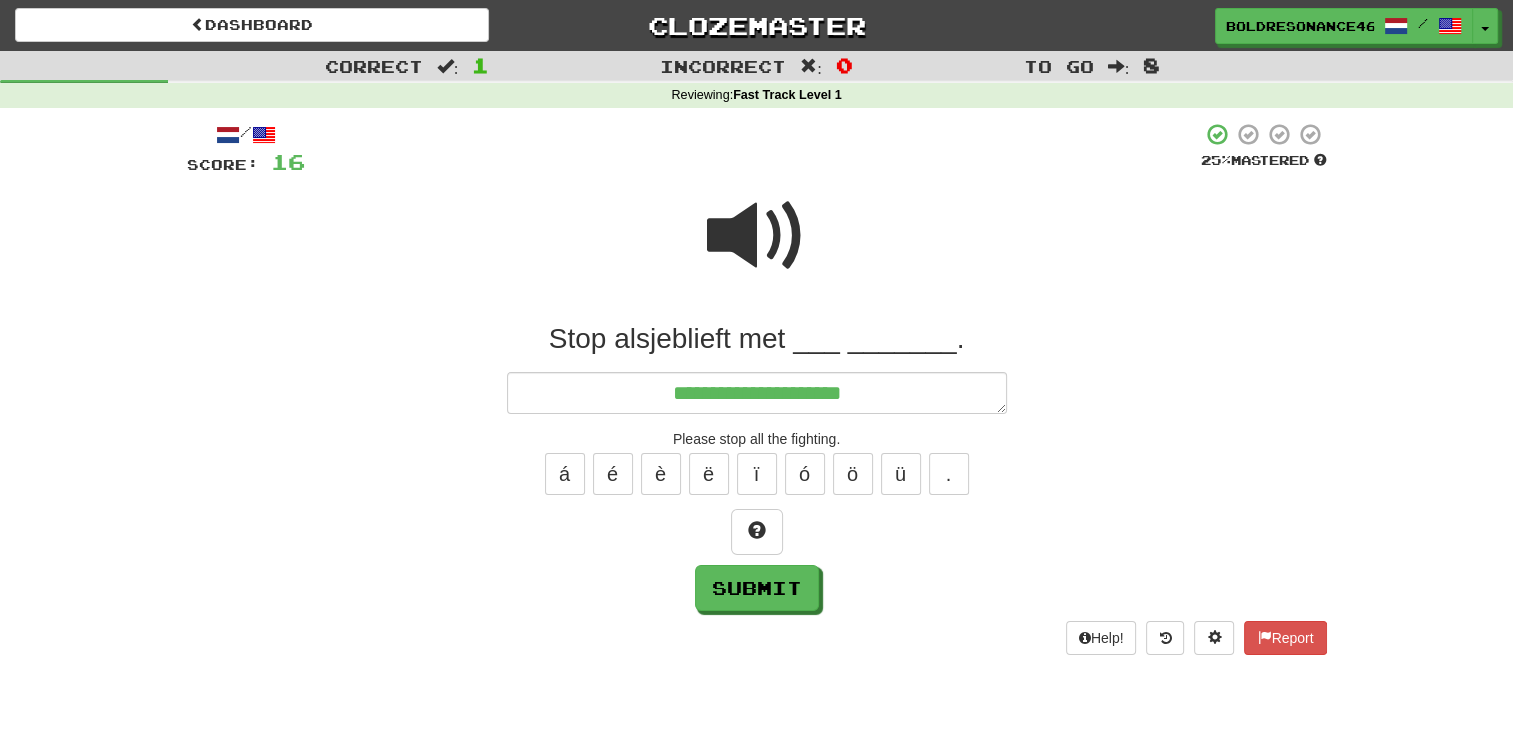 type on "*" 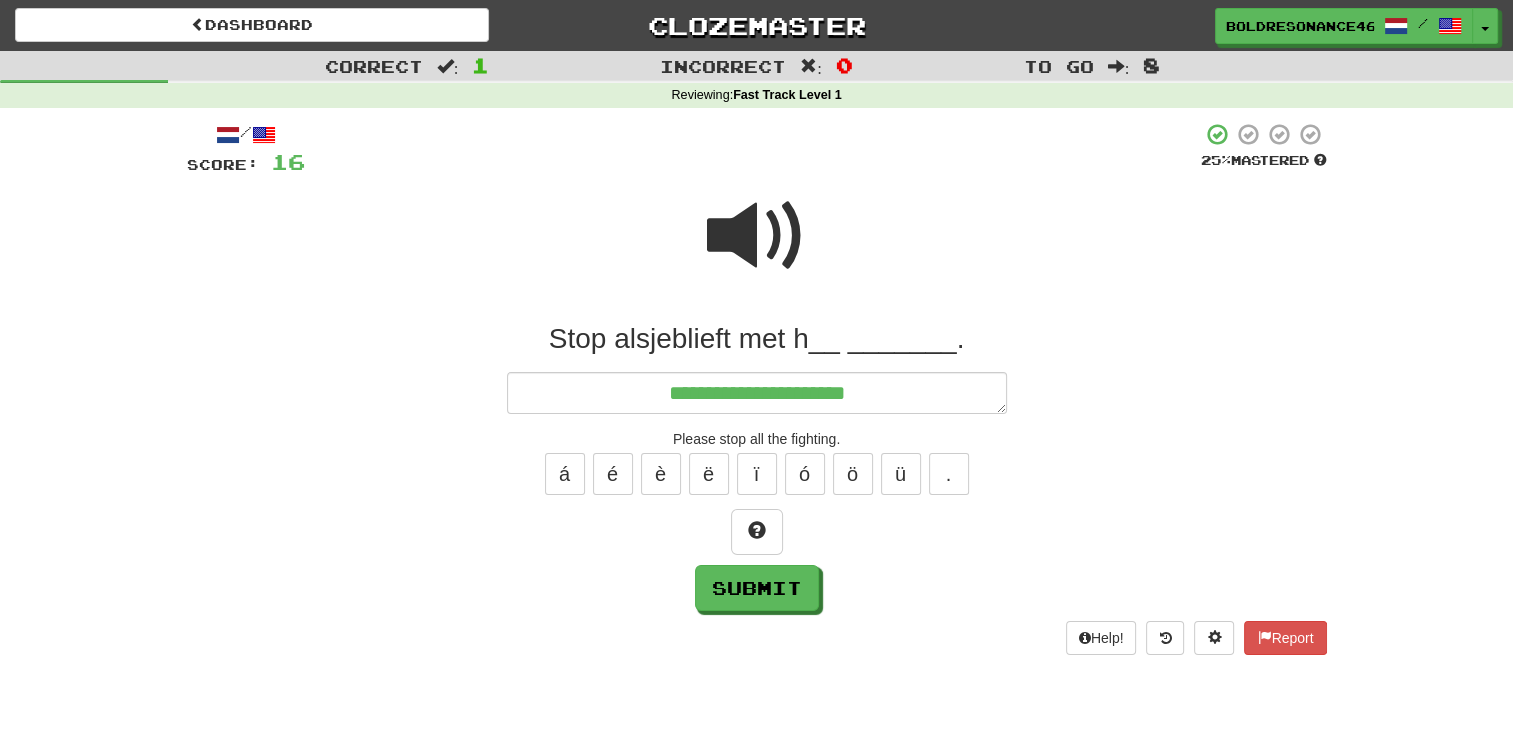 type on "*" 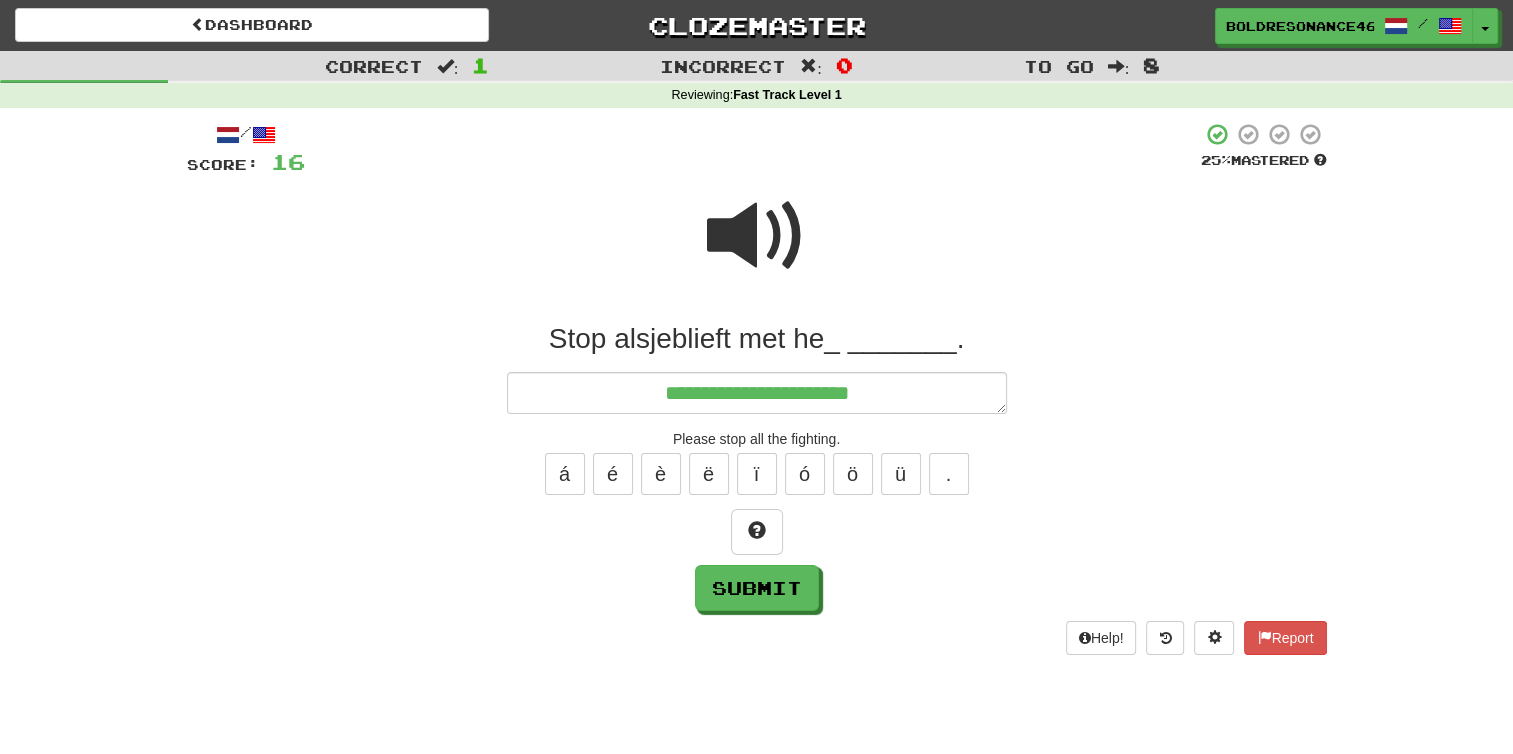 type on "*" 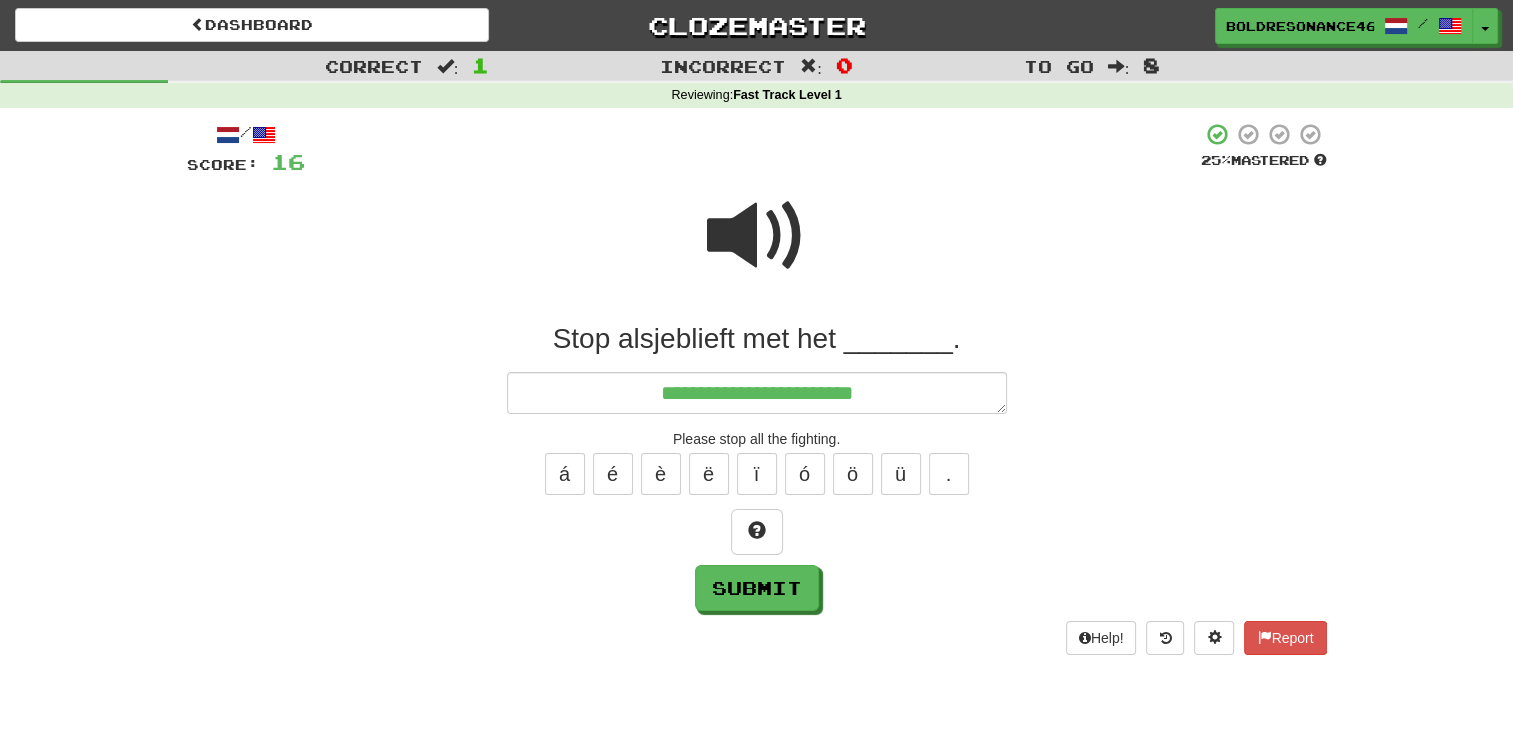 type on "*" 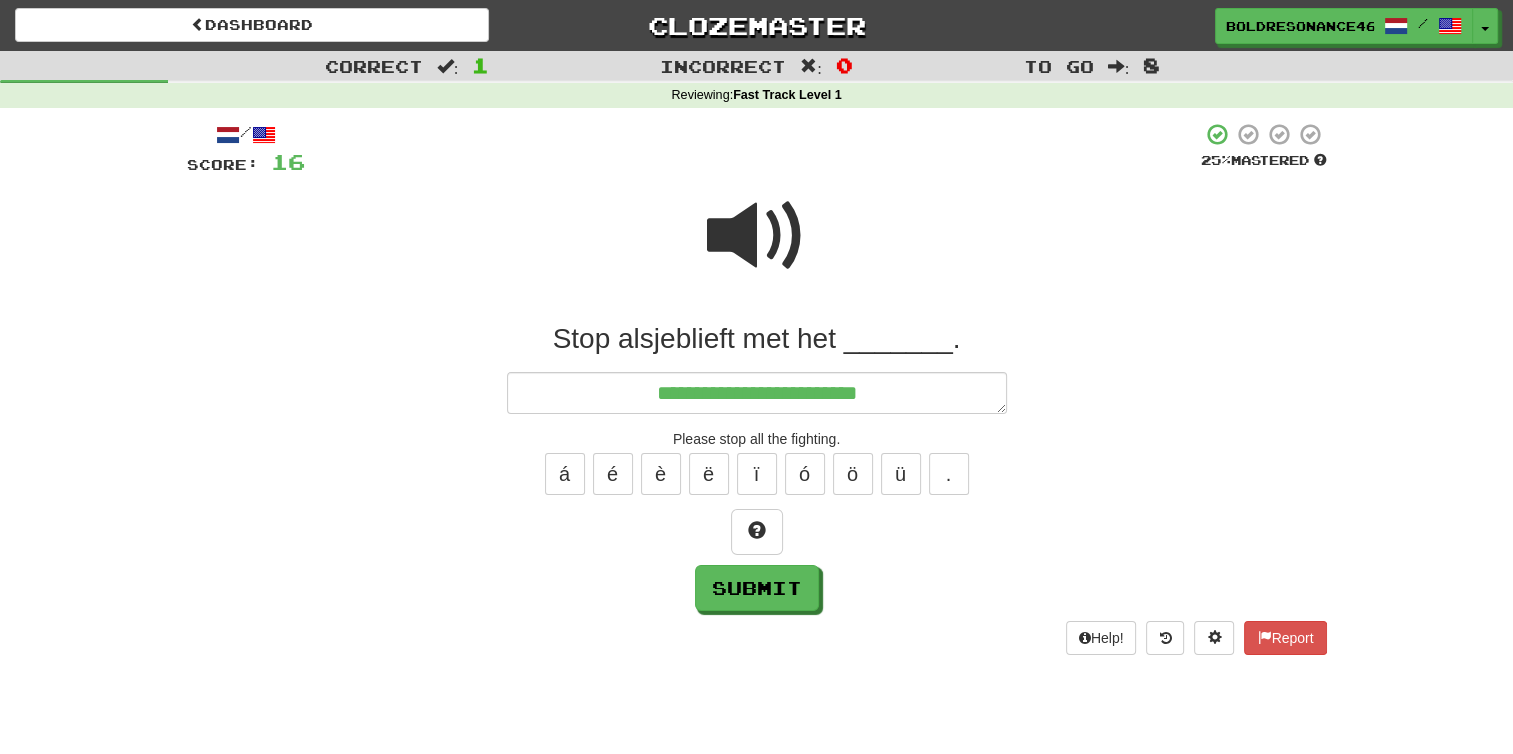 type on "*" 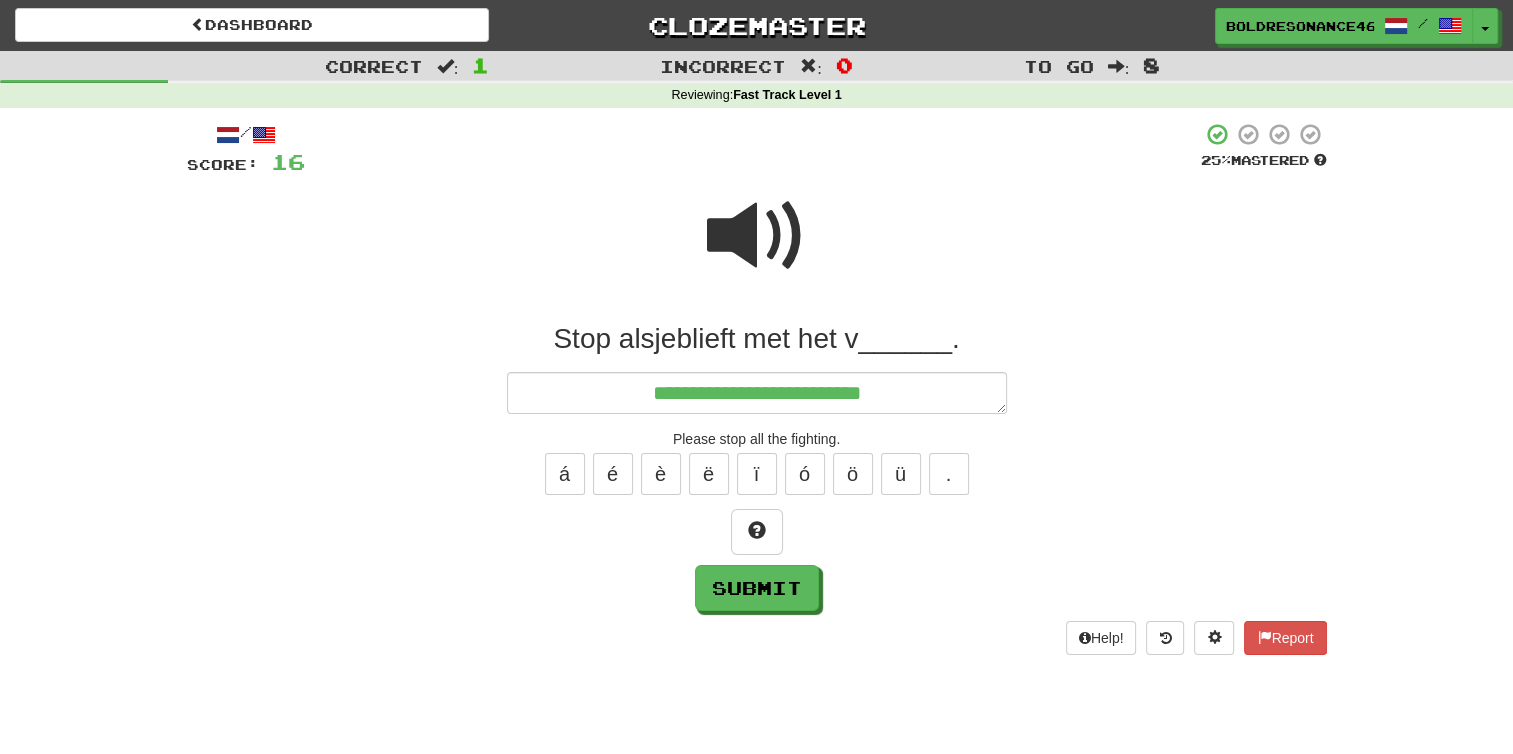 type on "*" 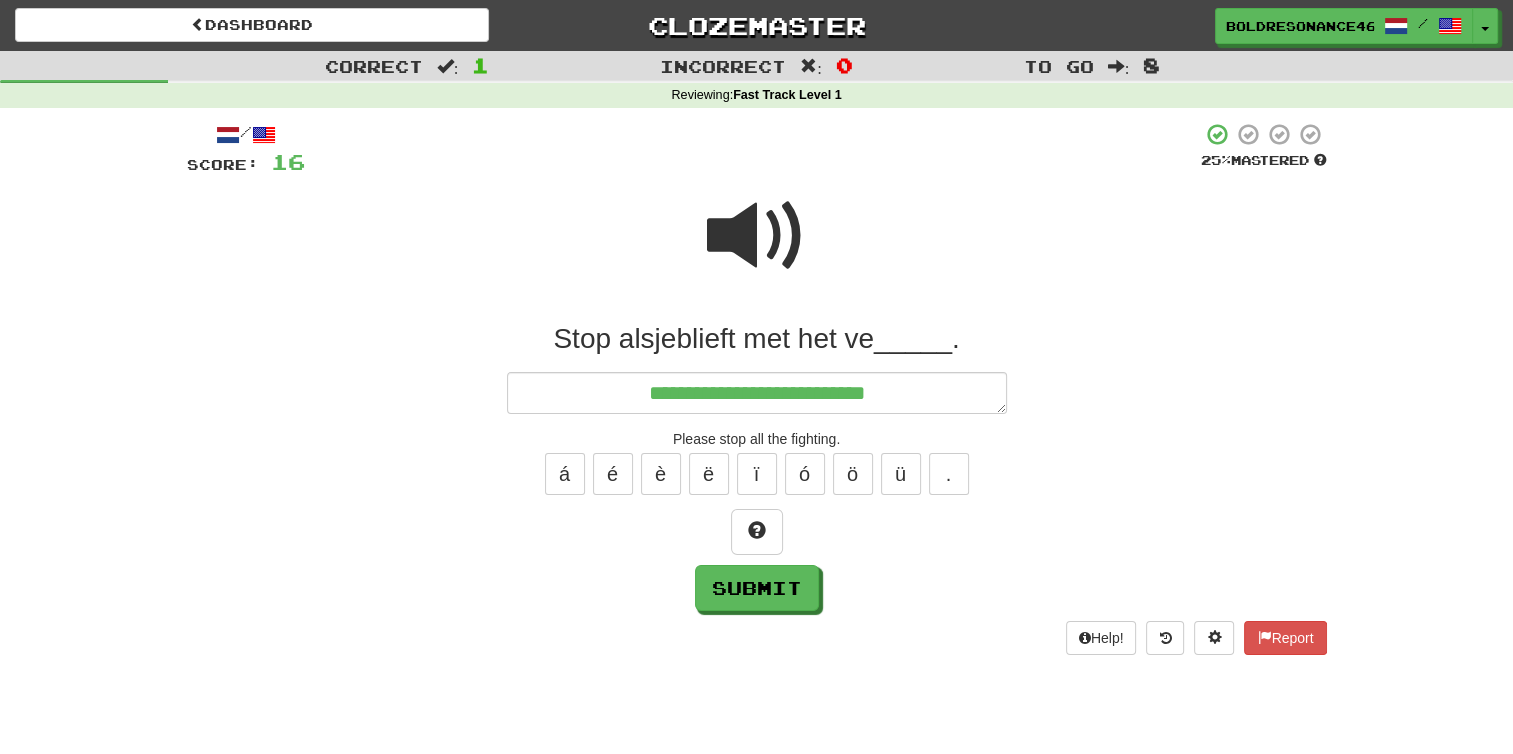 type on "*" 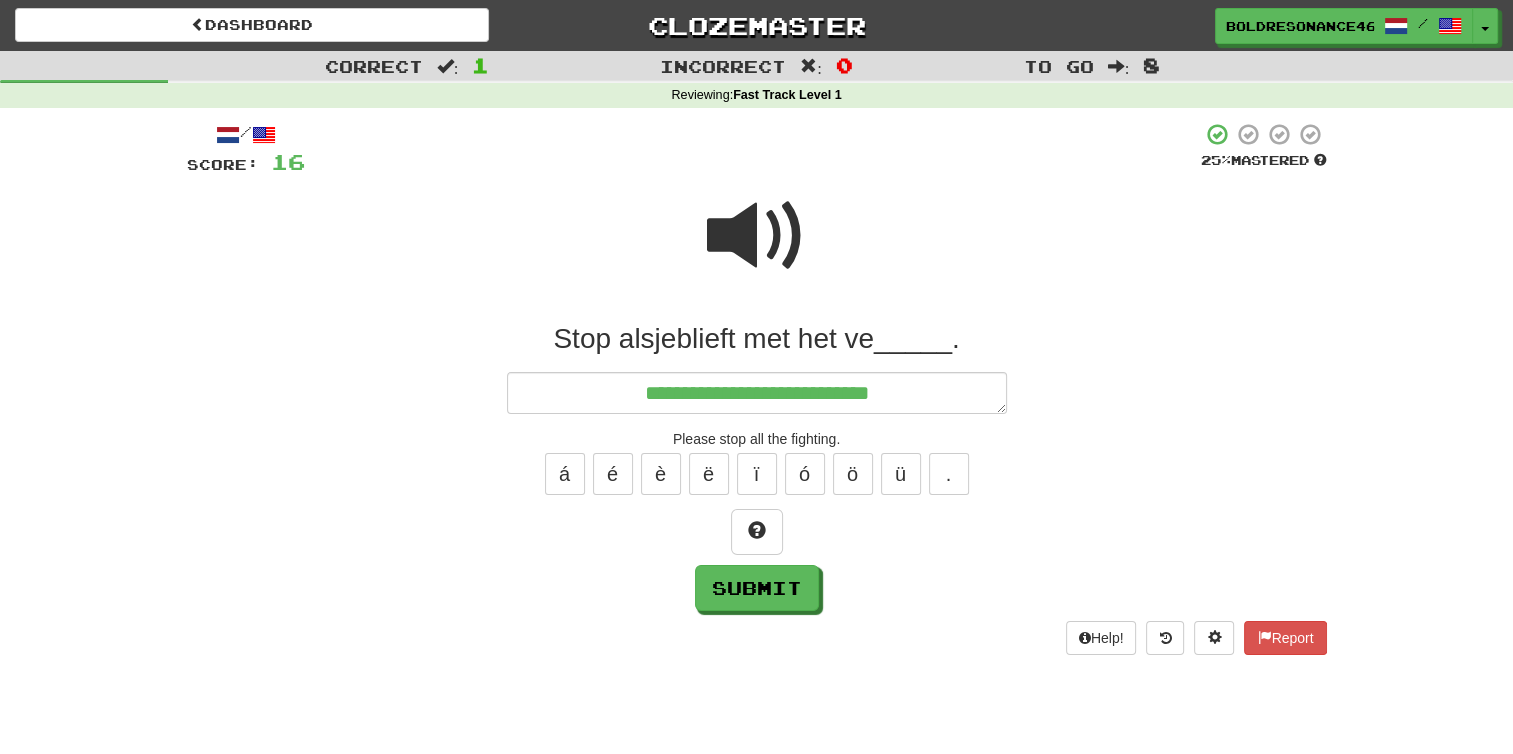 type on "*" 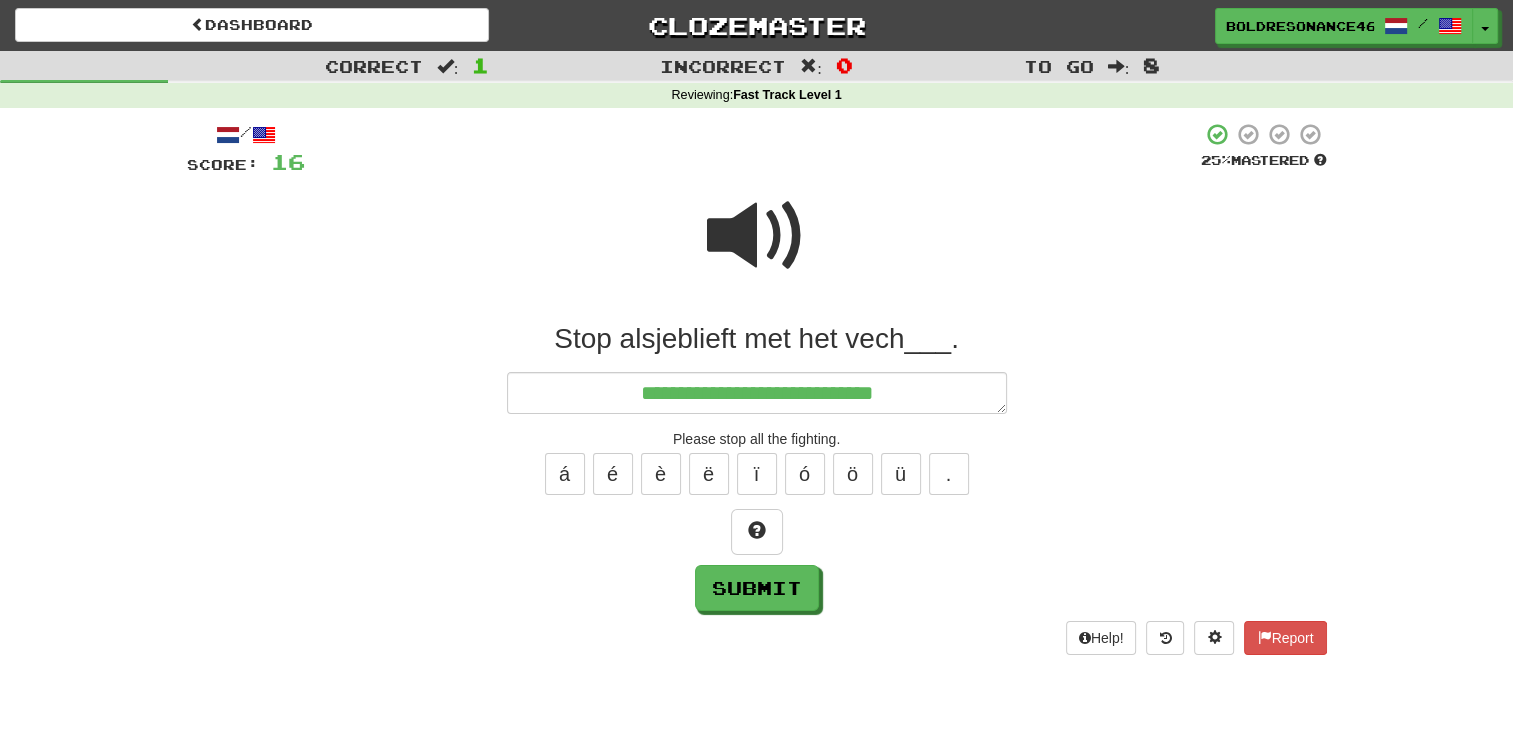 type on "*" 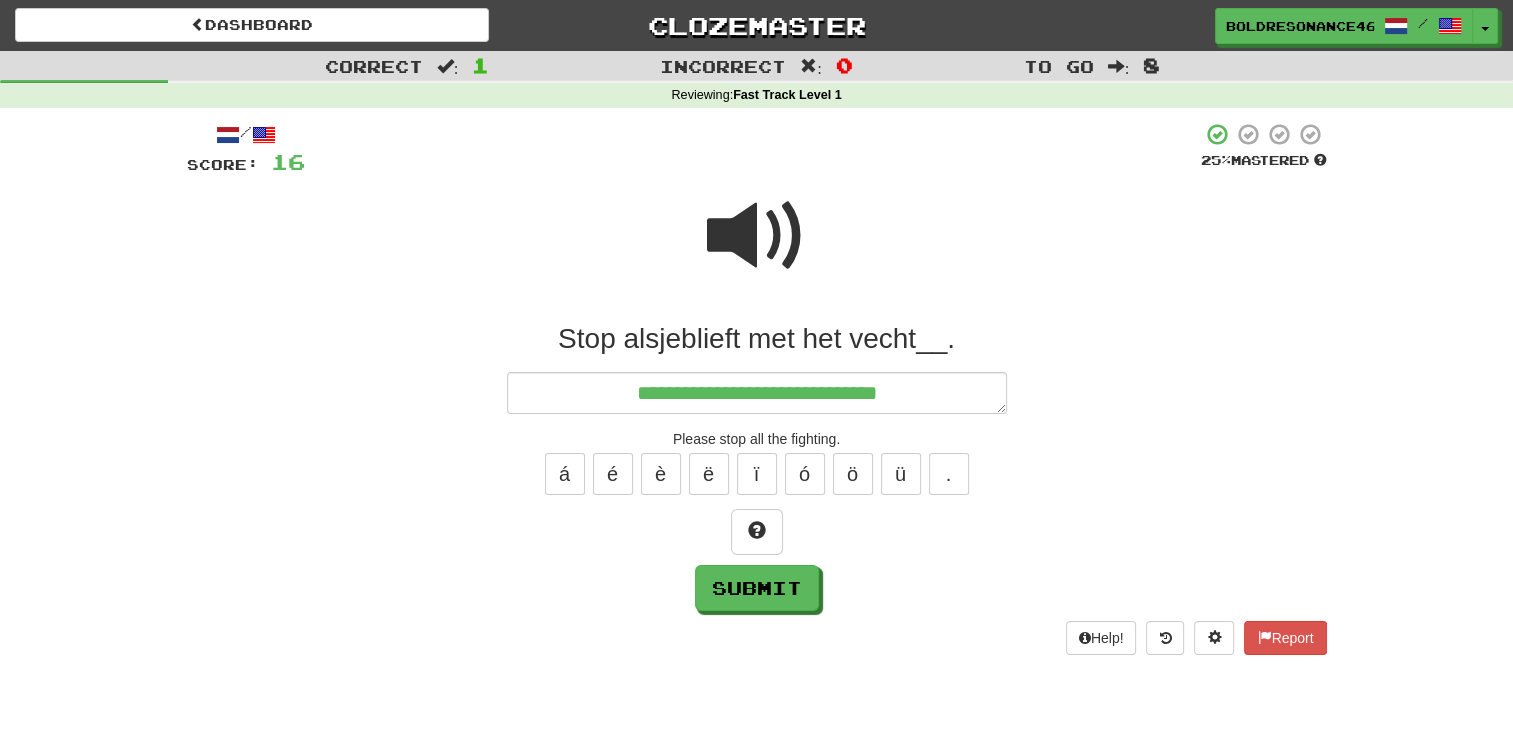 type on "*" 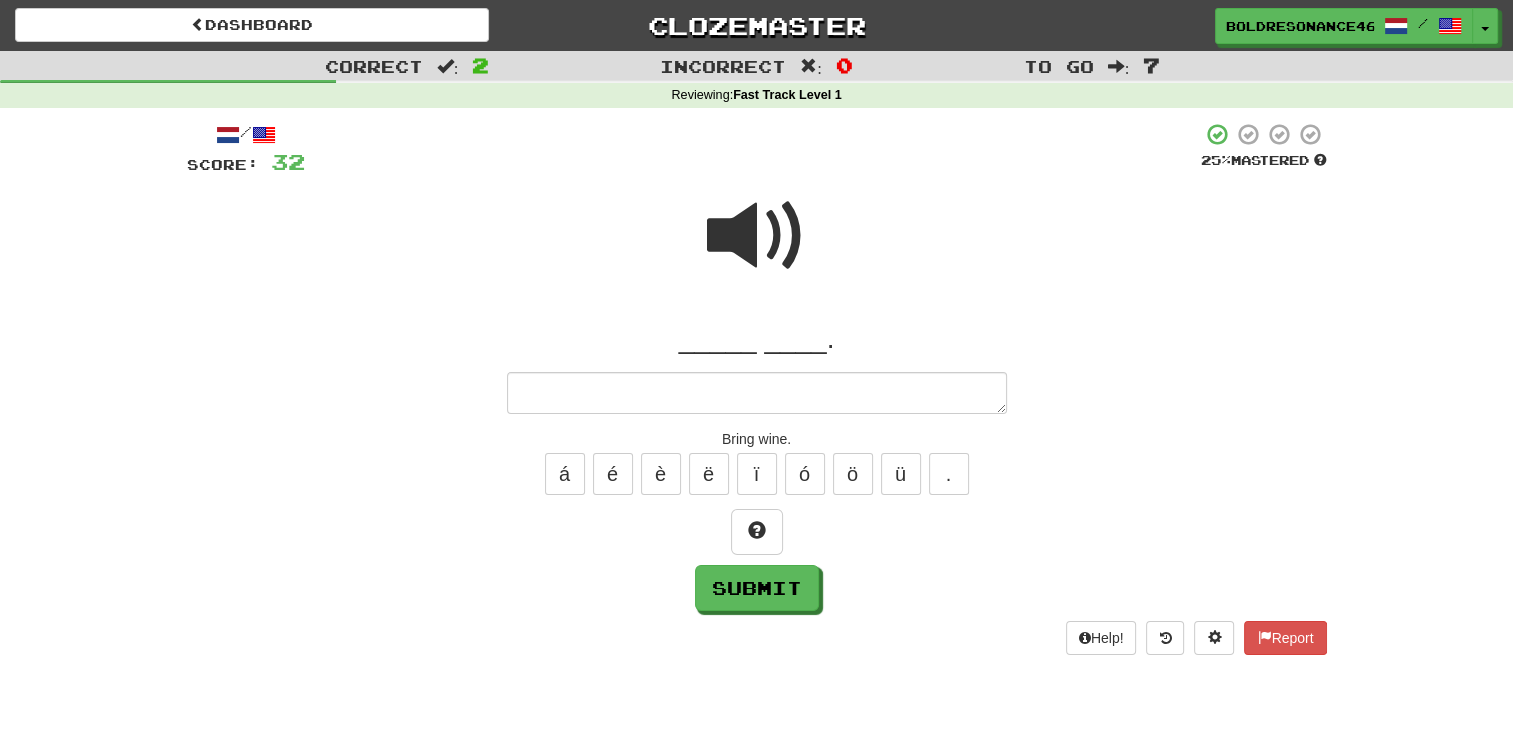 type on "*" 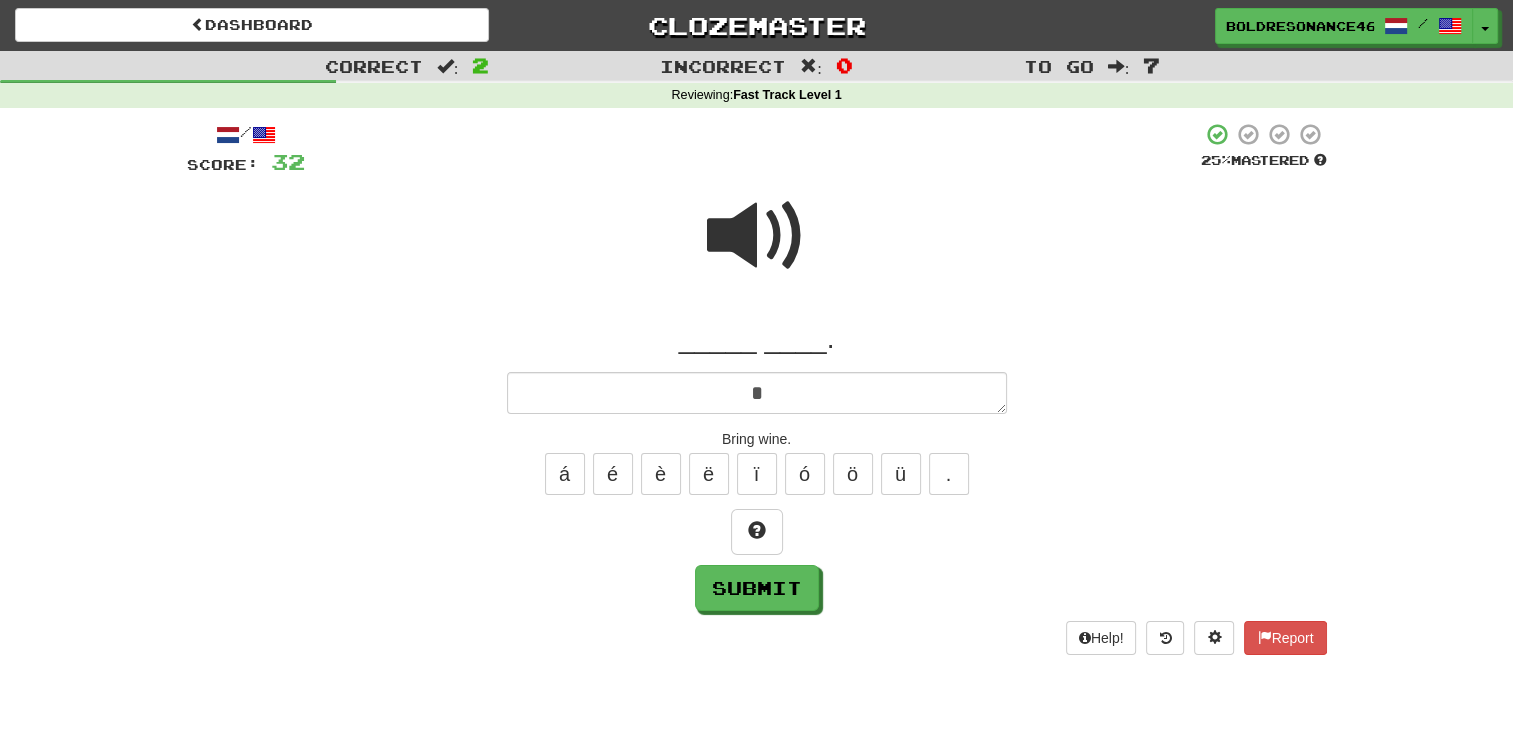 type on "*" 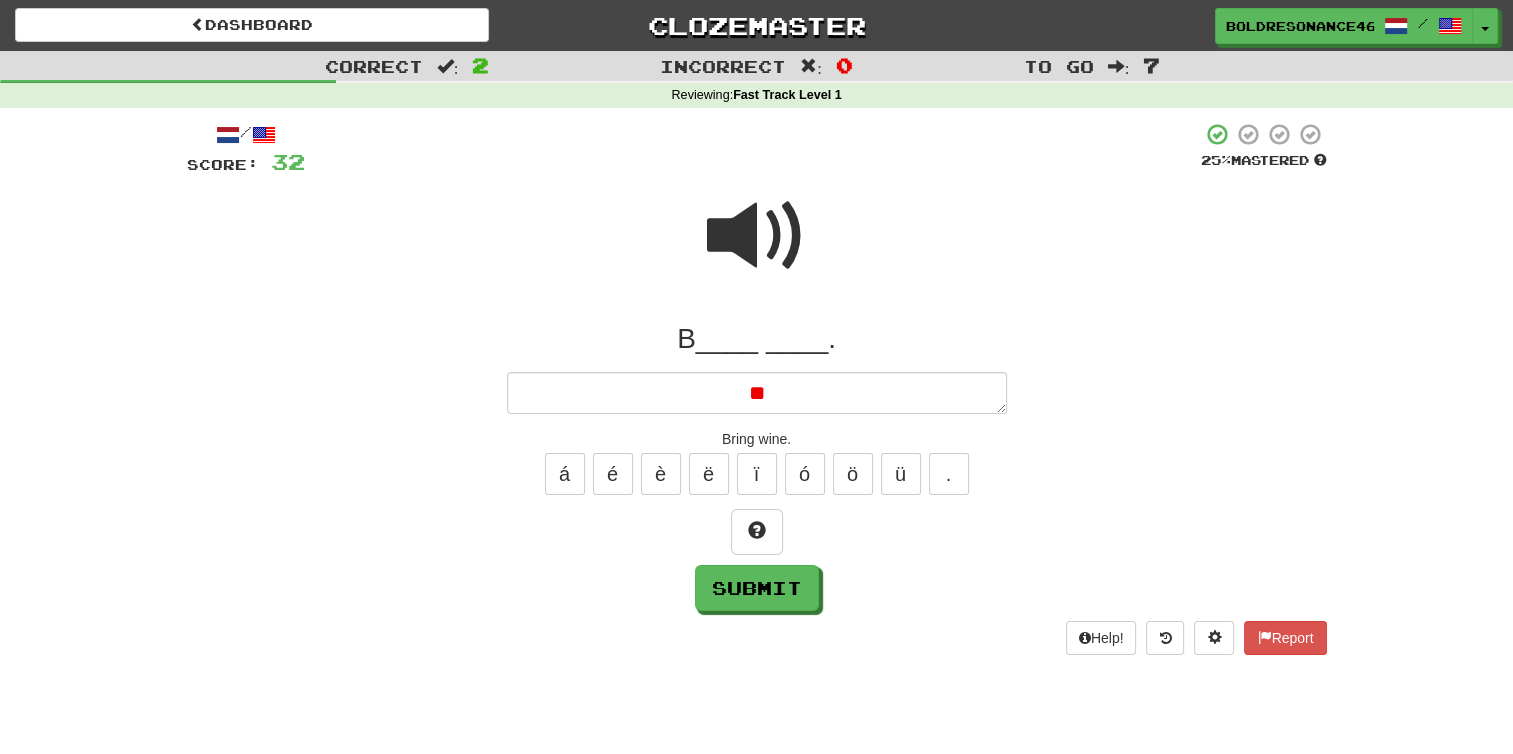 type on "*" 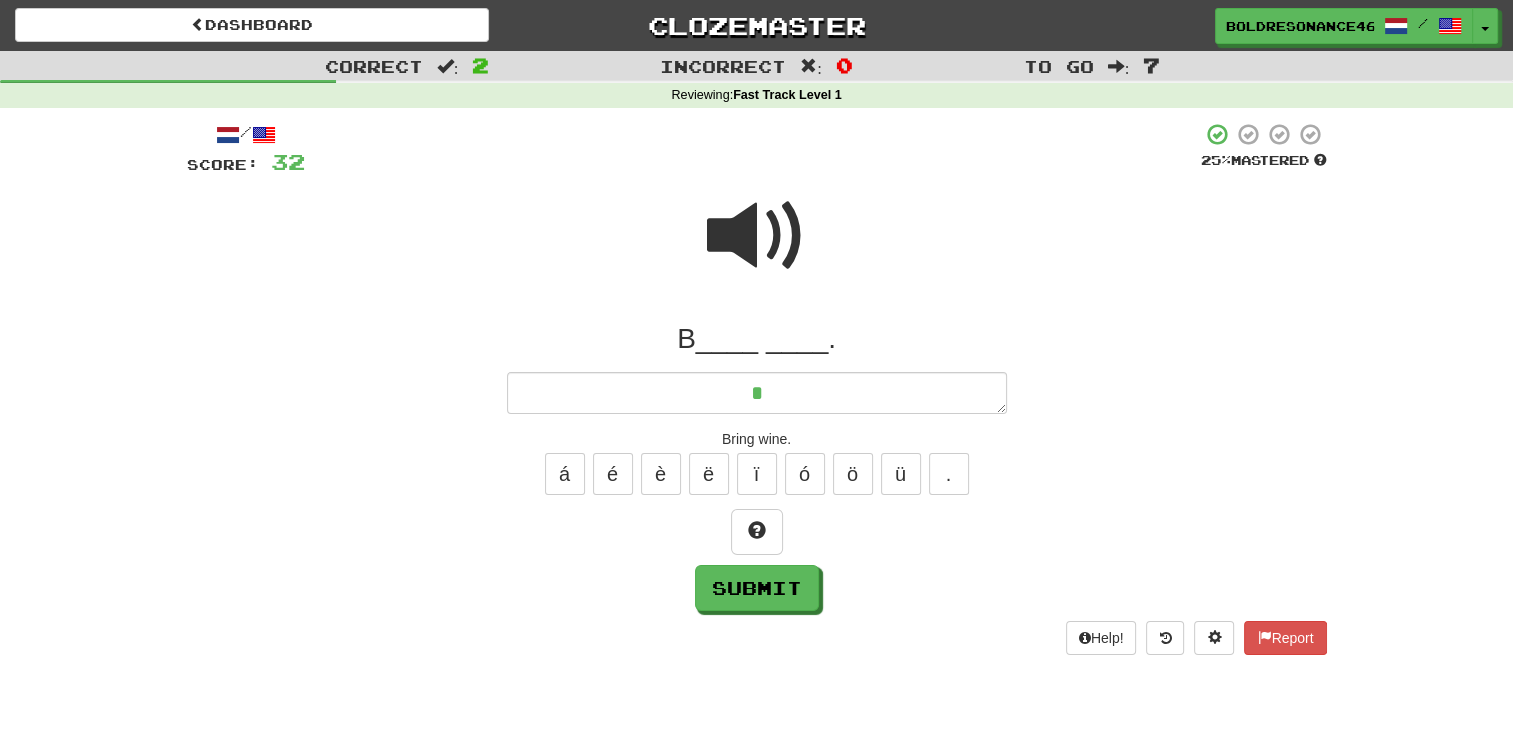 type on "*" 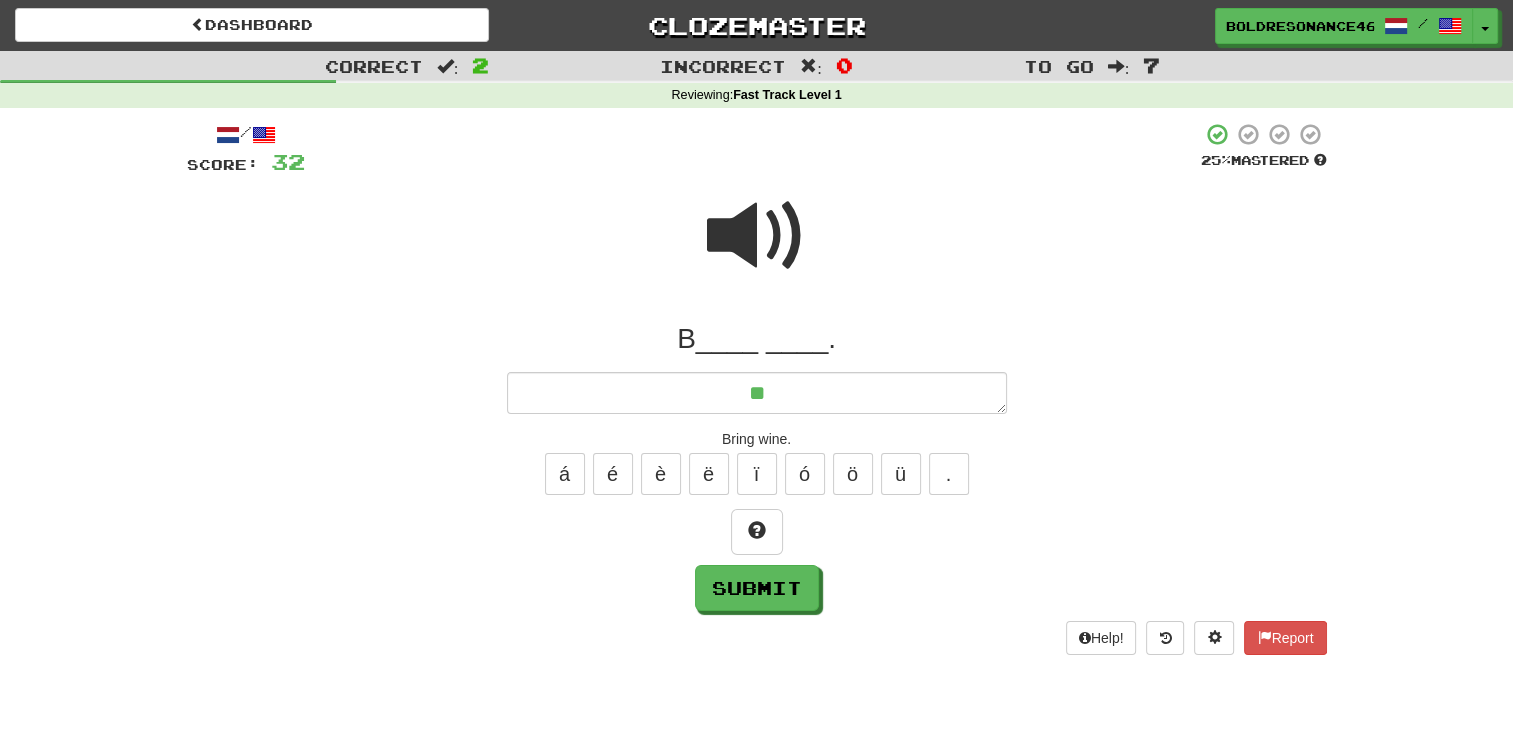 type on "*" 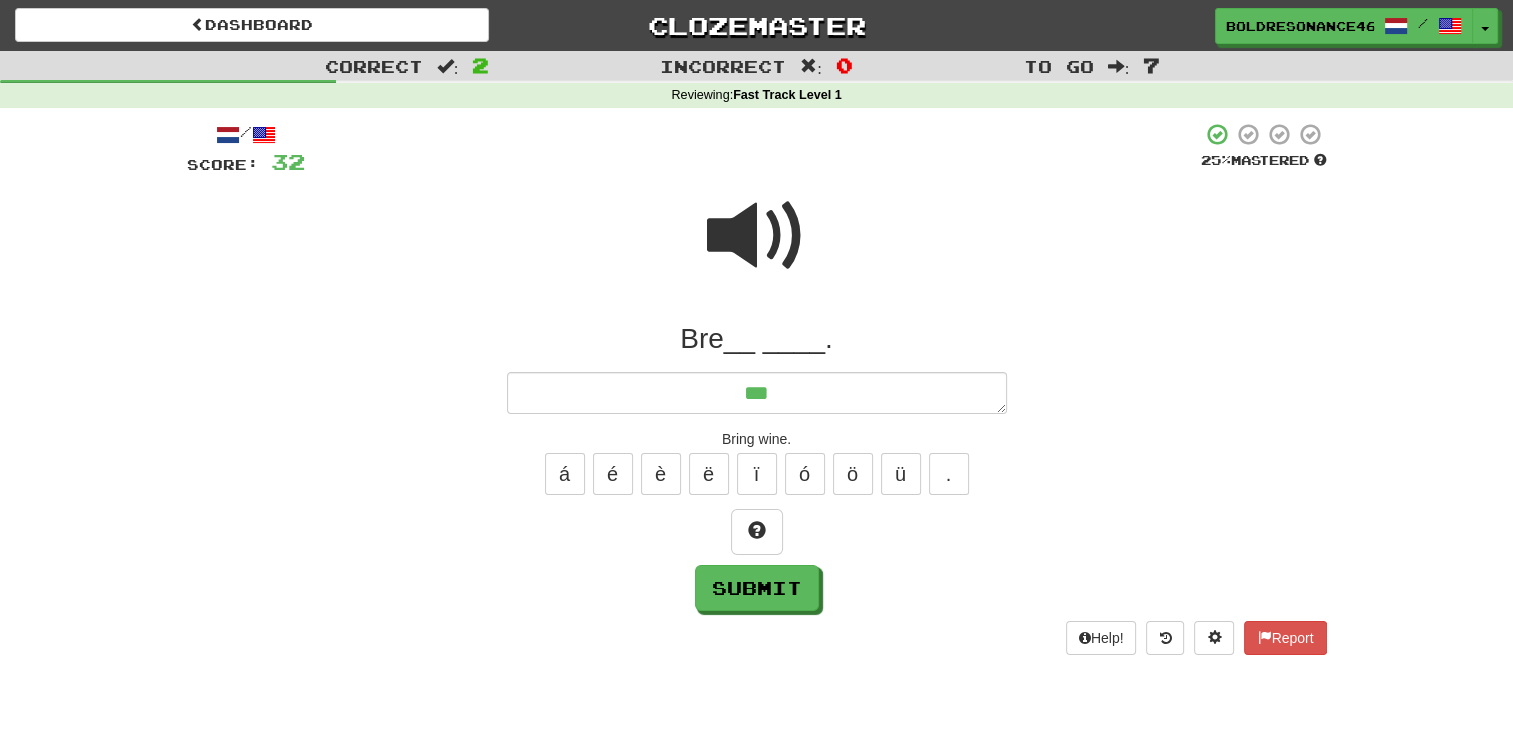type on "*" 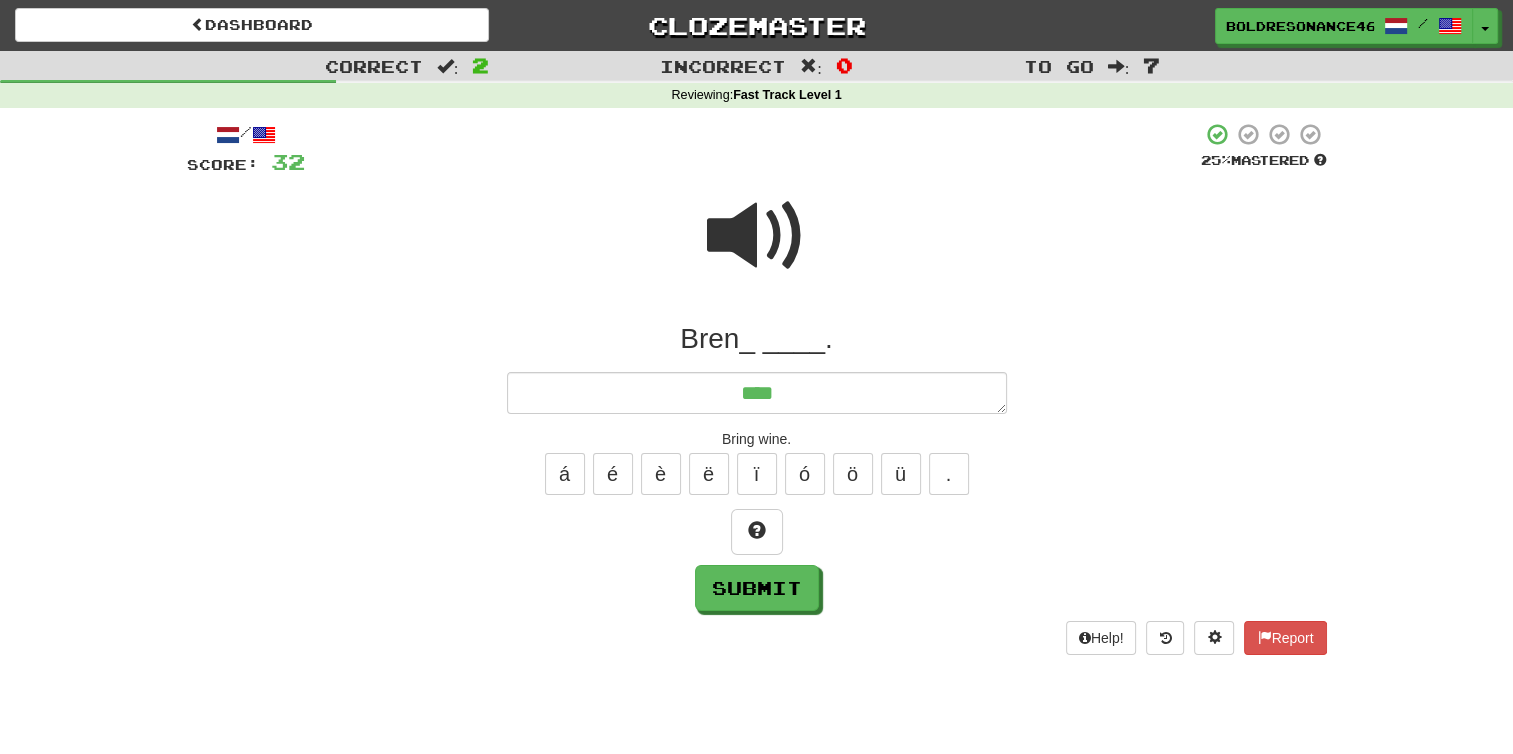 type on "*" 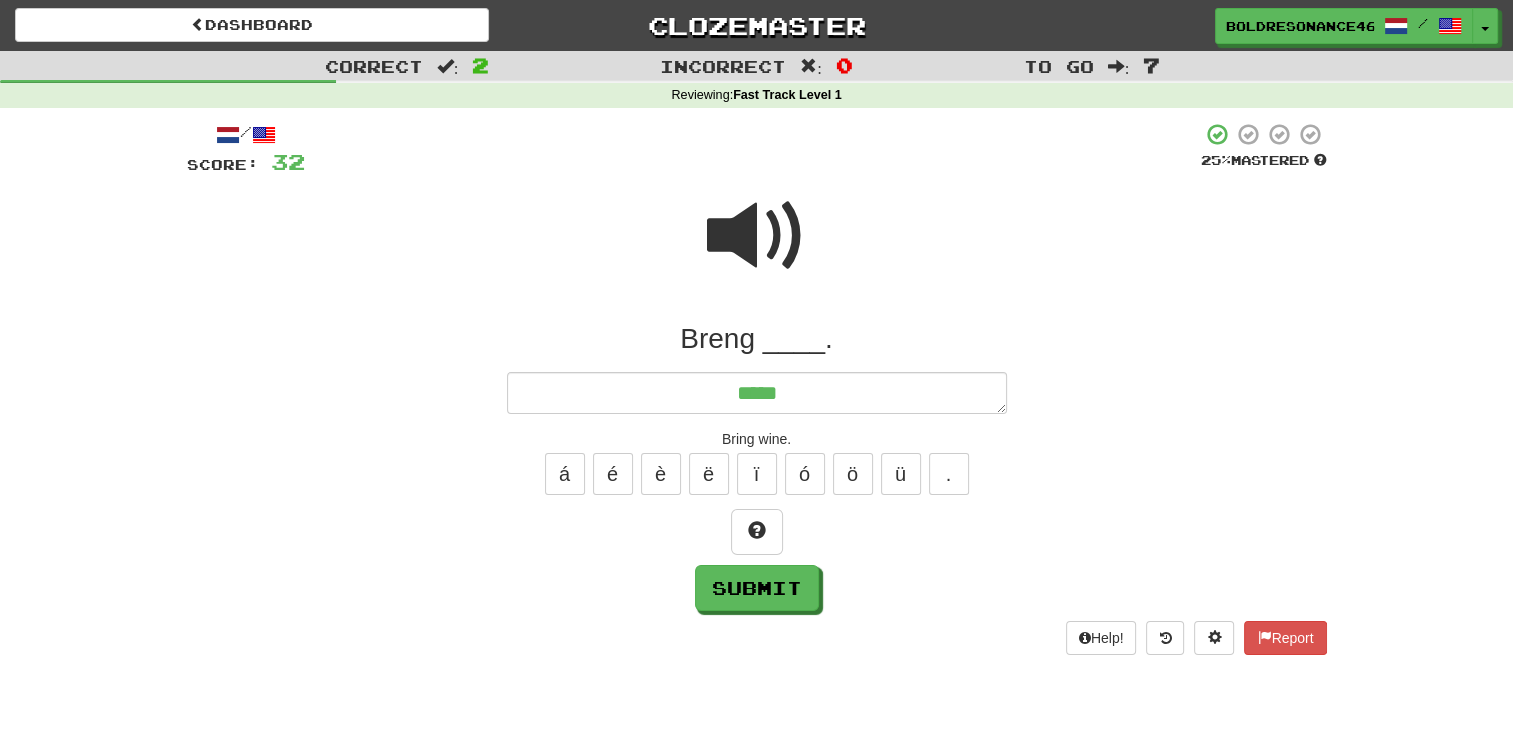 type on "*" 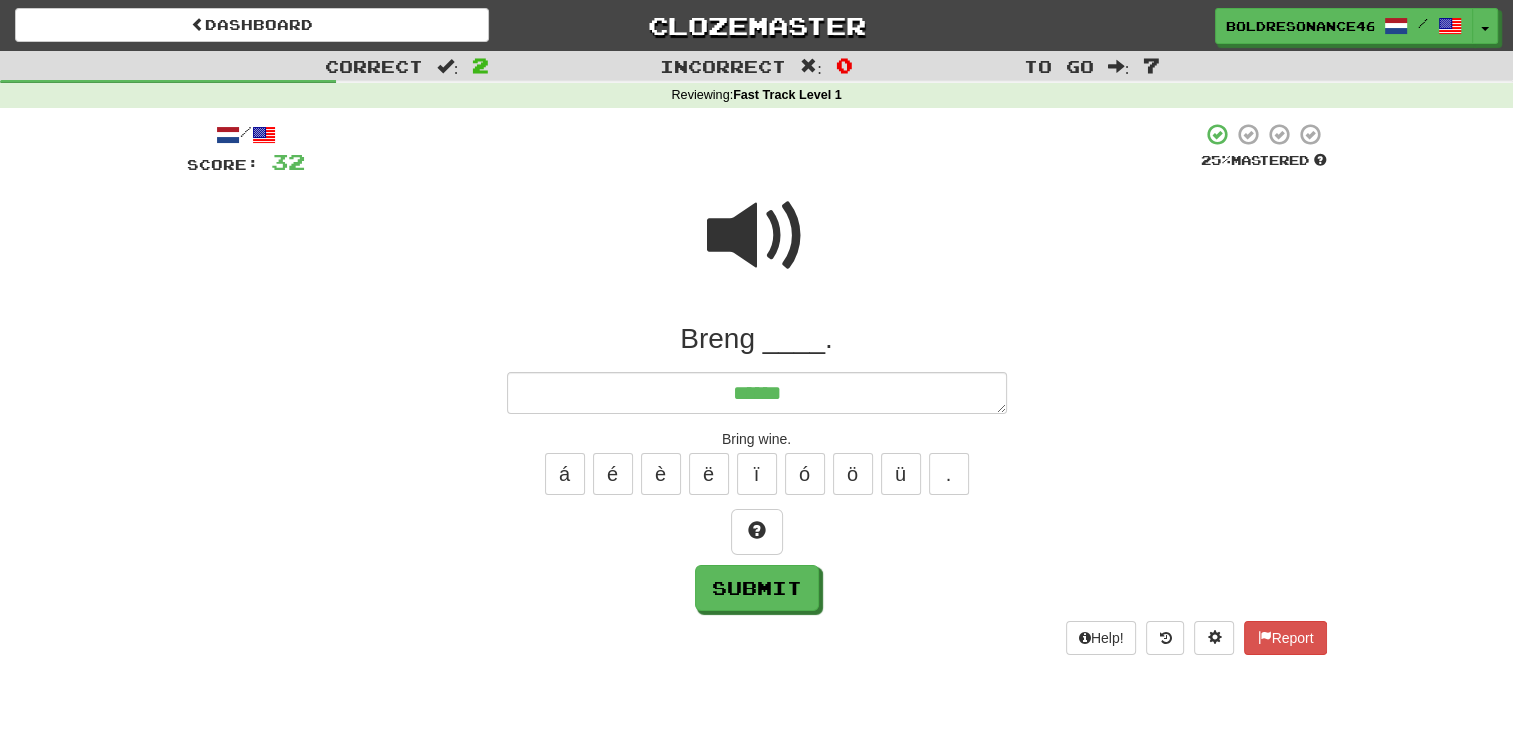 type on "*" 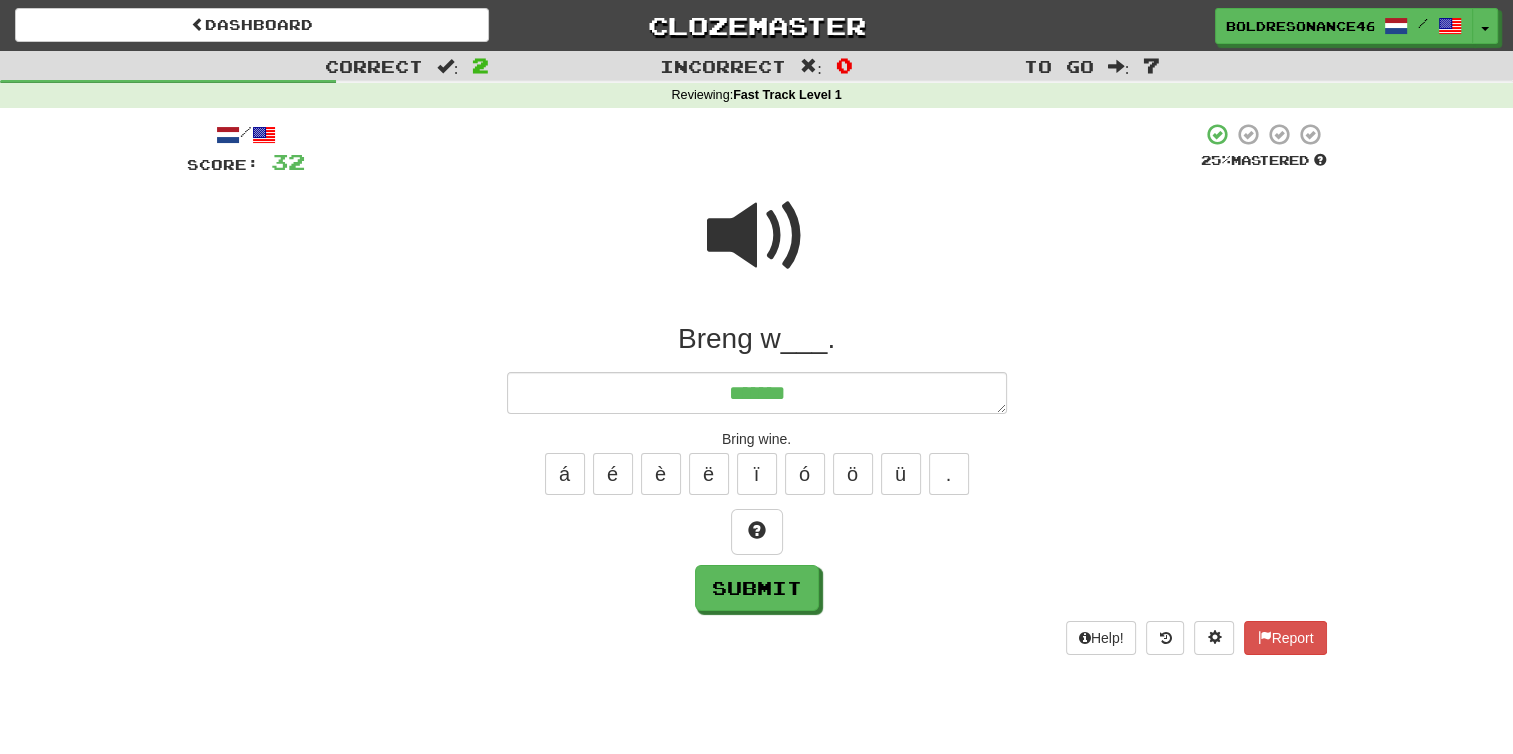 type on "*" 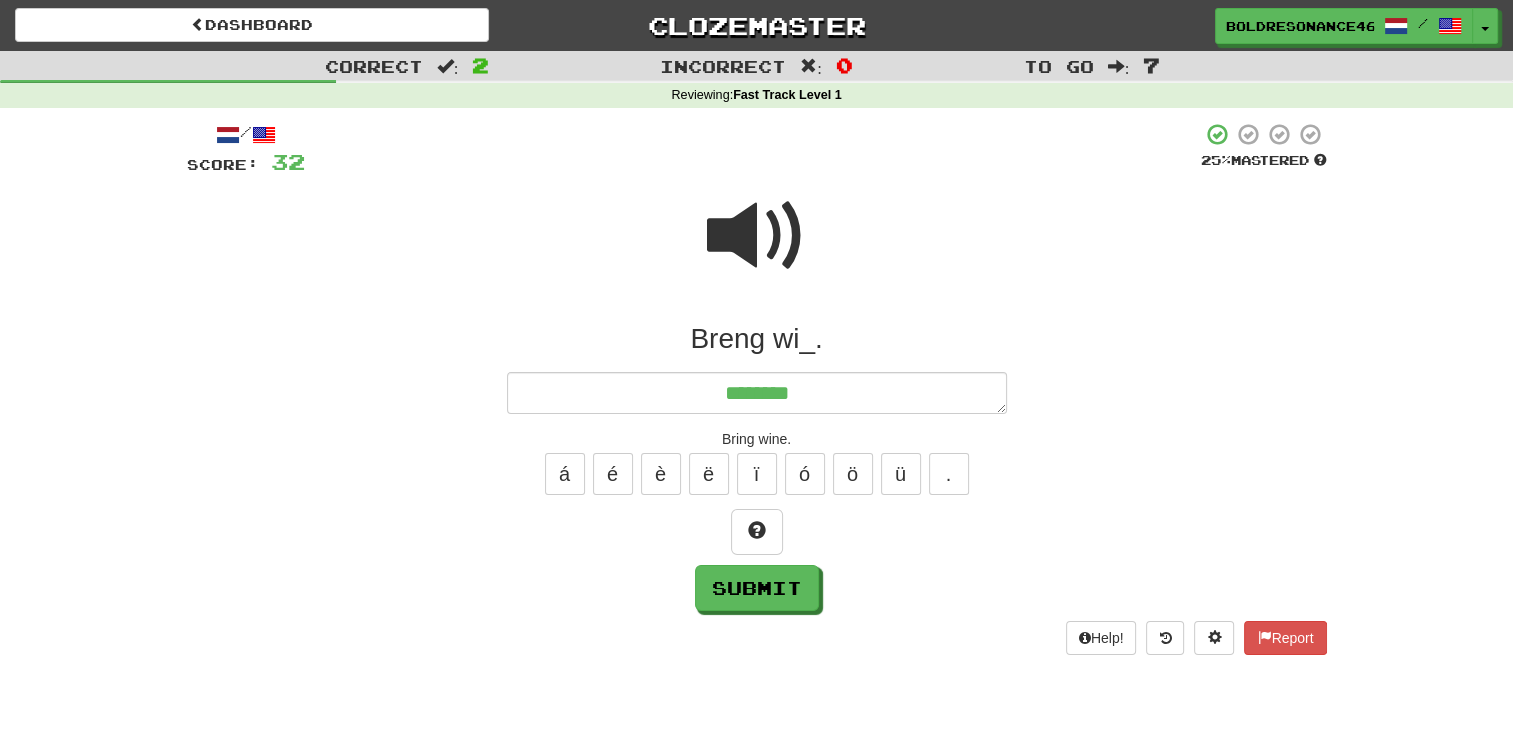 type on "*" 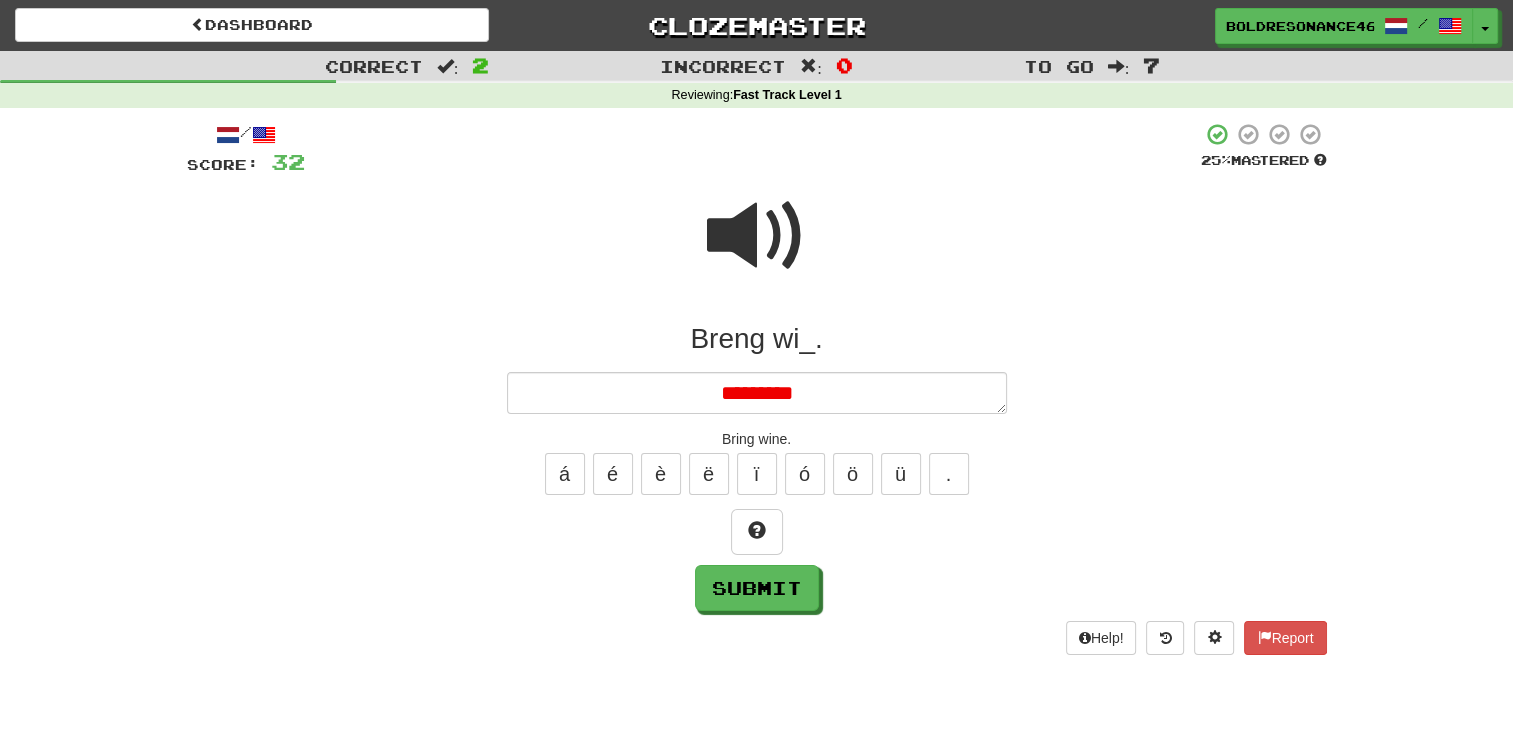 type on "*" 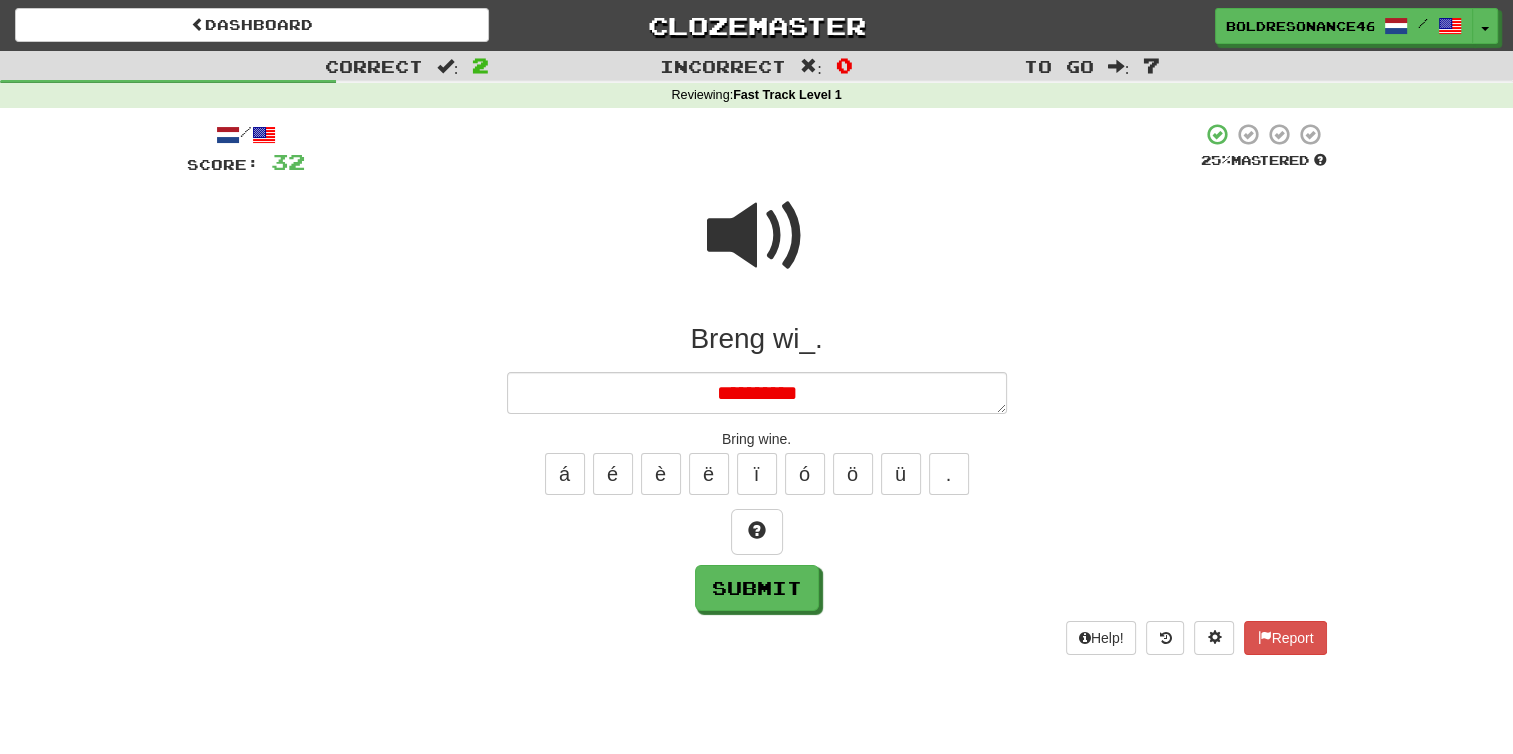 type on "*" 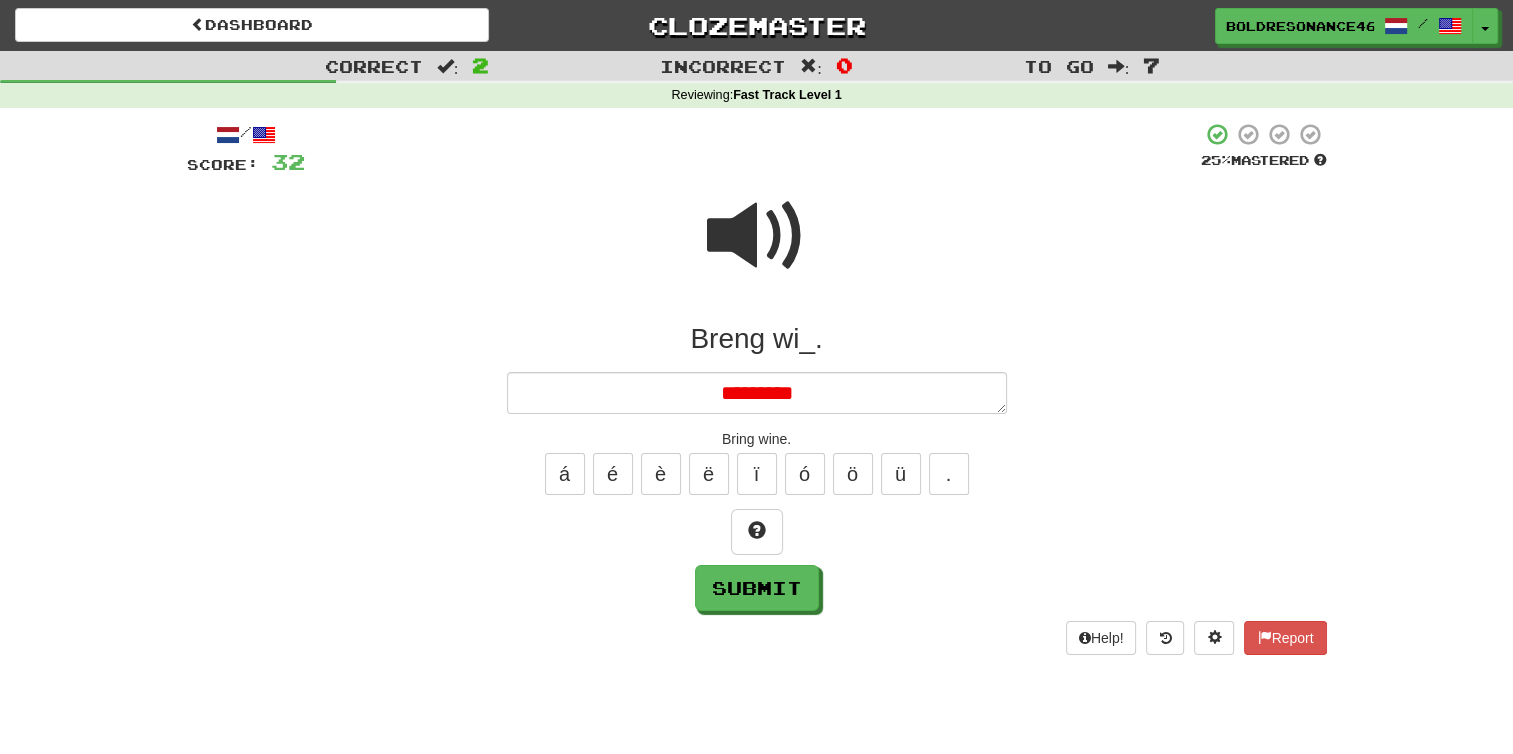 type on "*" 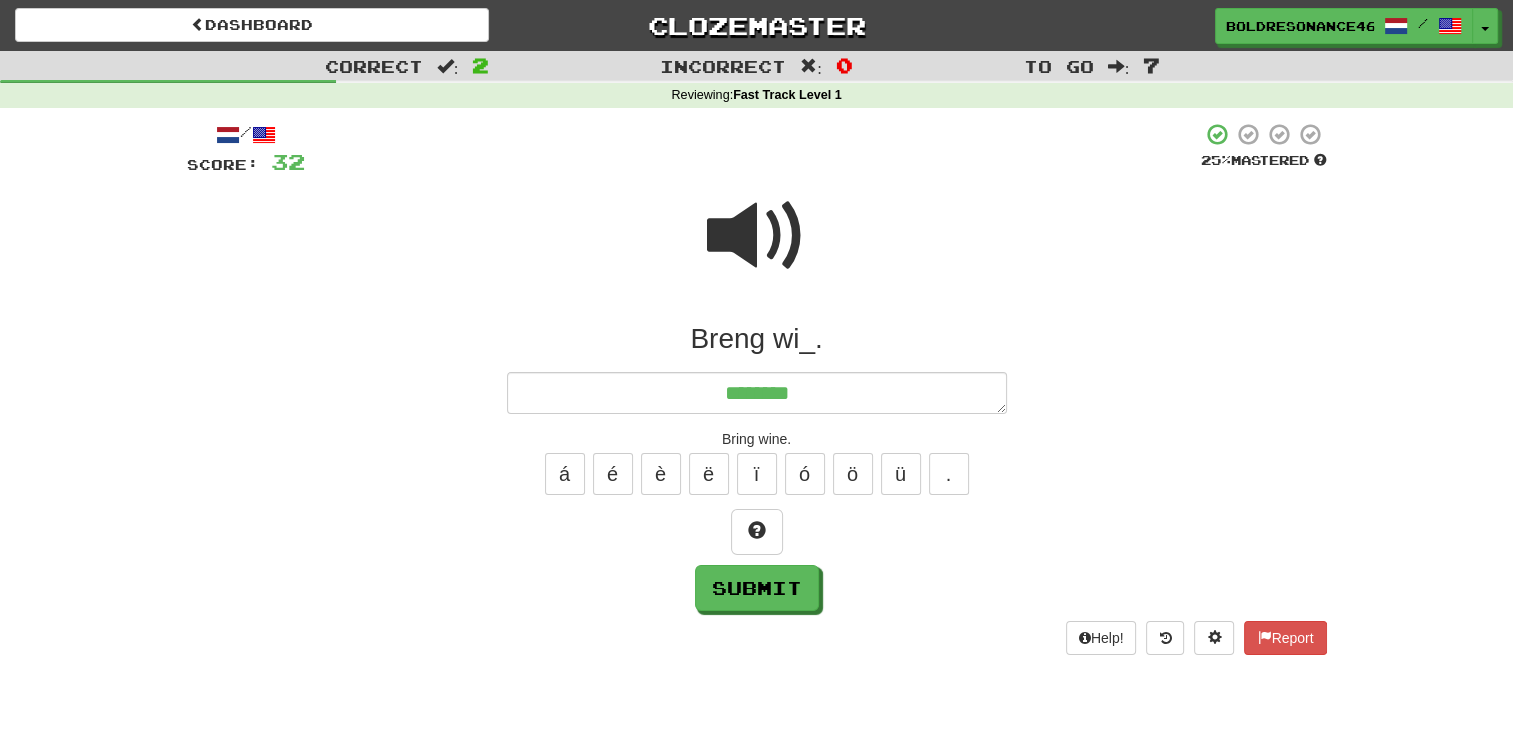 type on "*" 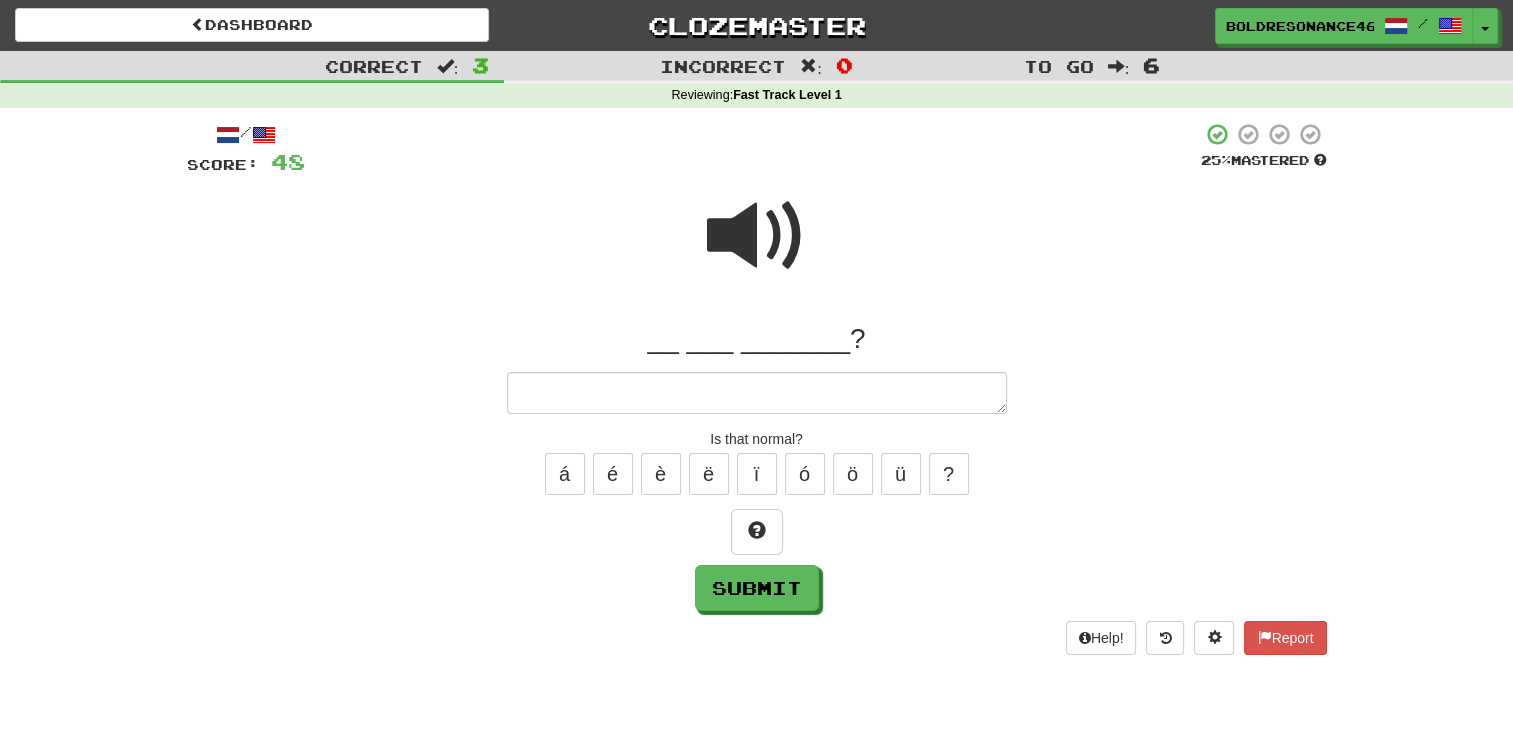 type on "*" 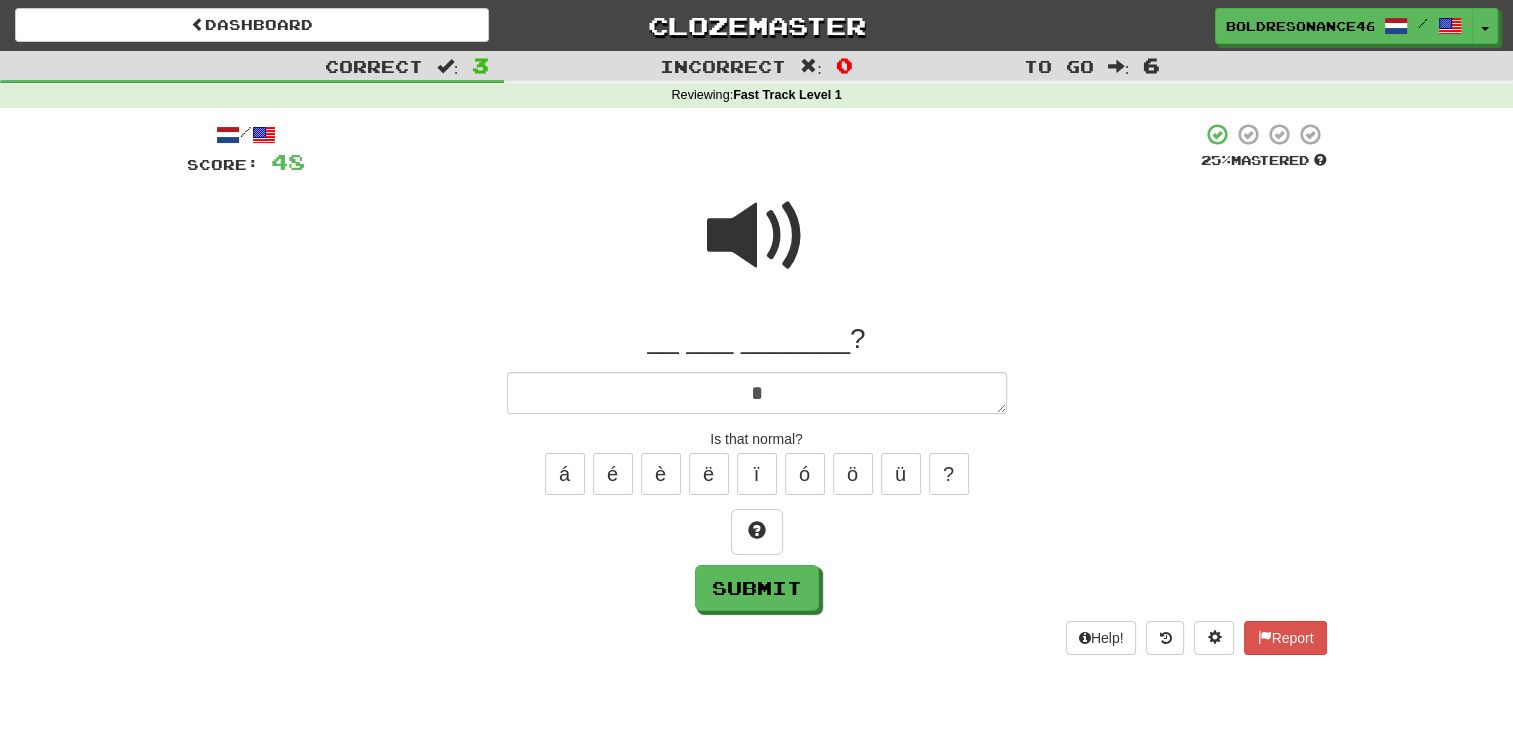 type on "*" 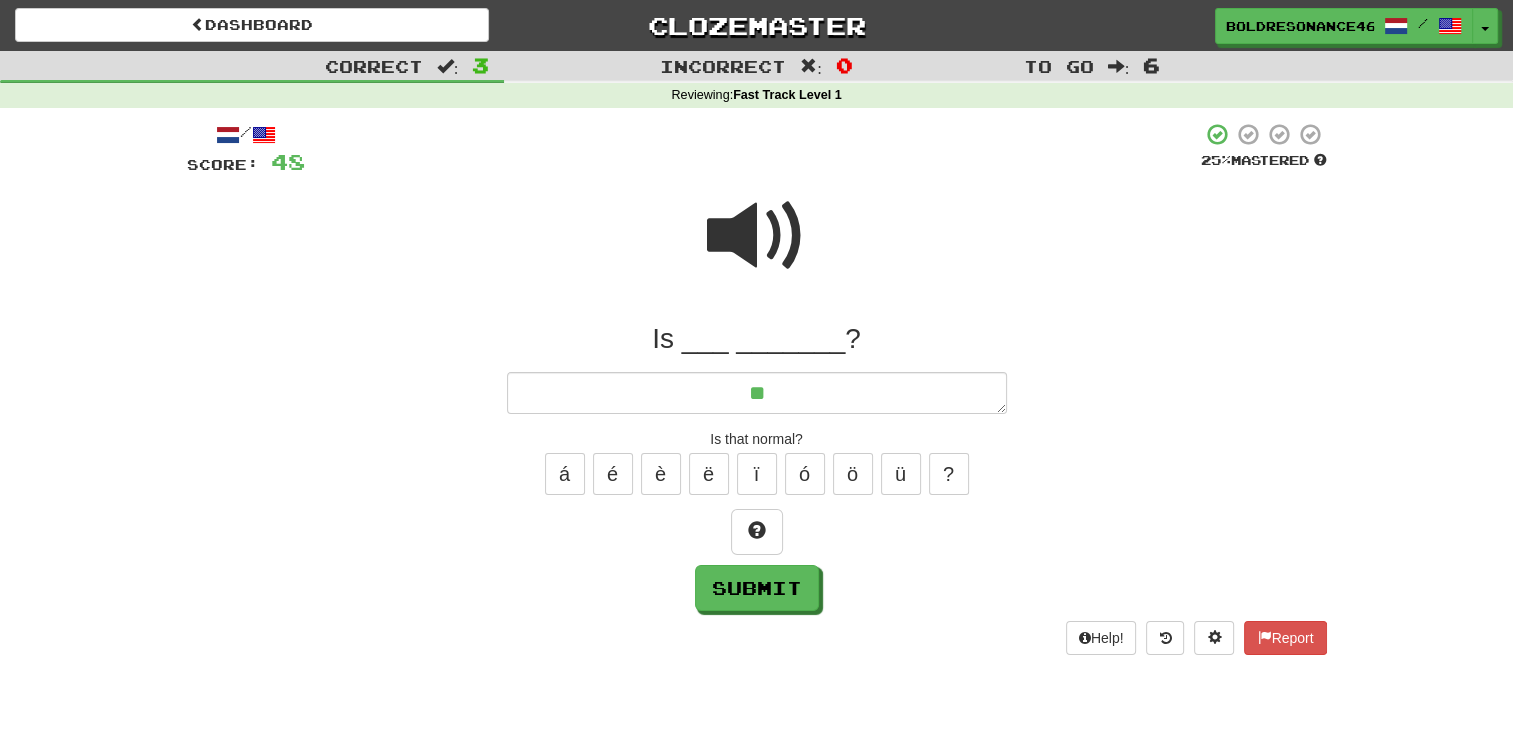 type on "*" 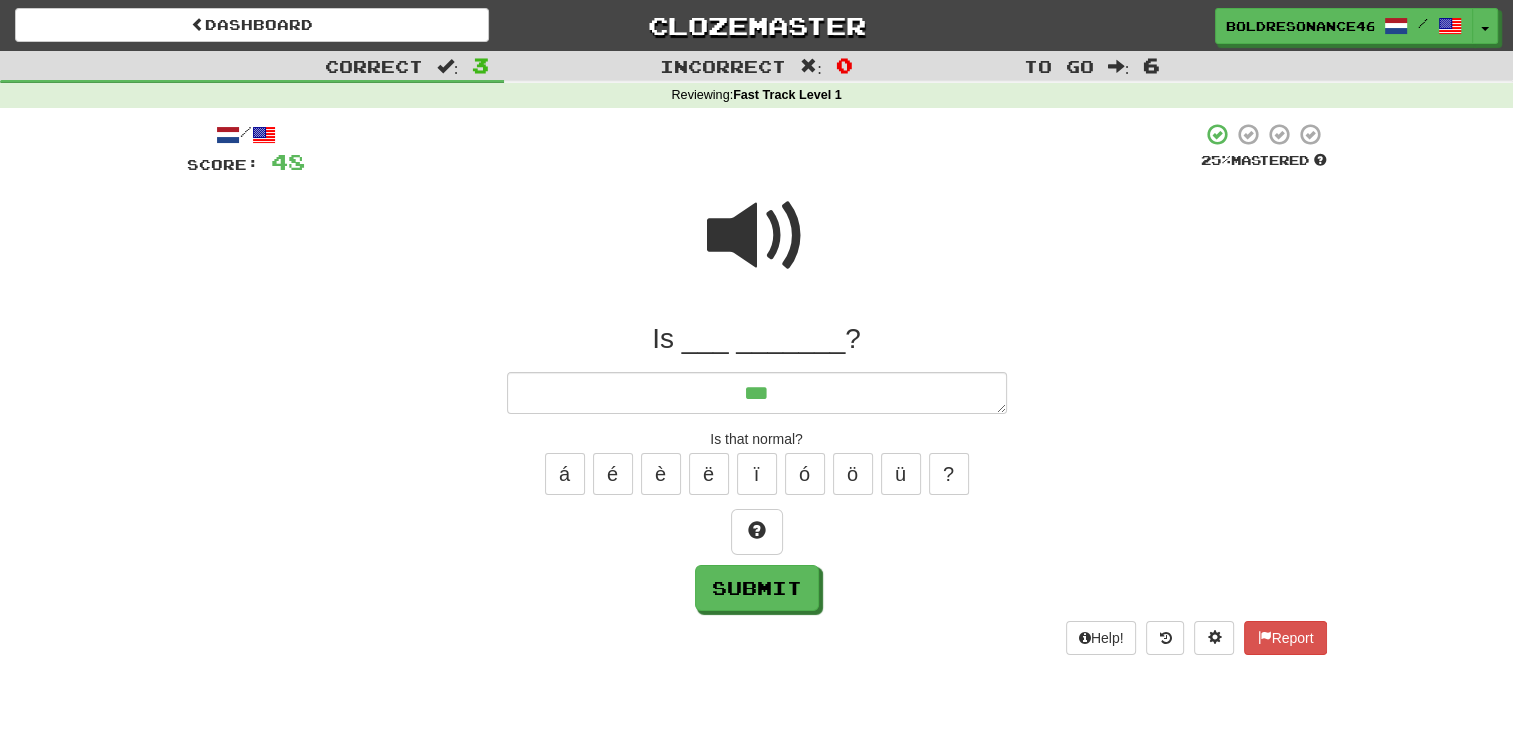 type on "*" 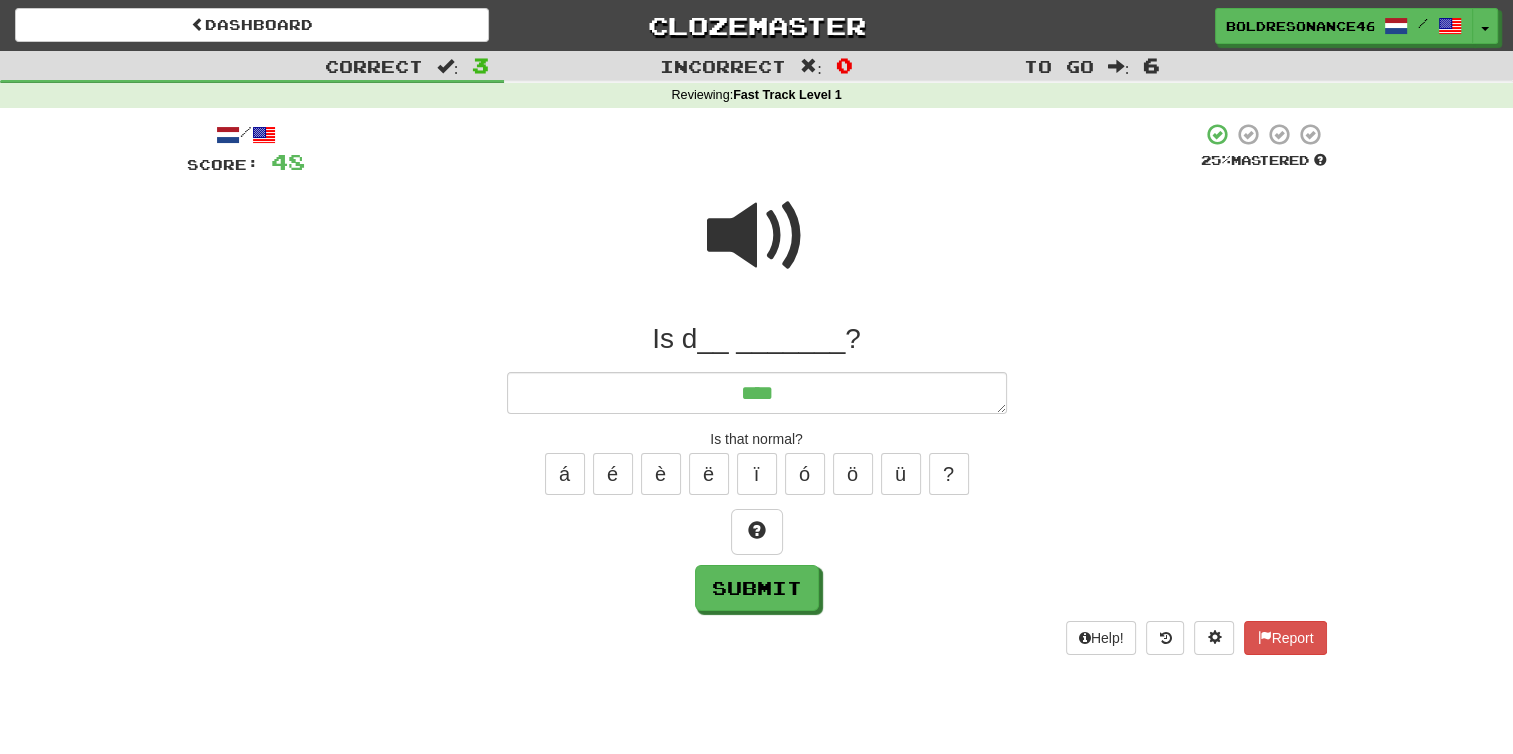 type on "*" 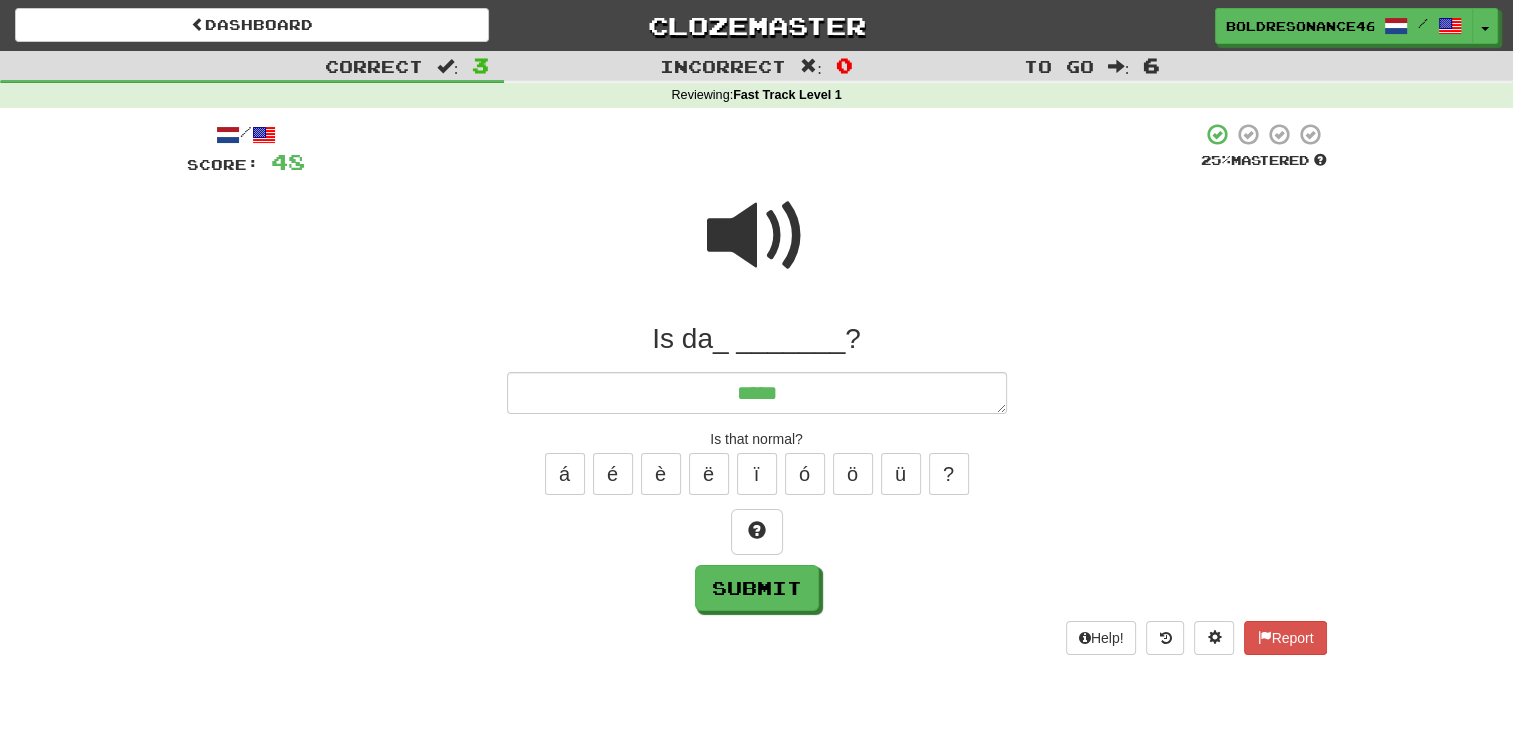 type on "*" 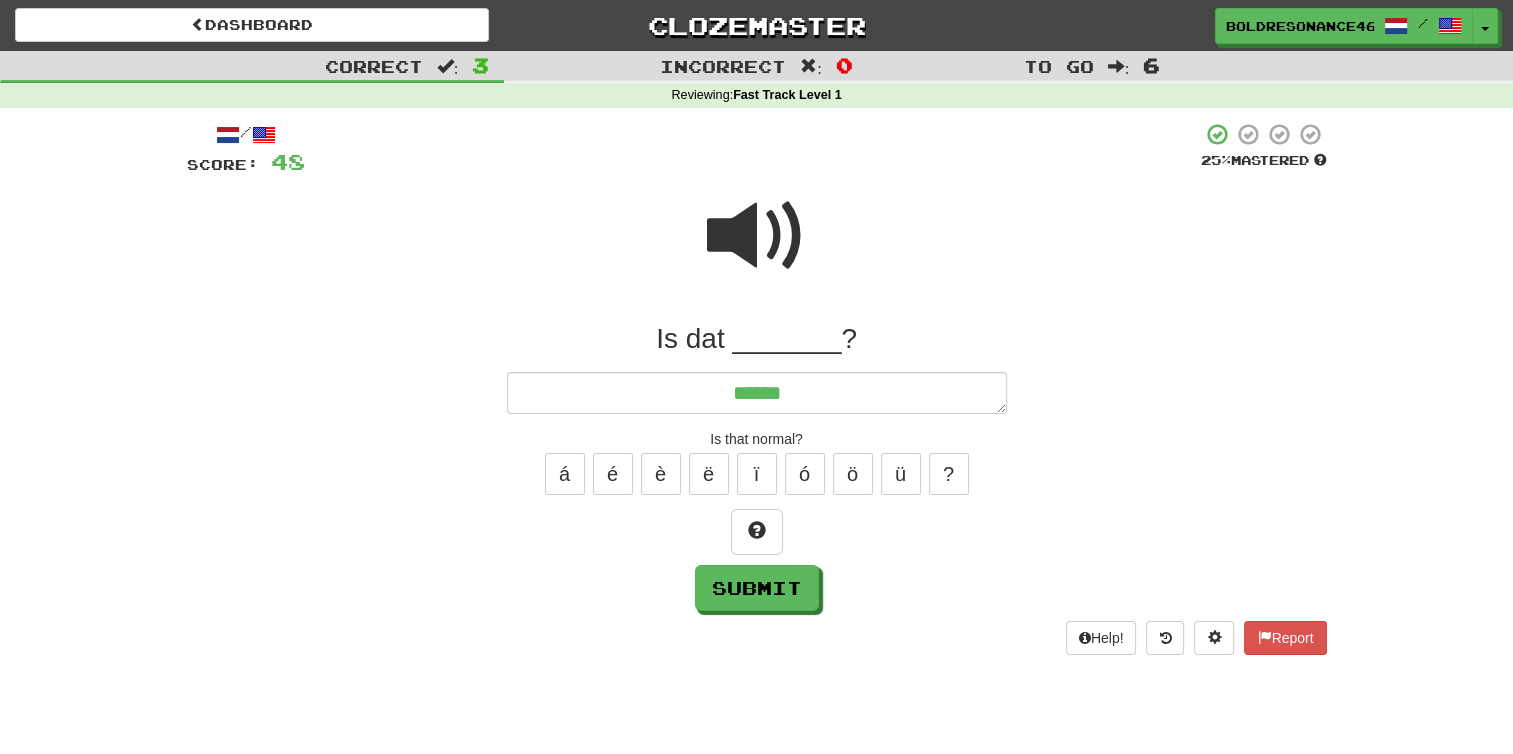 type on "*" 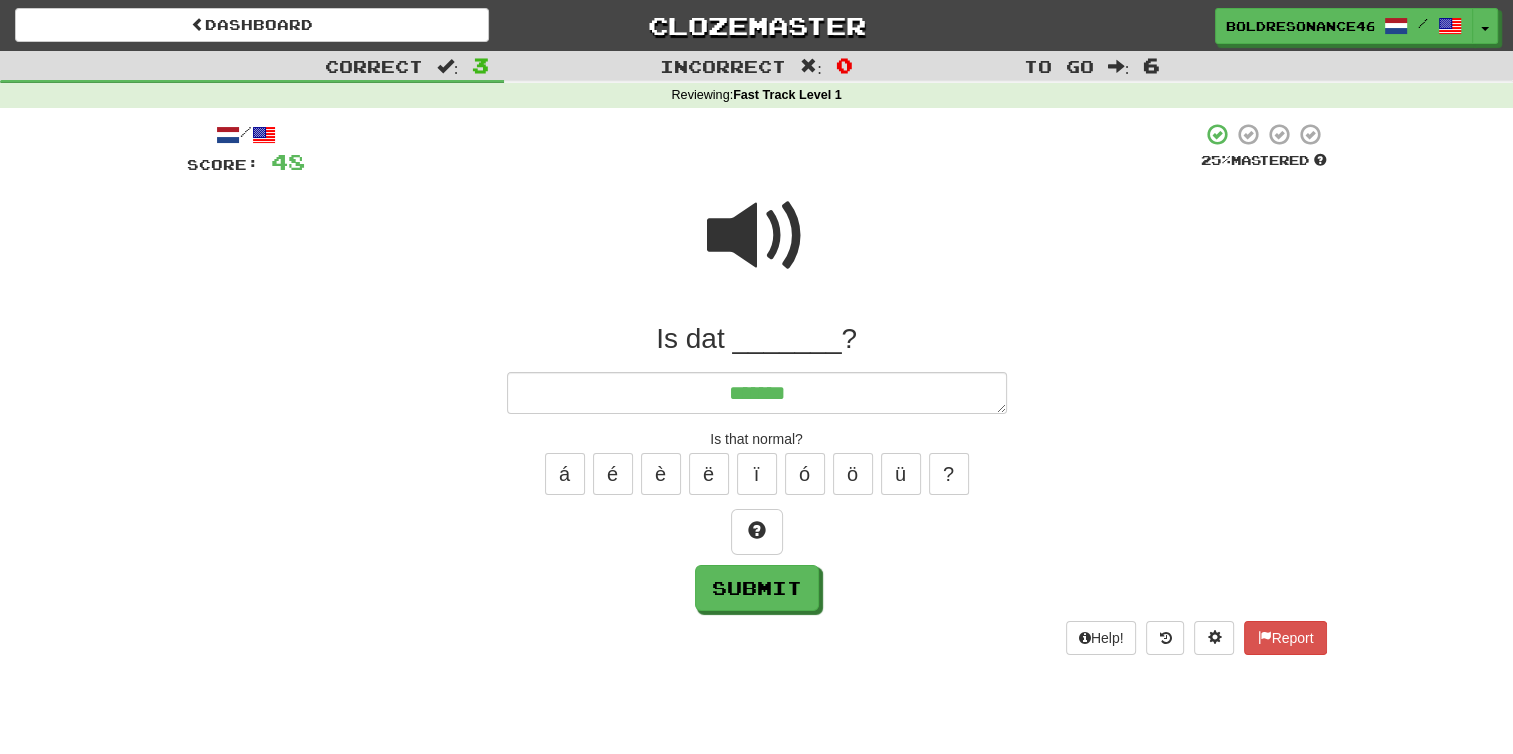 type on "*" 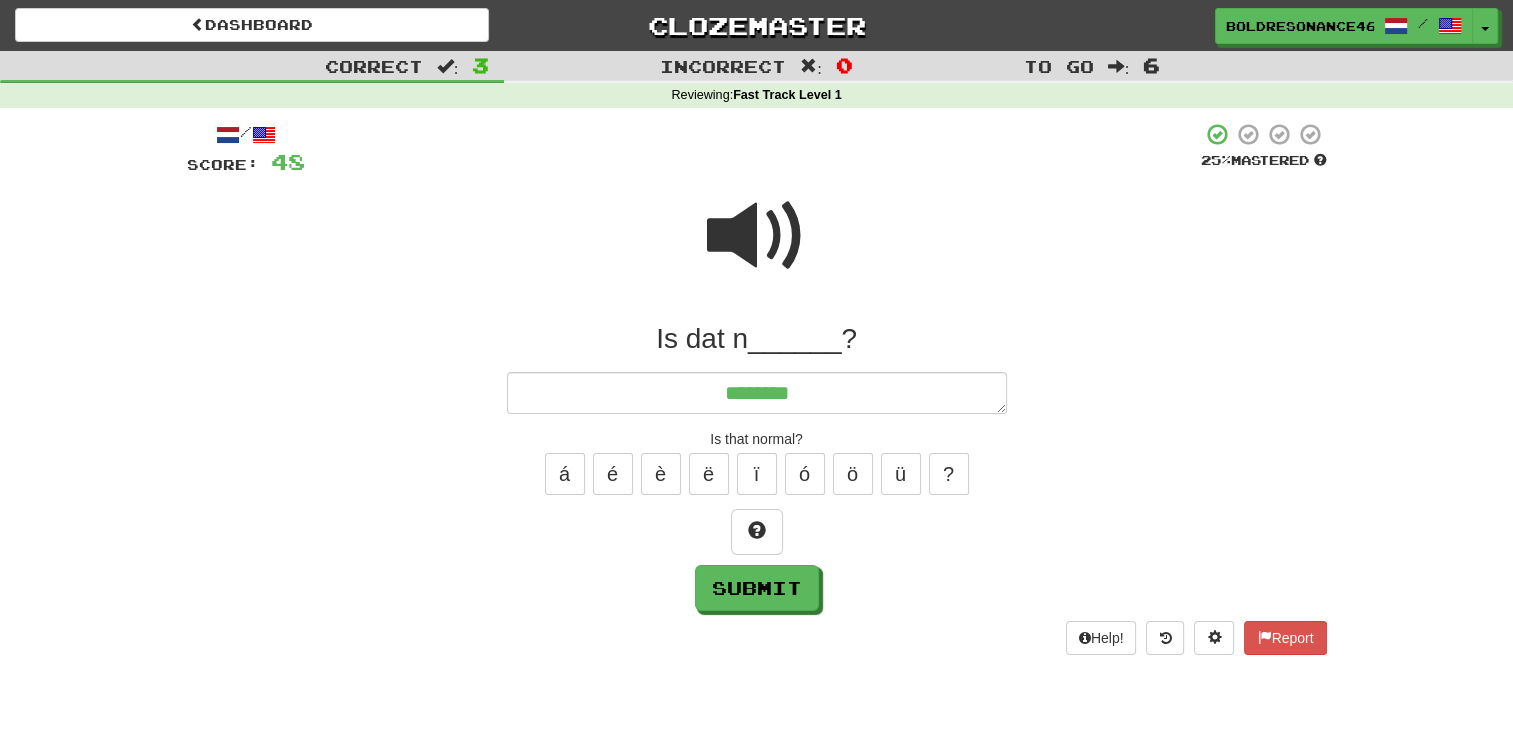 type on "*" 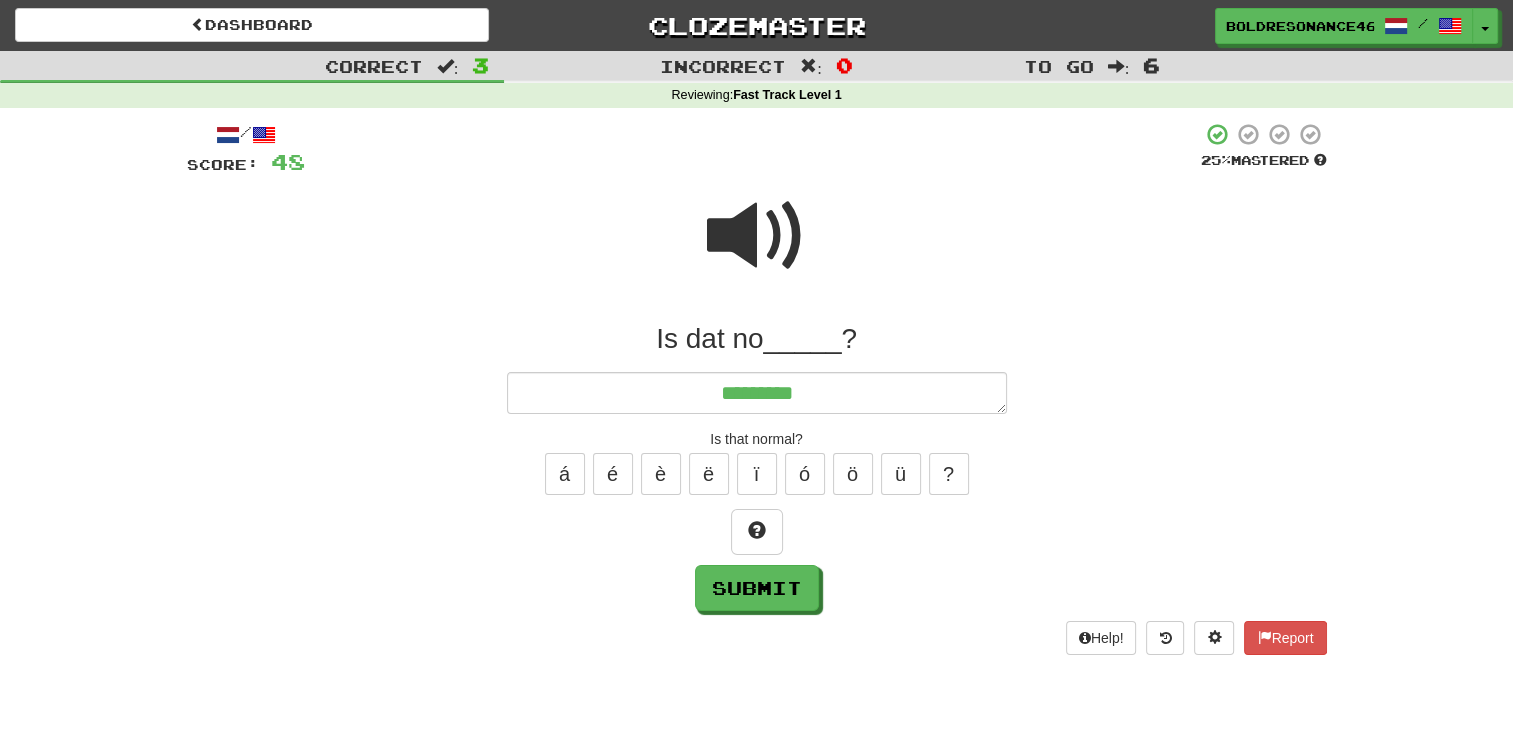type on "*" 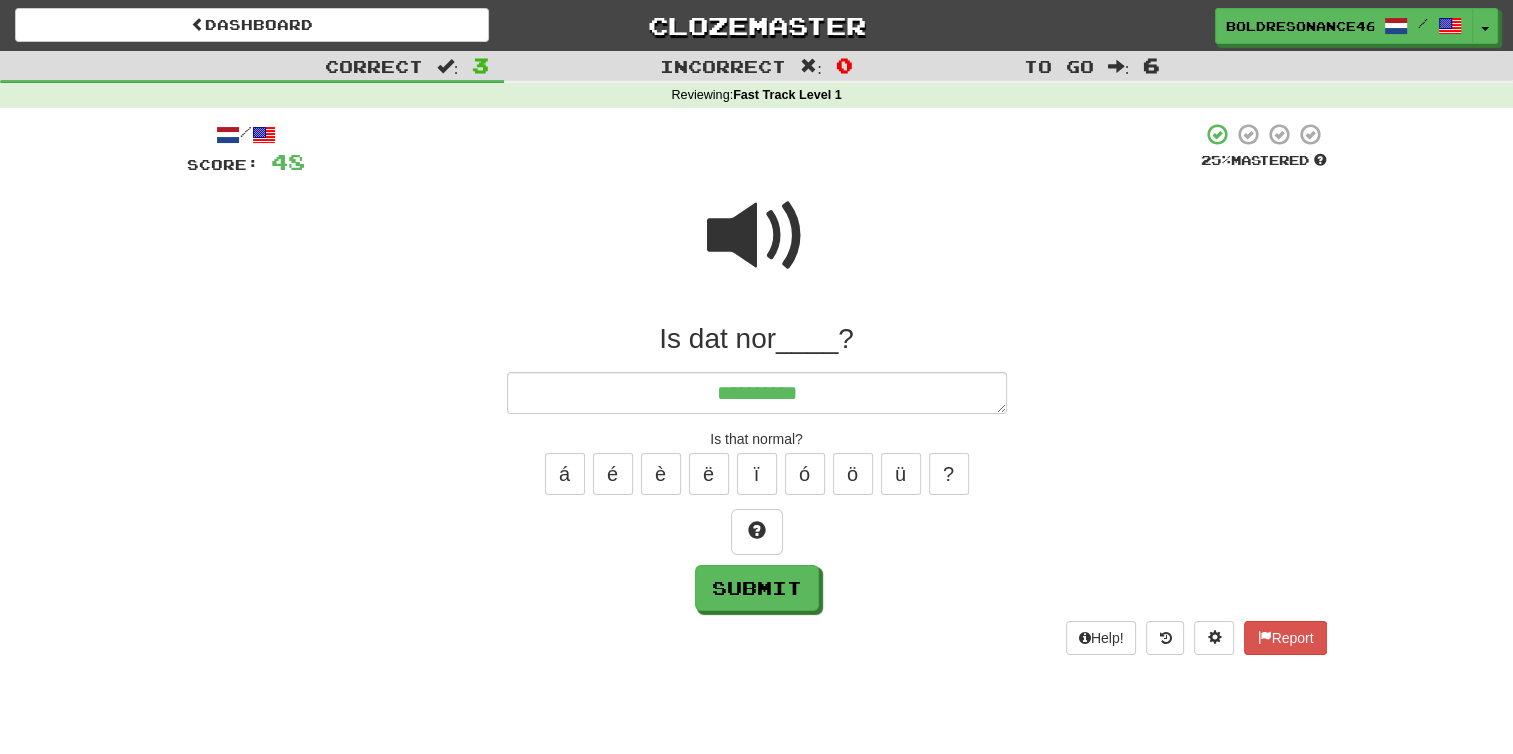 type on "*" 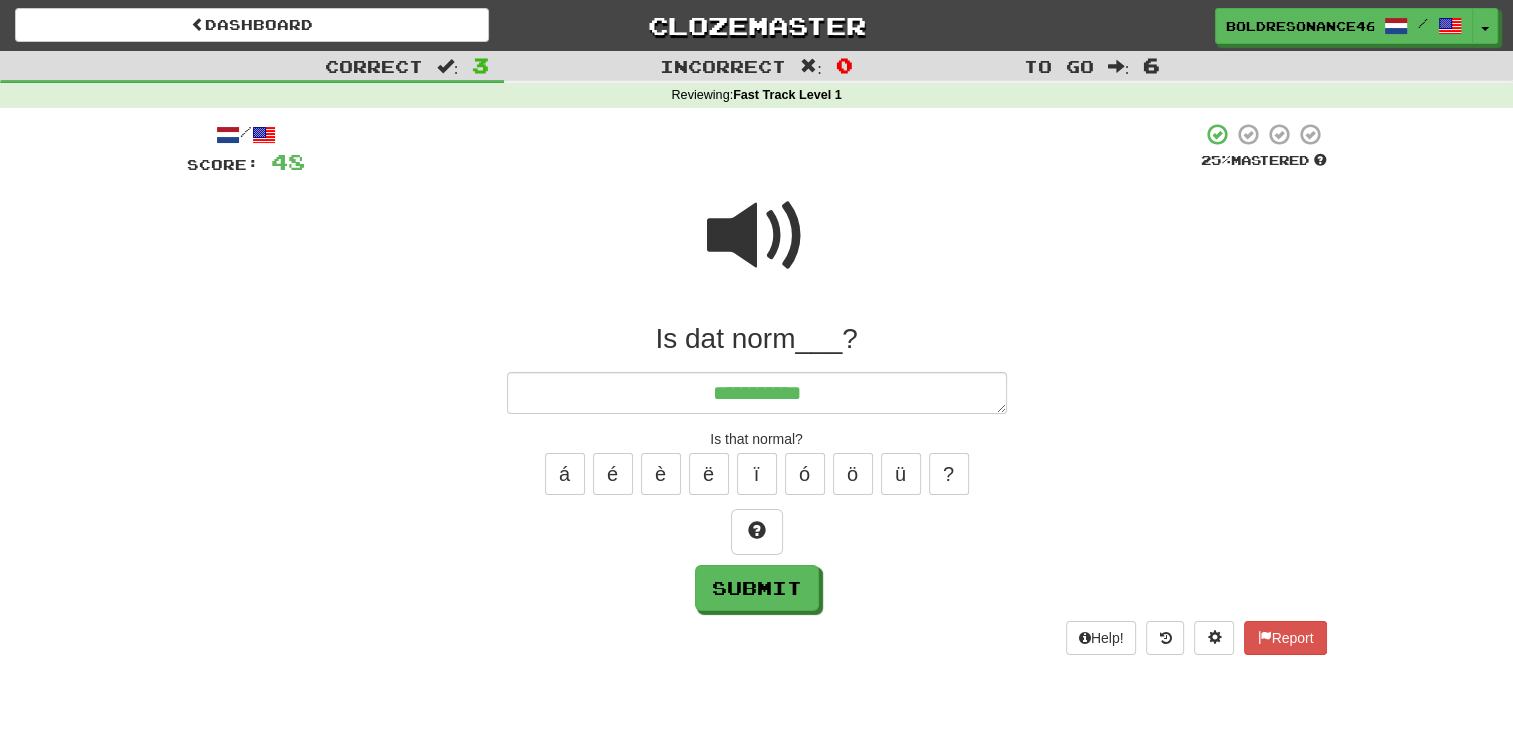 type on "*" 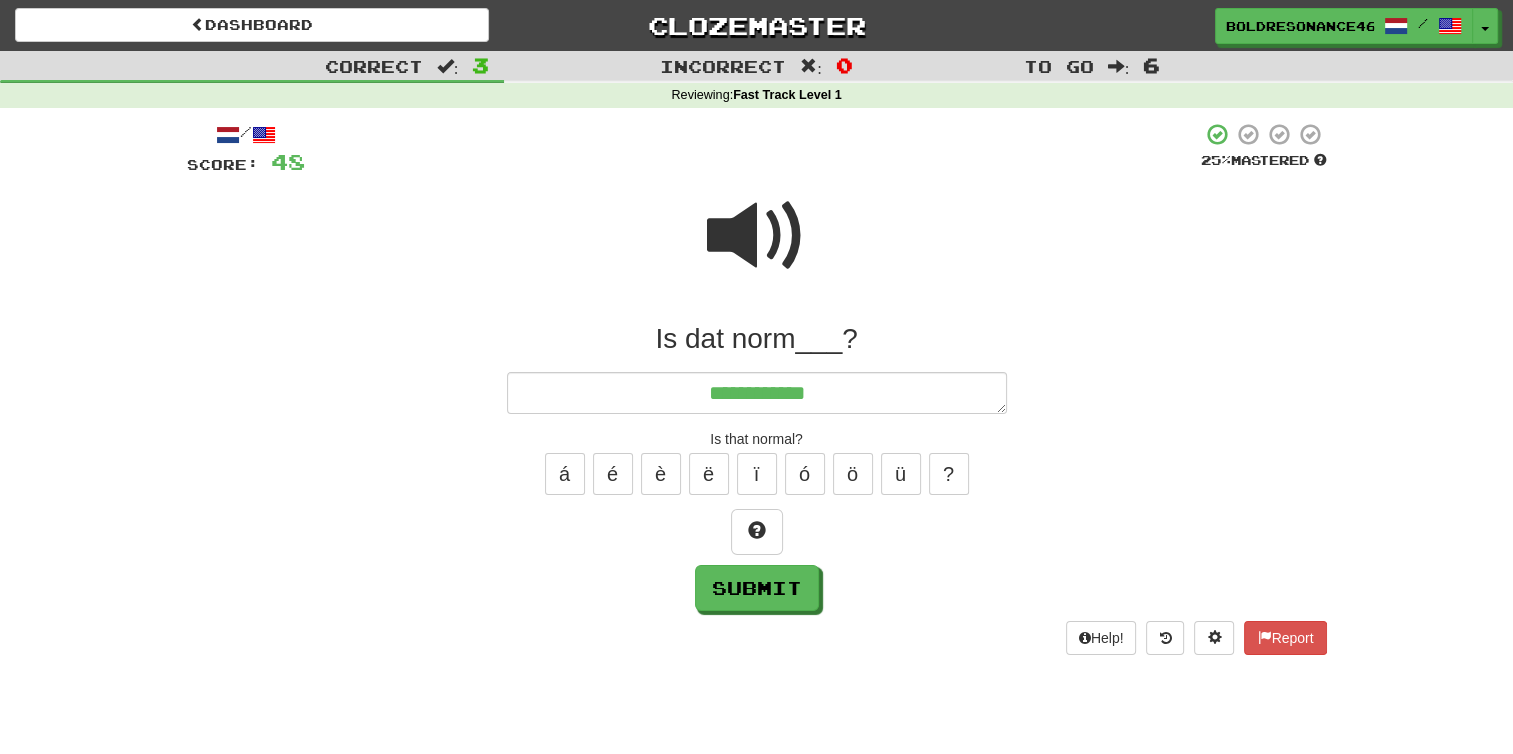 type on "*" 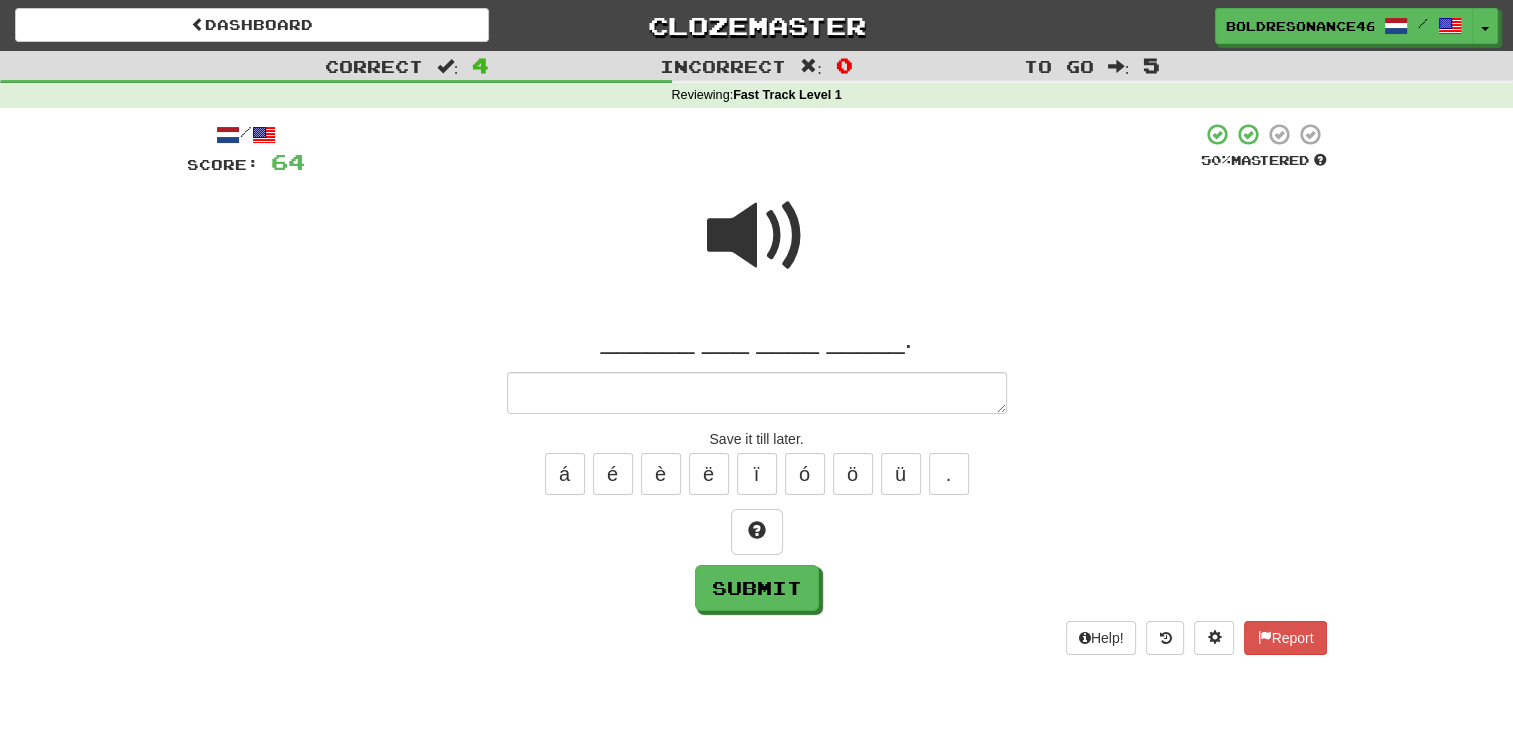 type on "*" 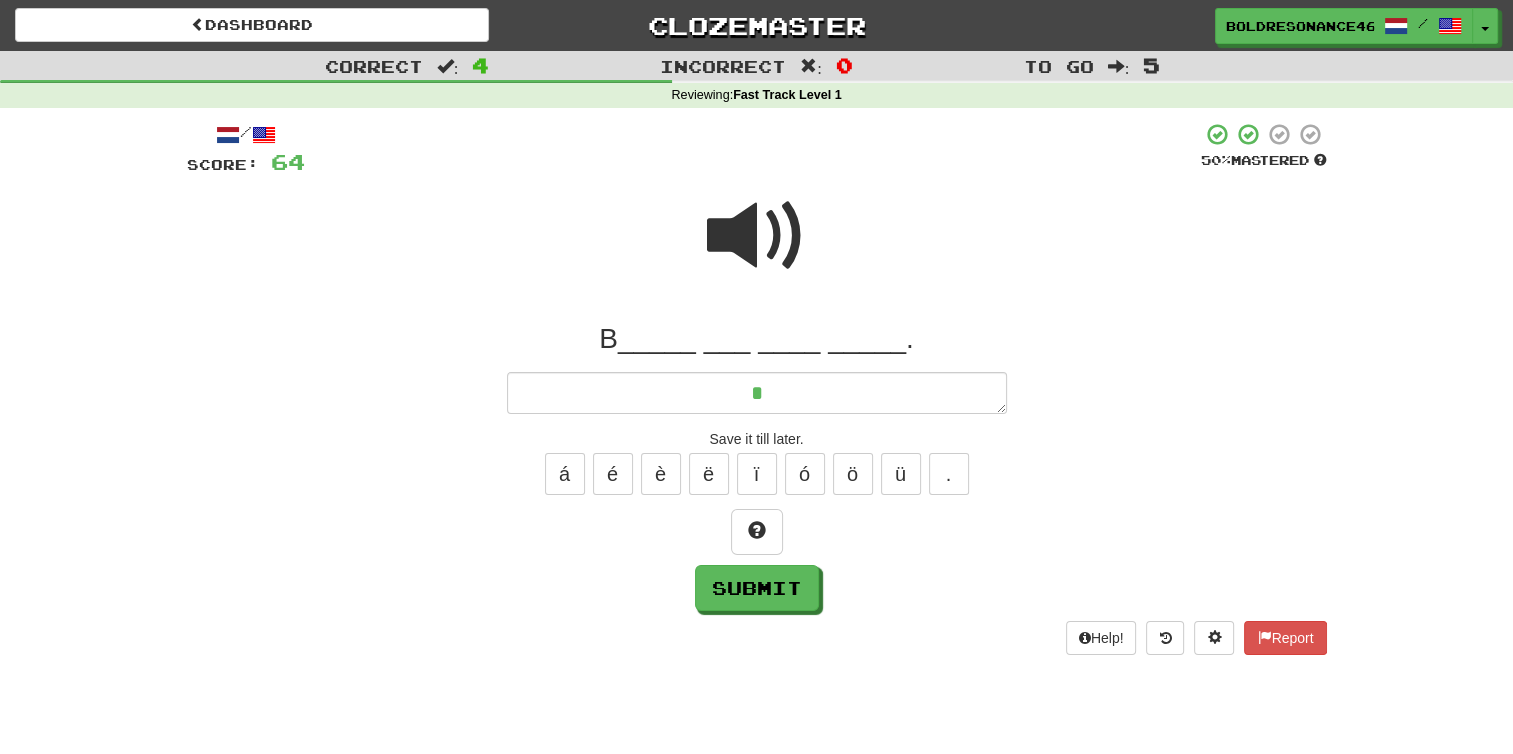 type on "*" 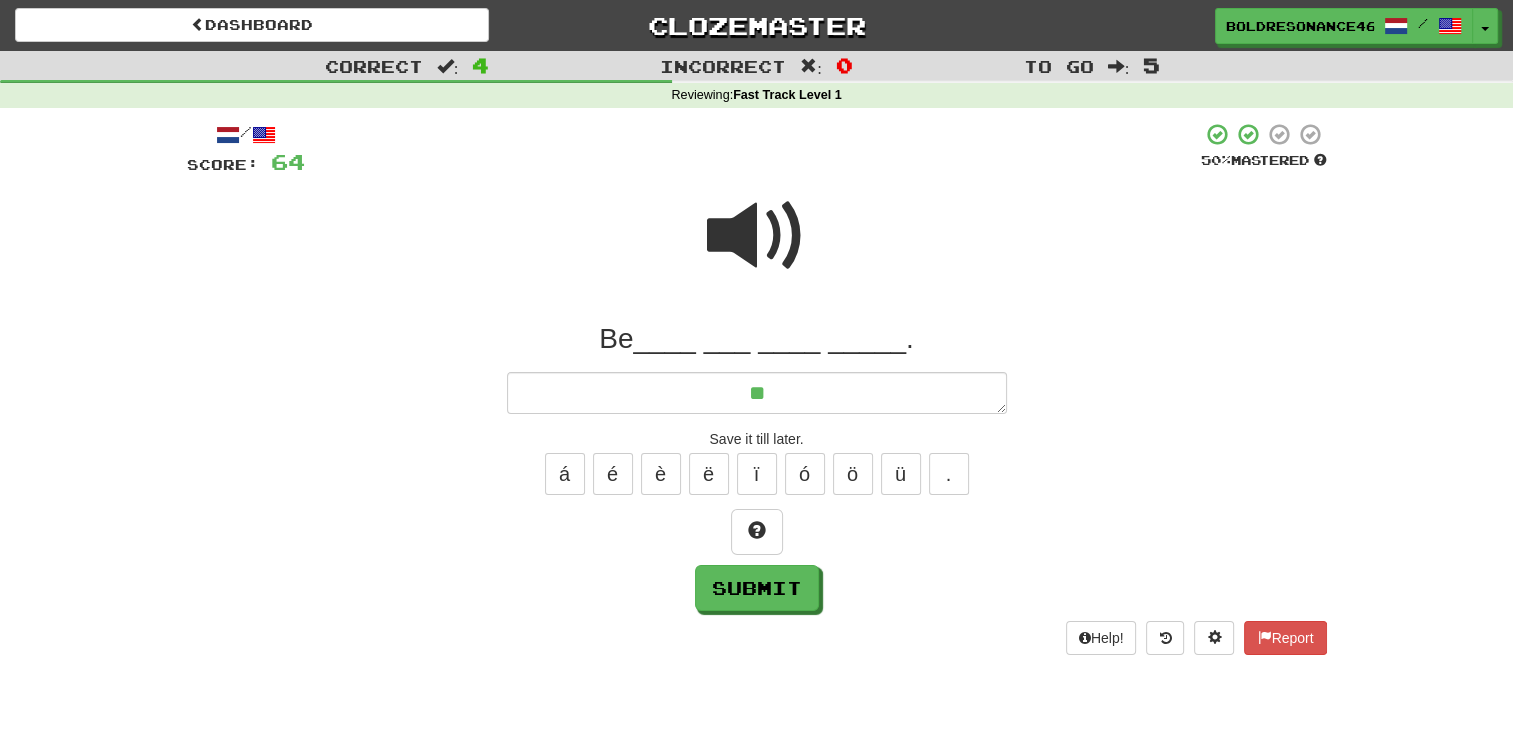 type on "*" 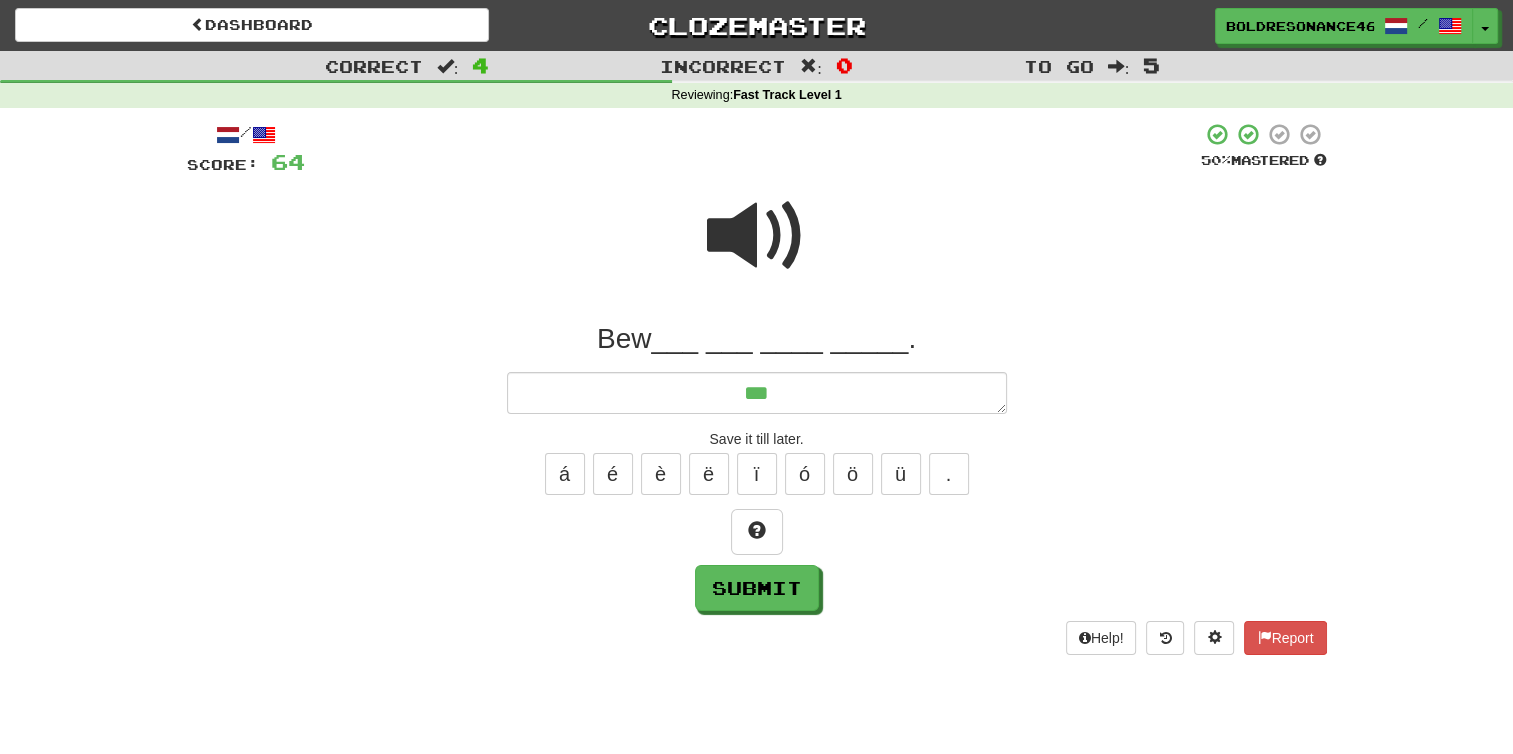 type on "*" 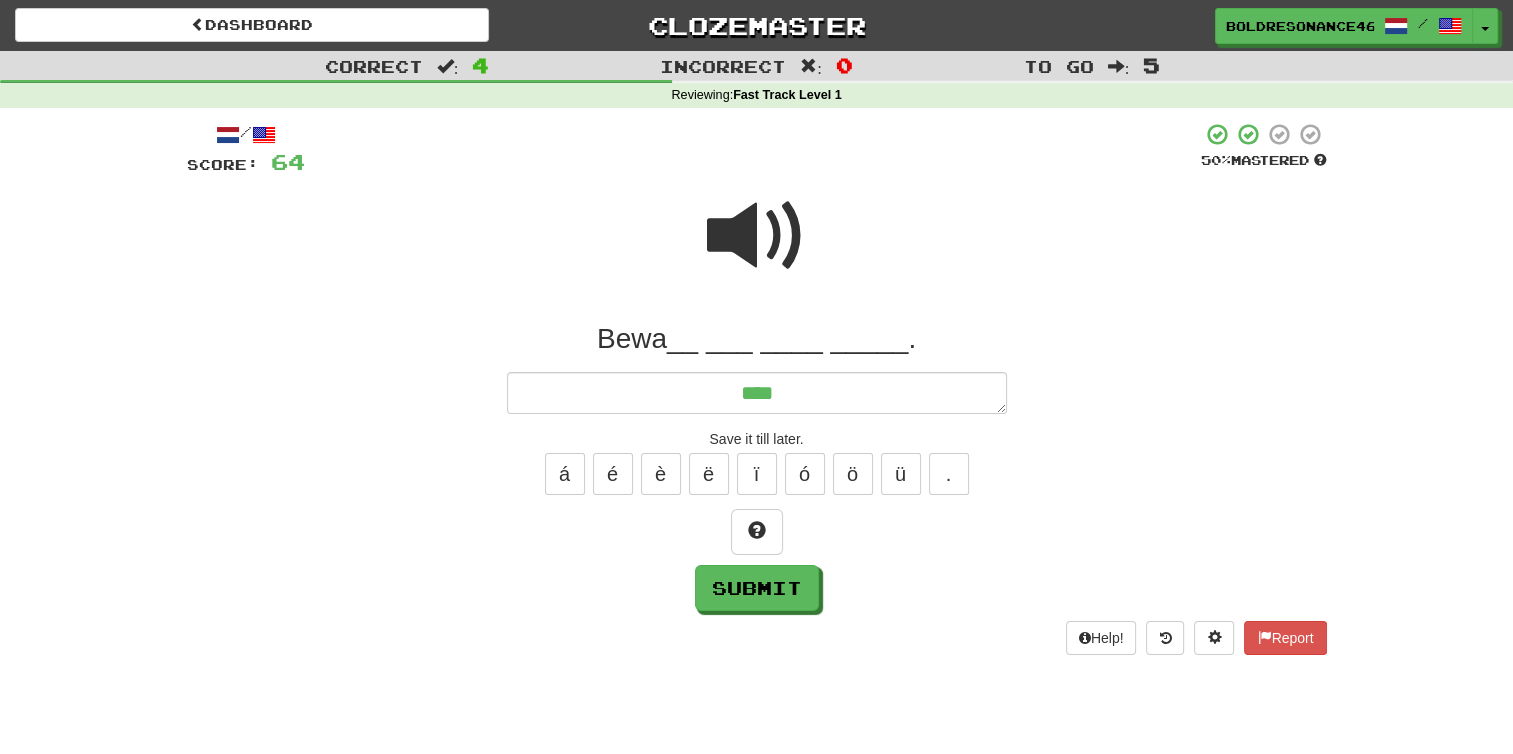 type on "*" 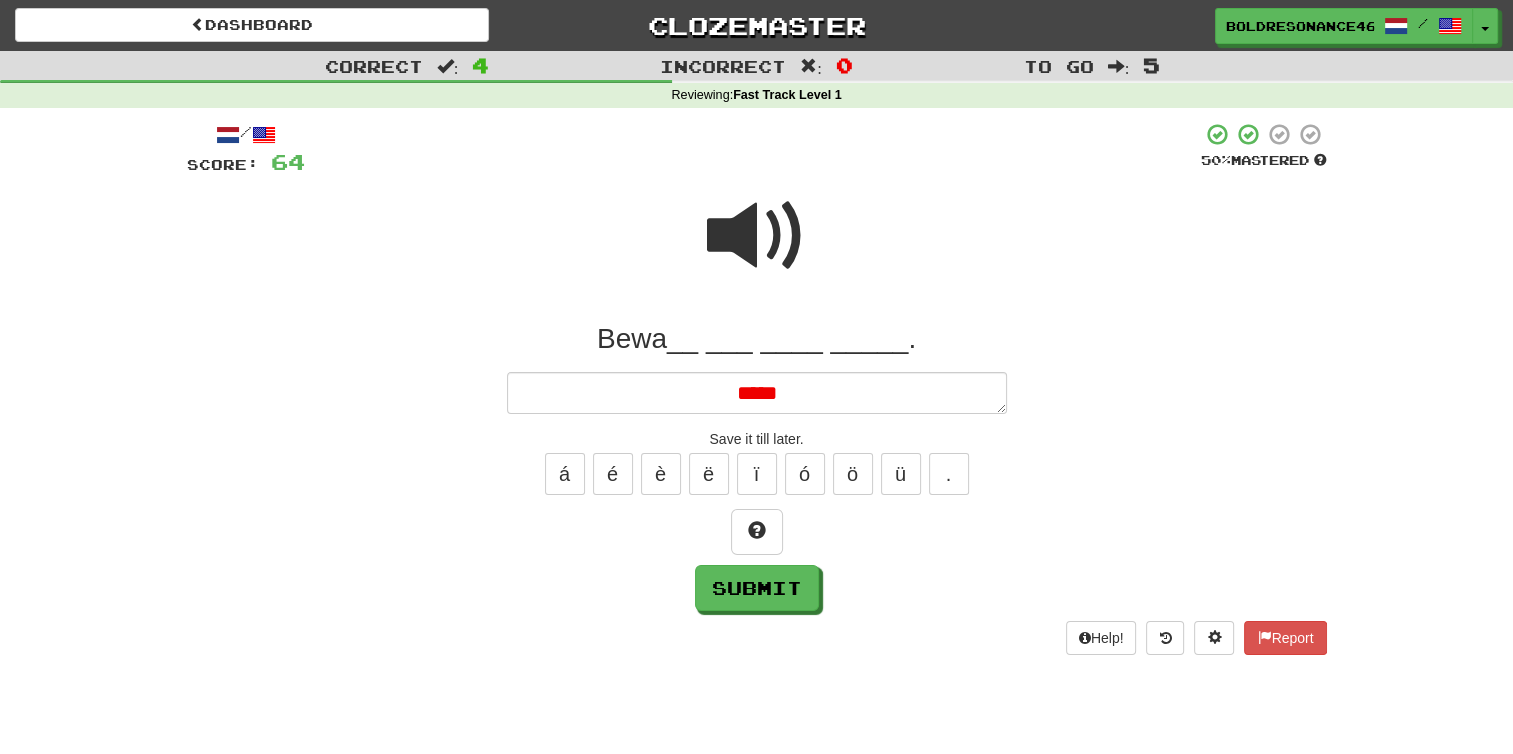 type 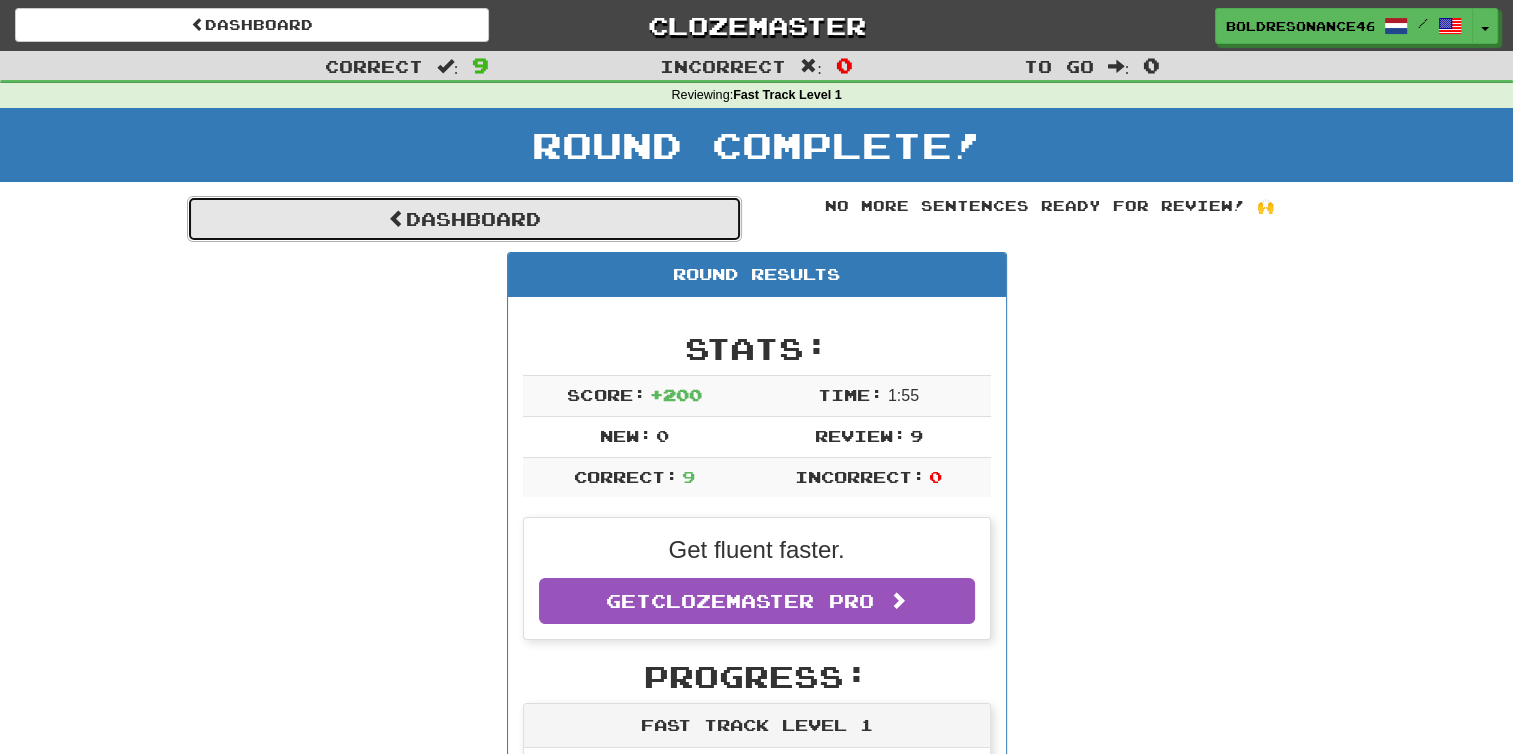 click on "Dashboard" at bounding box center [464, 219] 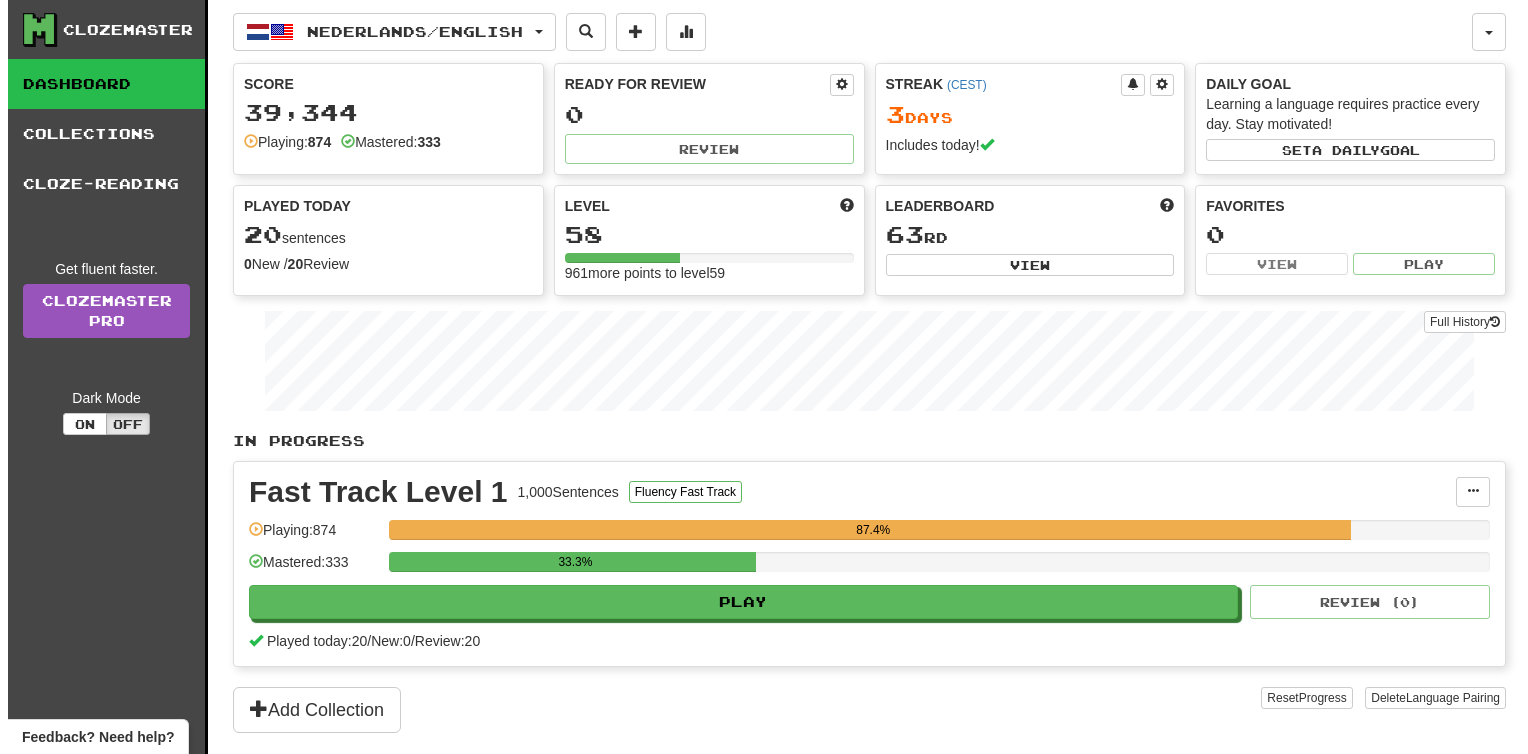 scroll, scrollTop: 0, scrollLeft: 0, axis: both 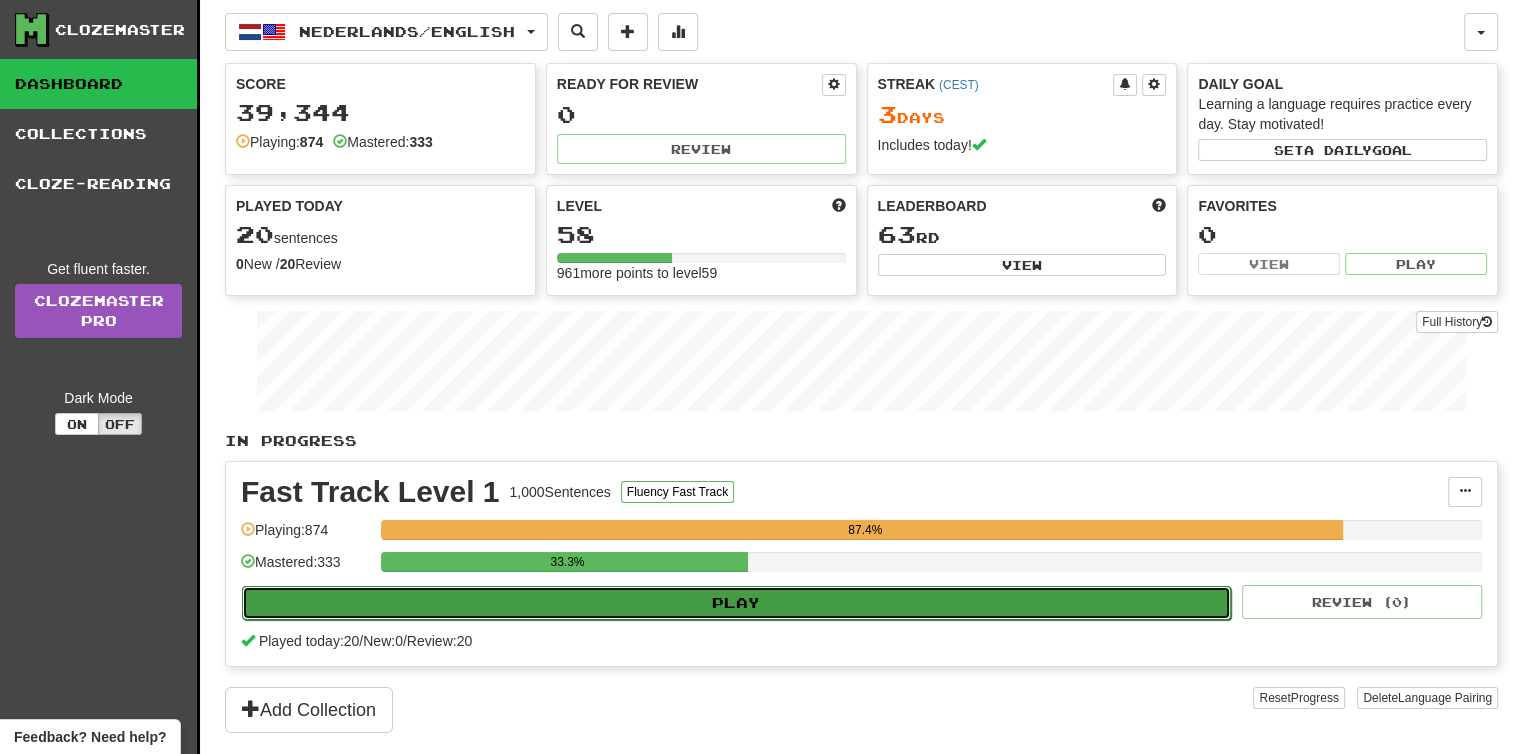 click on "Play" at bounding box center (736, 603) 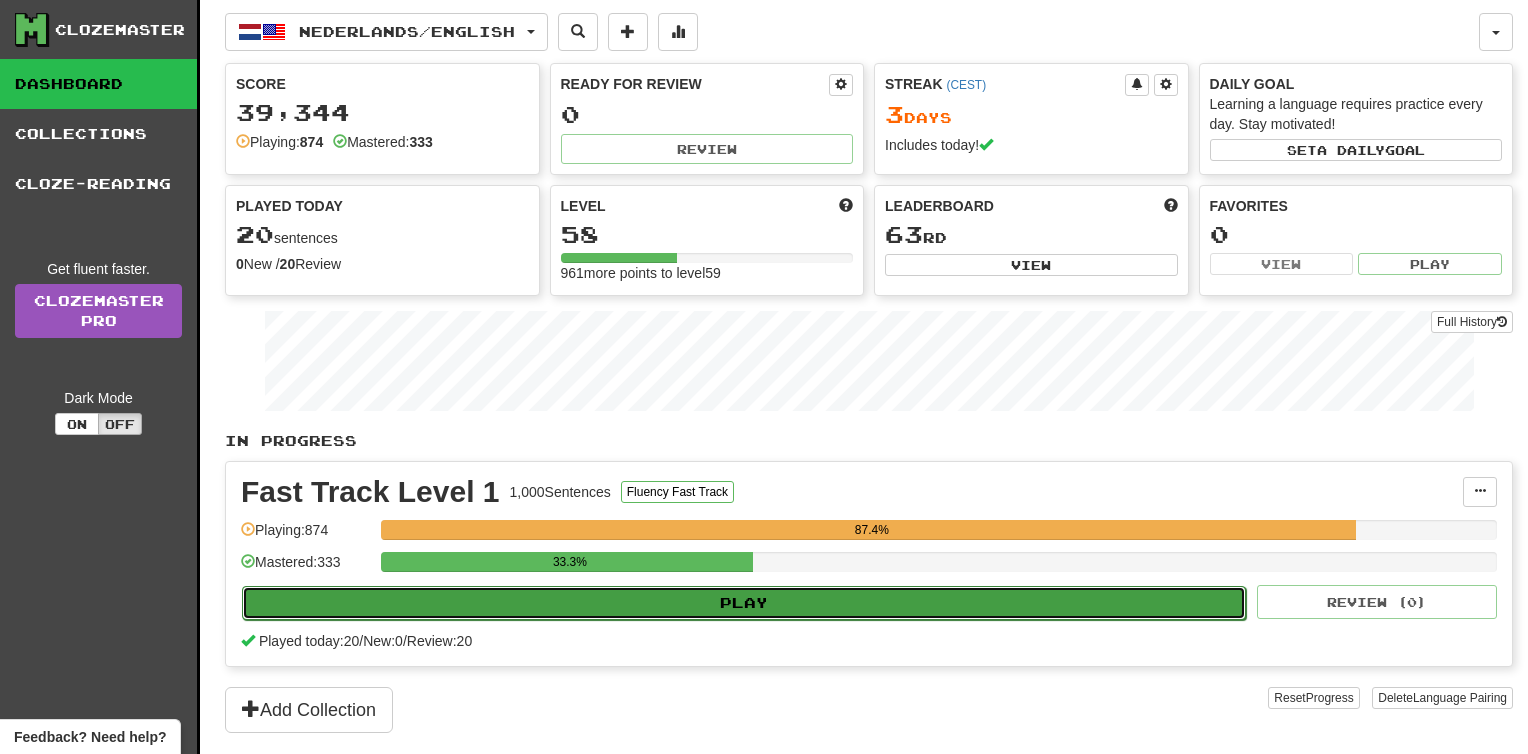 select on "**" 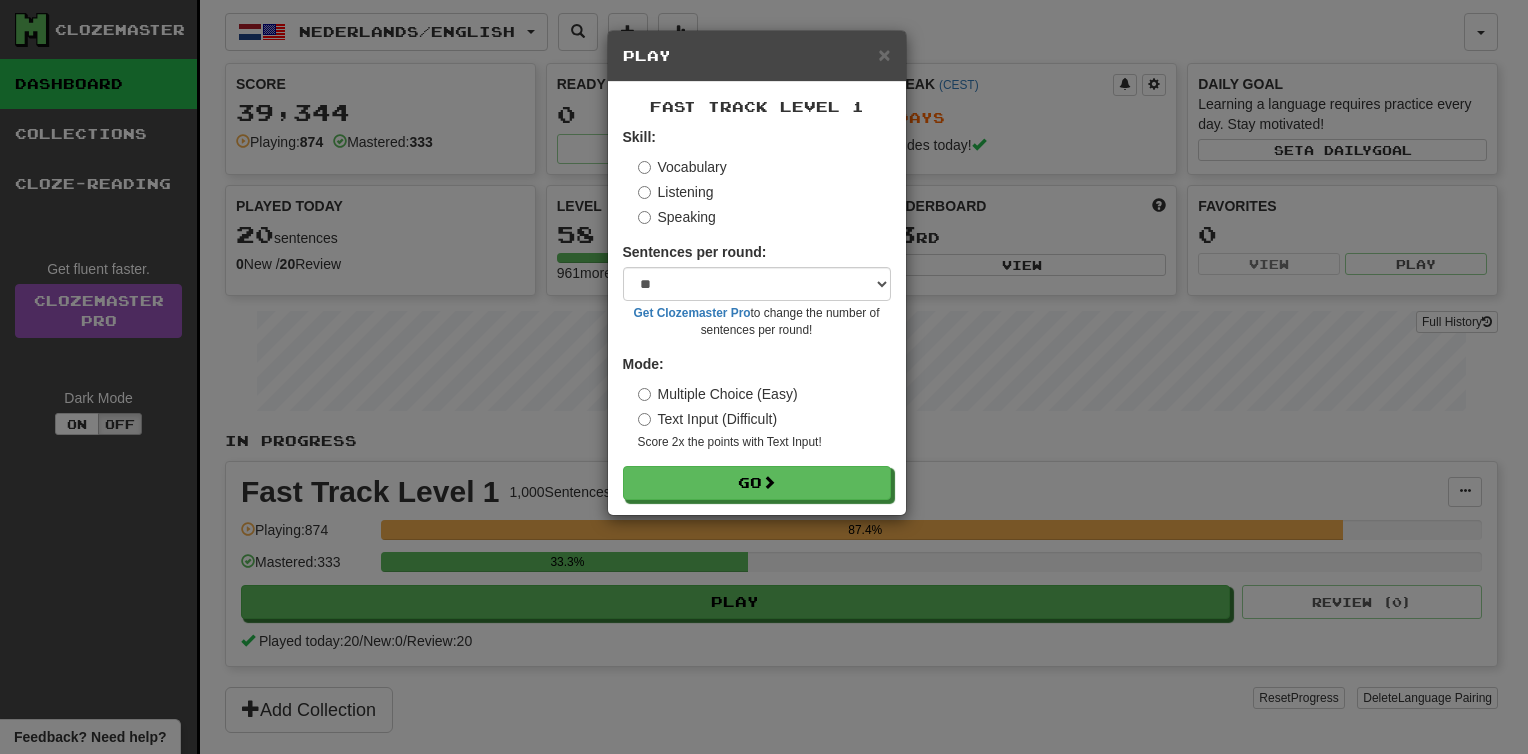 click on "Text Input (Difficult)" at bounding box center (708, 419) 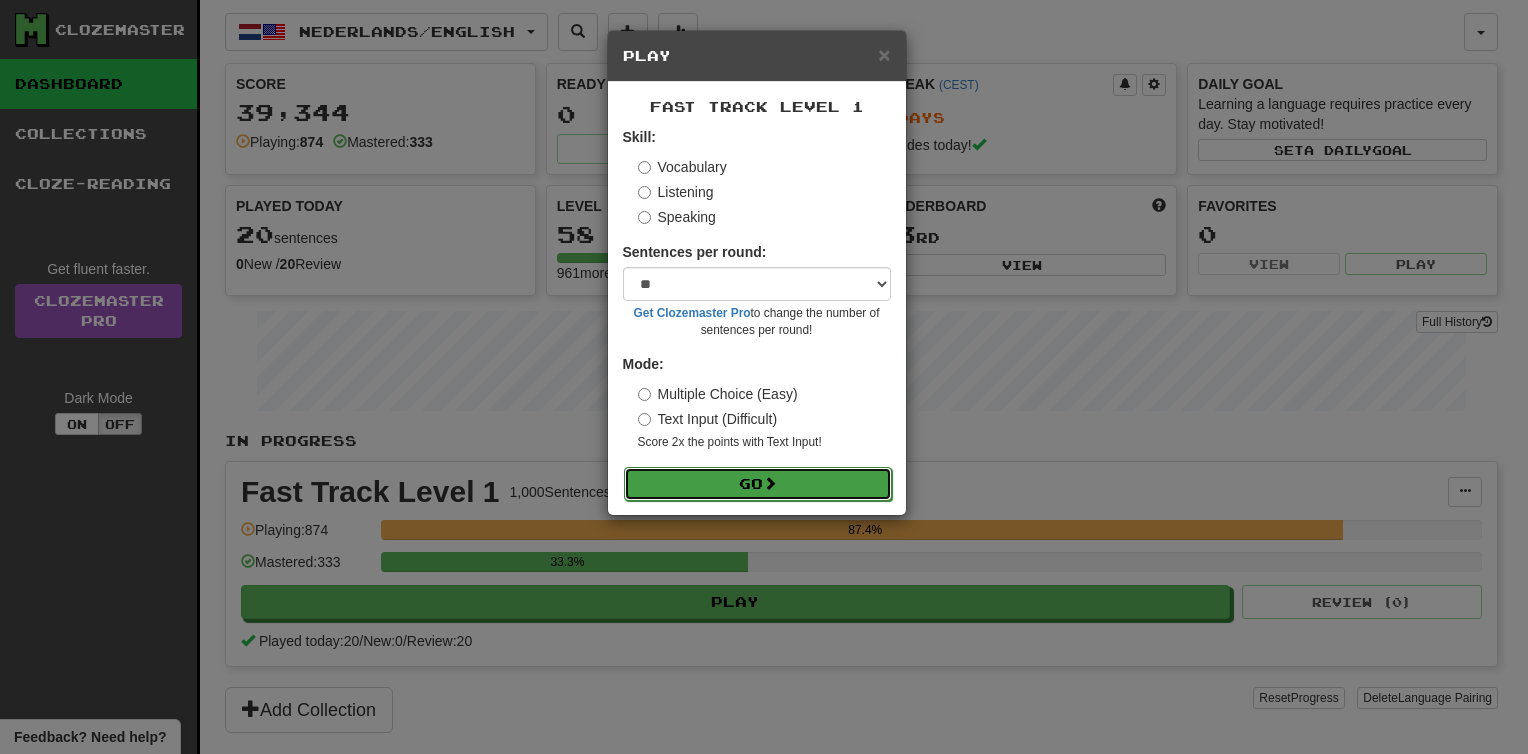 click on "Go" at bounding box center [758, 484] 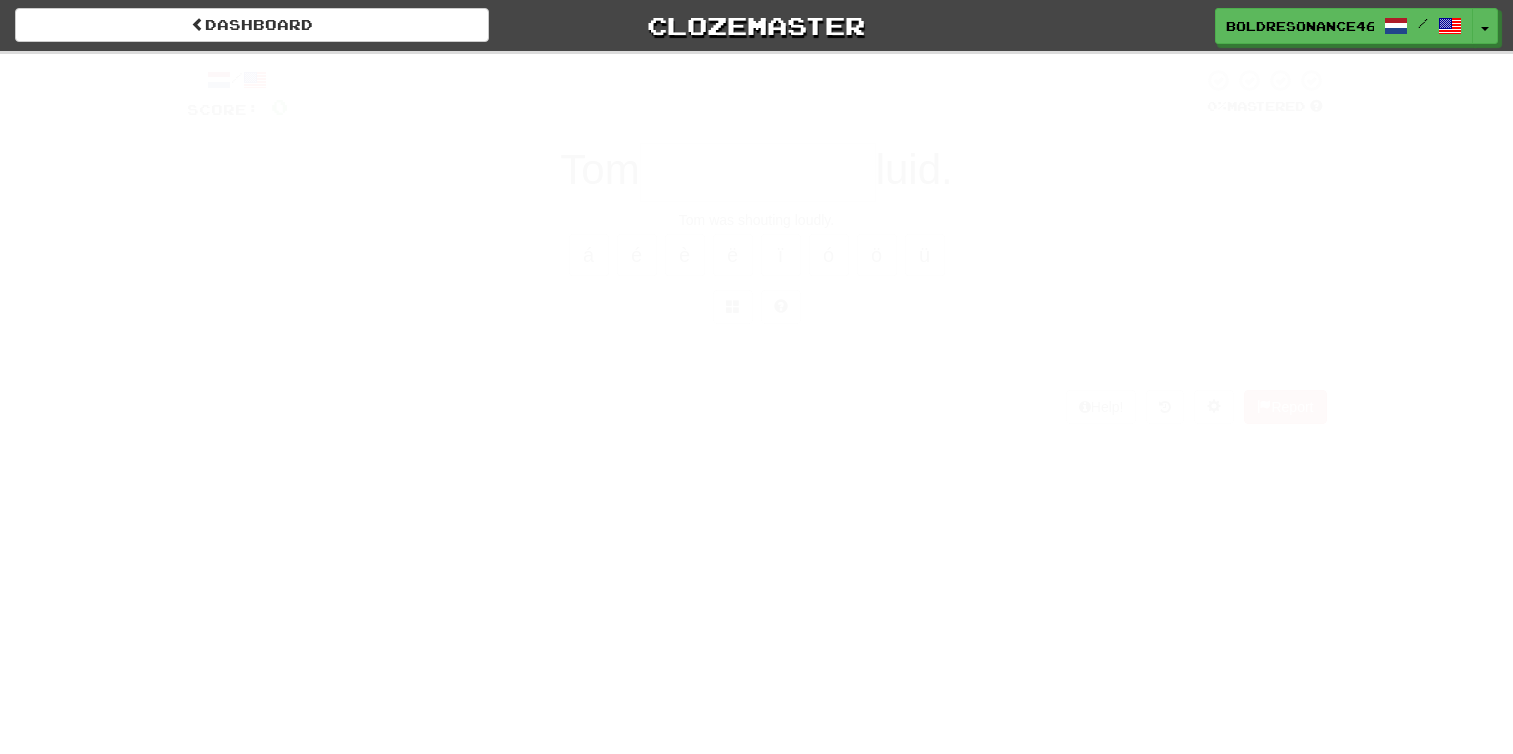 scroll, scrollTop: 0, scrollLeft: 0, axis: both 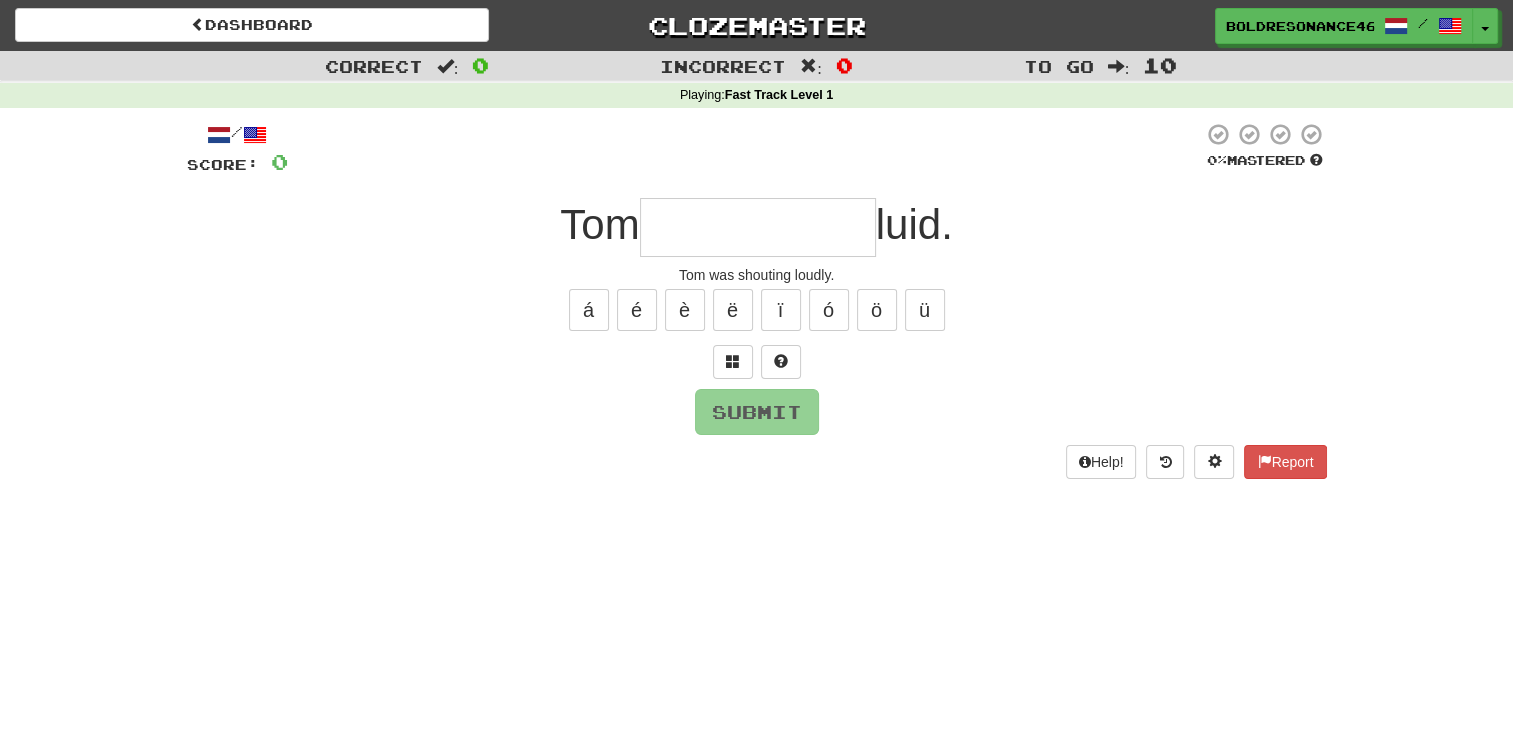 type on "*" 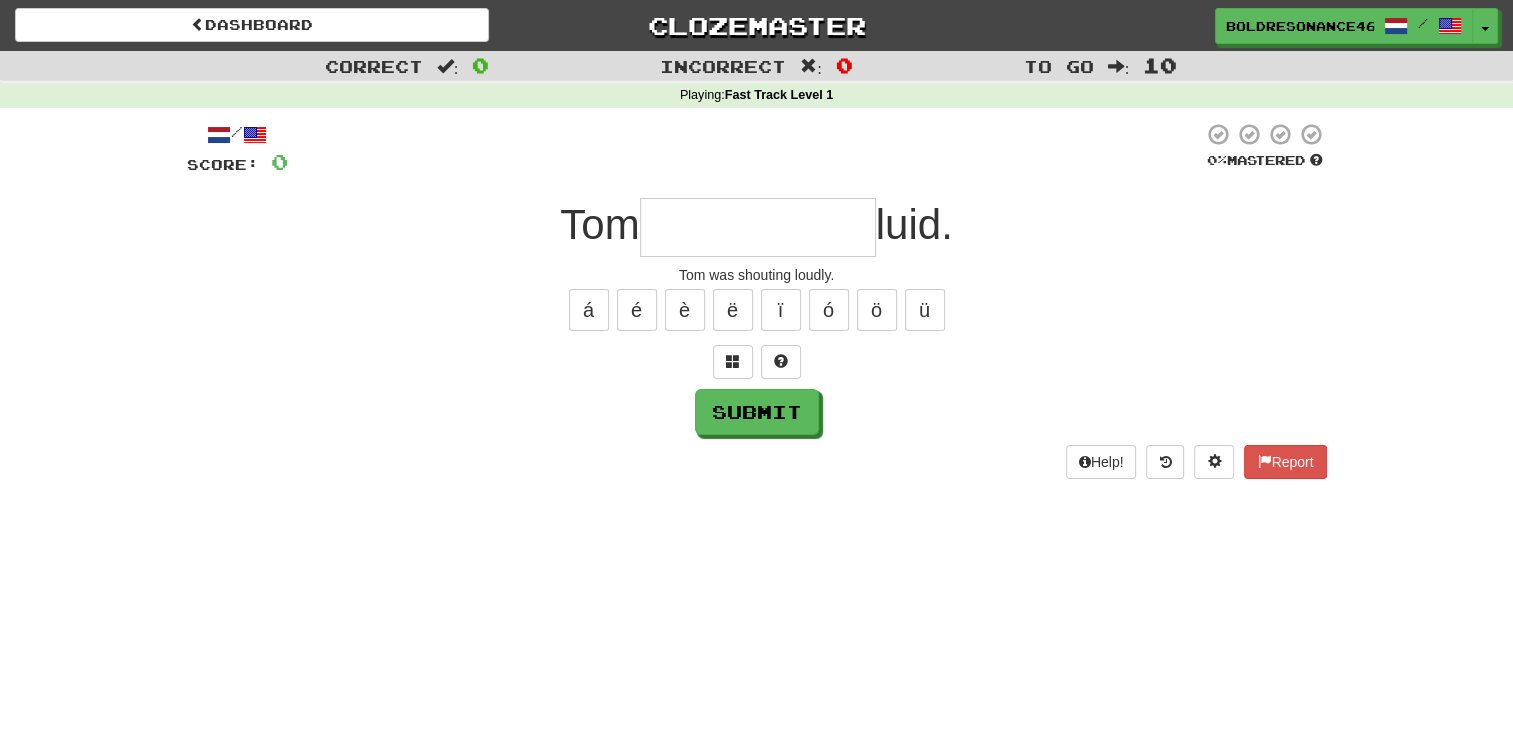type on "*" 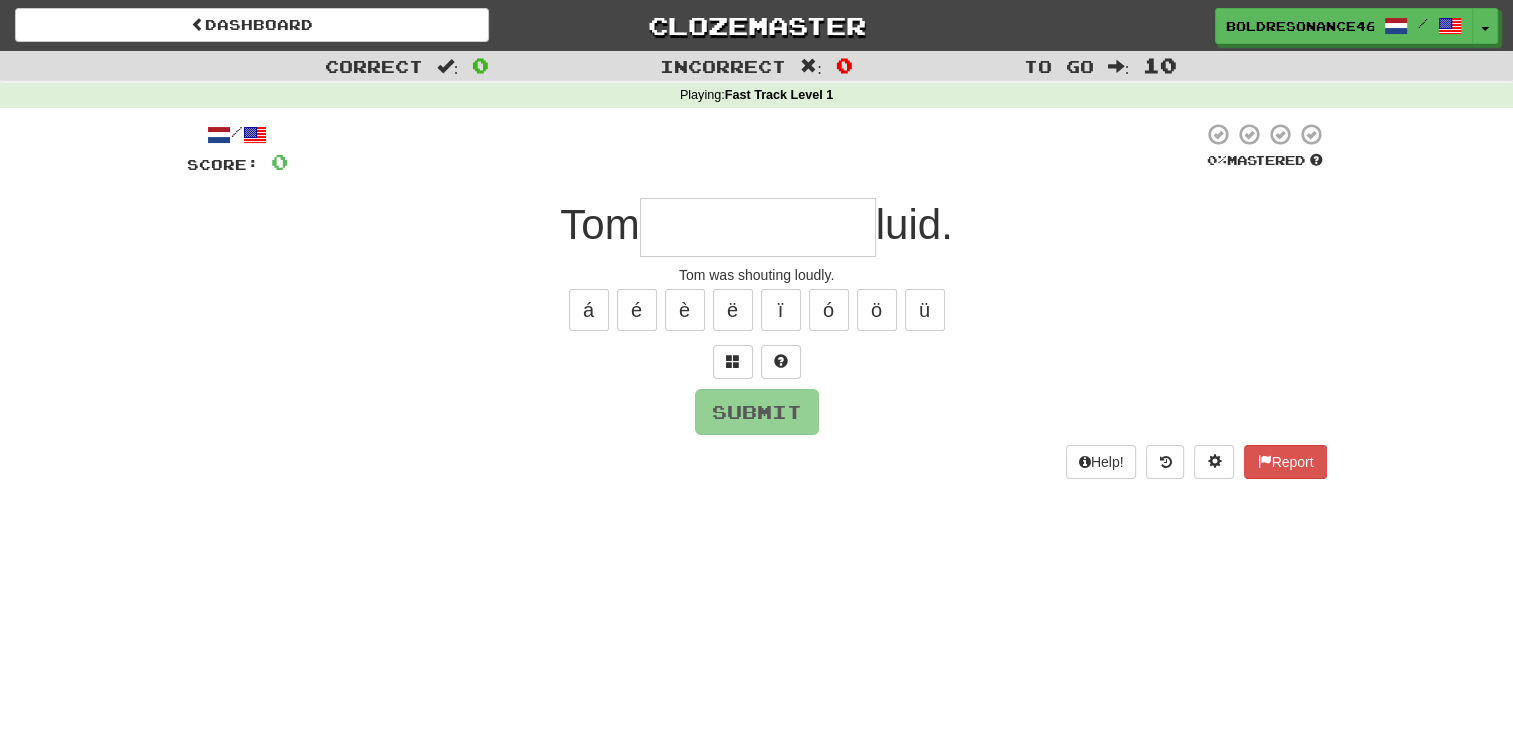 type on "**********" 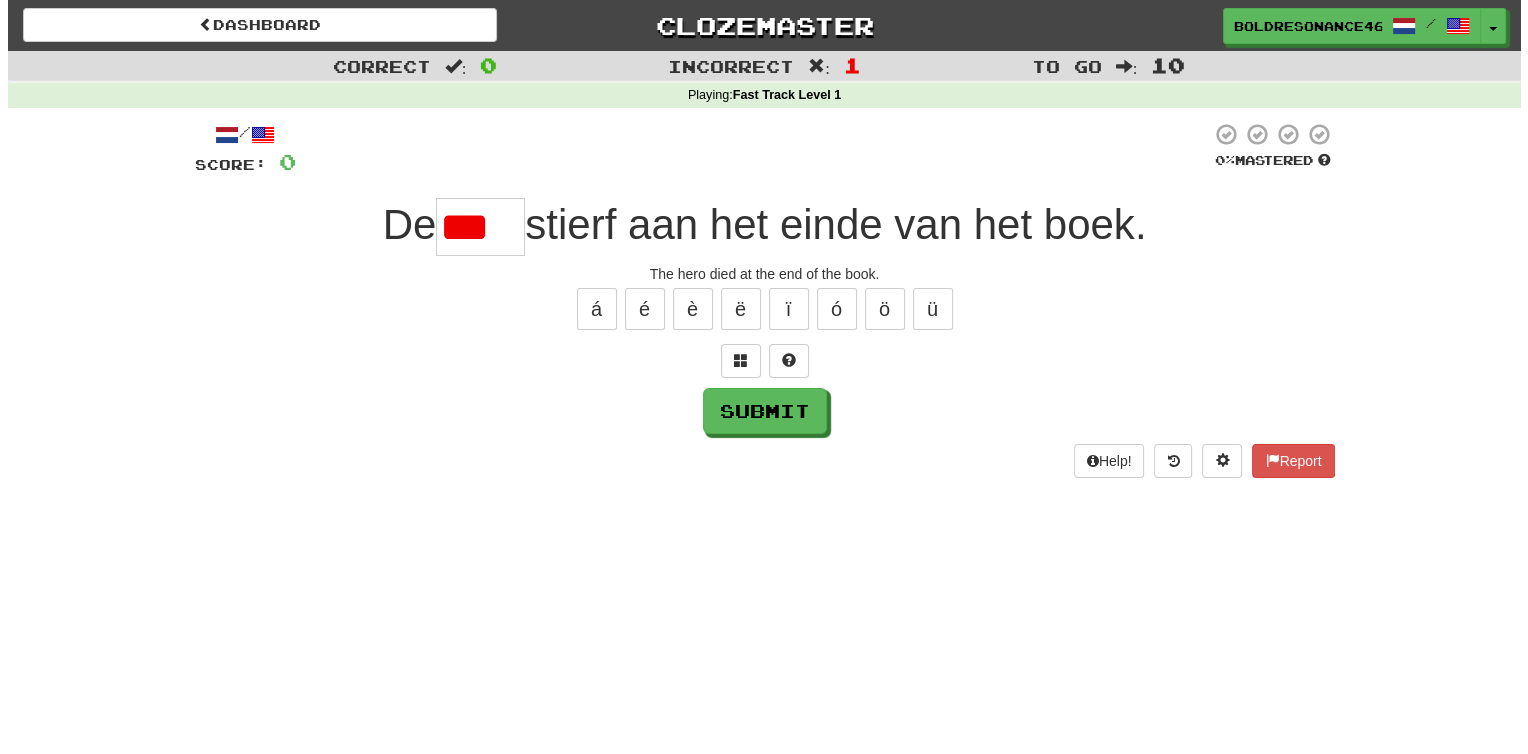 scroll, scrollTop: 0, scrollLeft: 0, axis: both 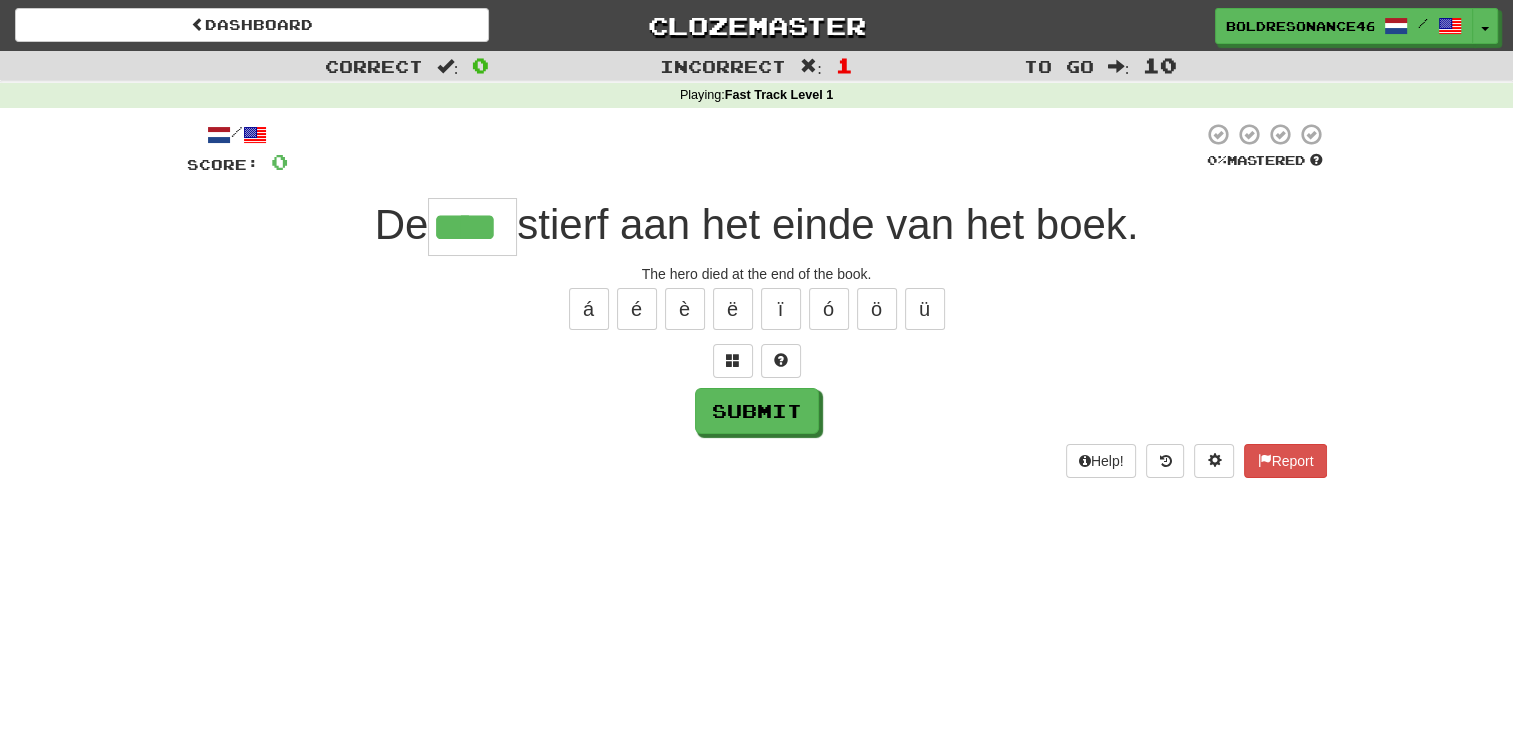 type on "****" 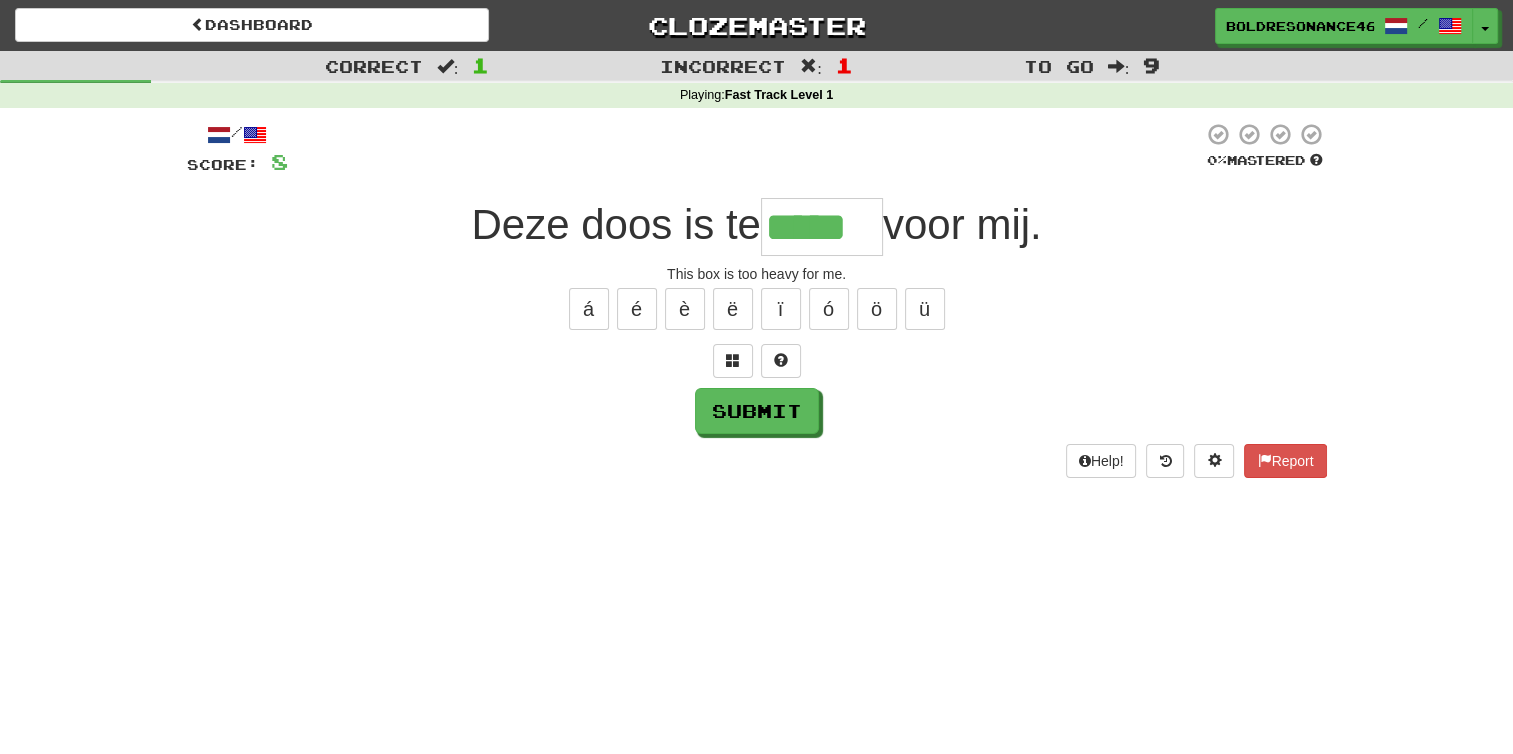 type on "*****" 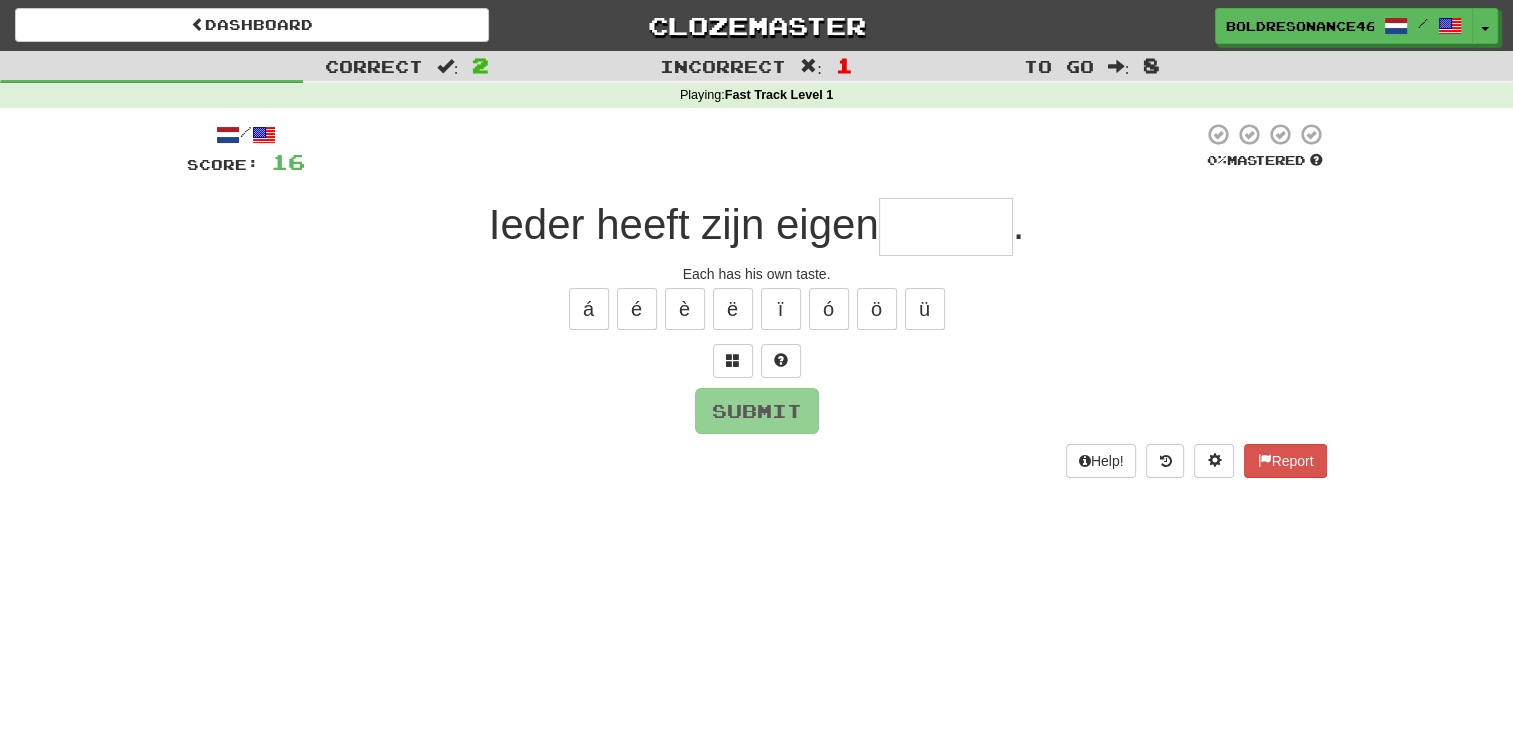 type on "*" 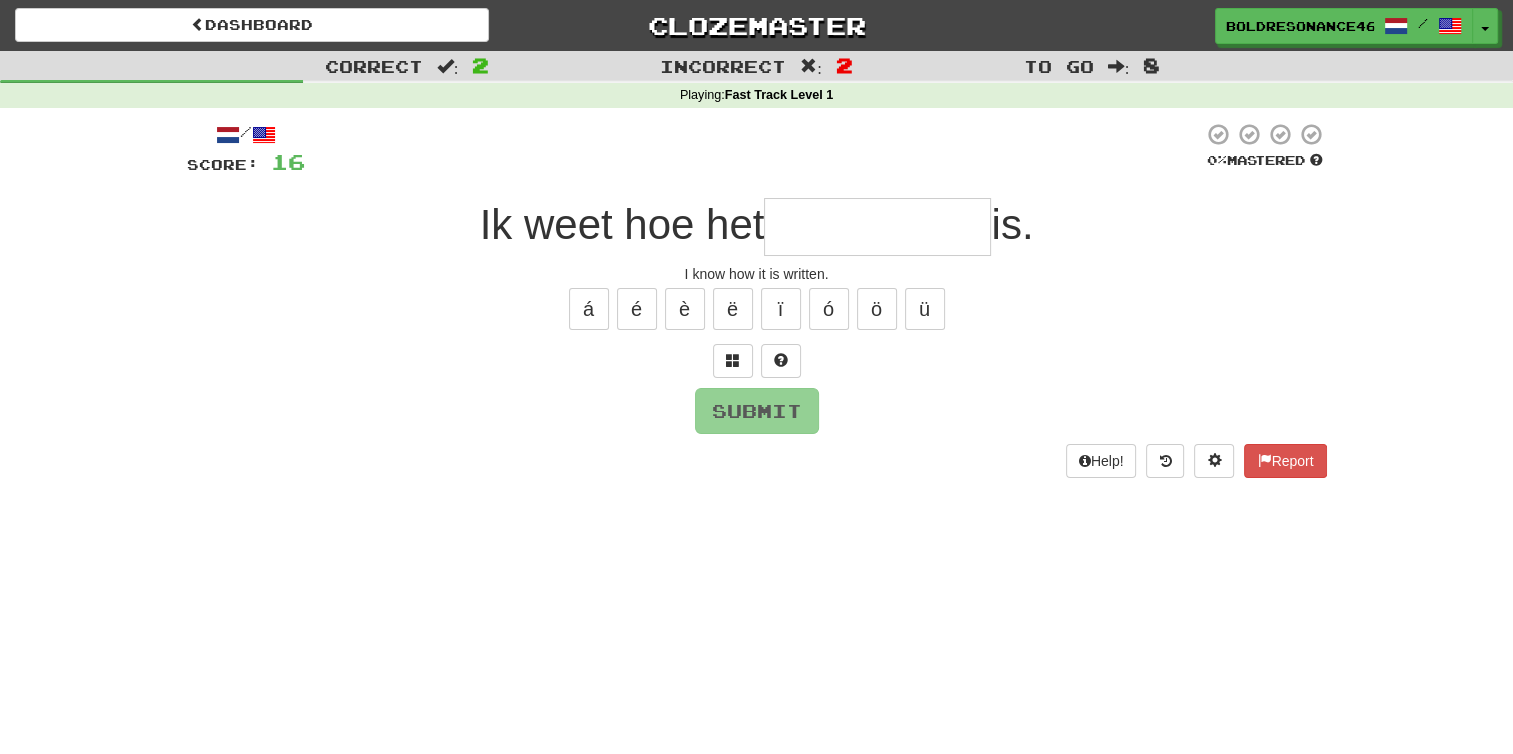 type on "*" 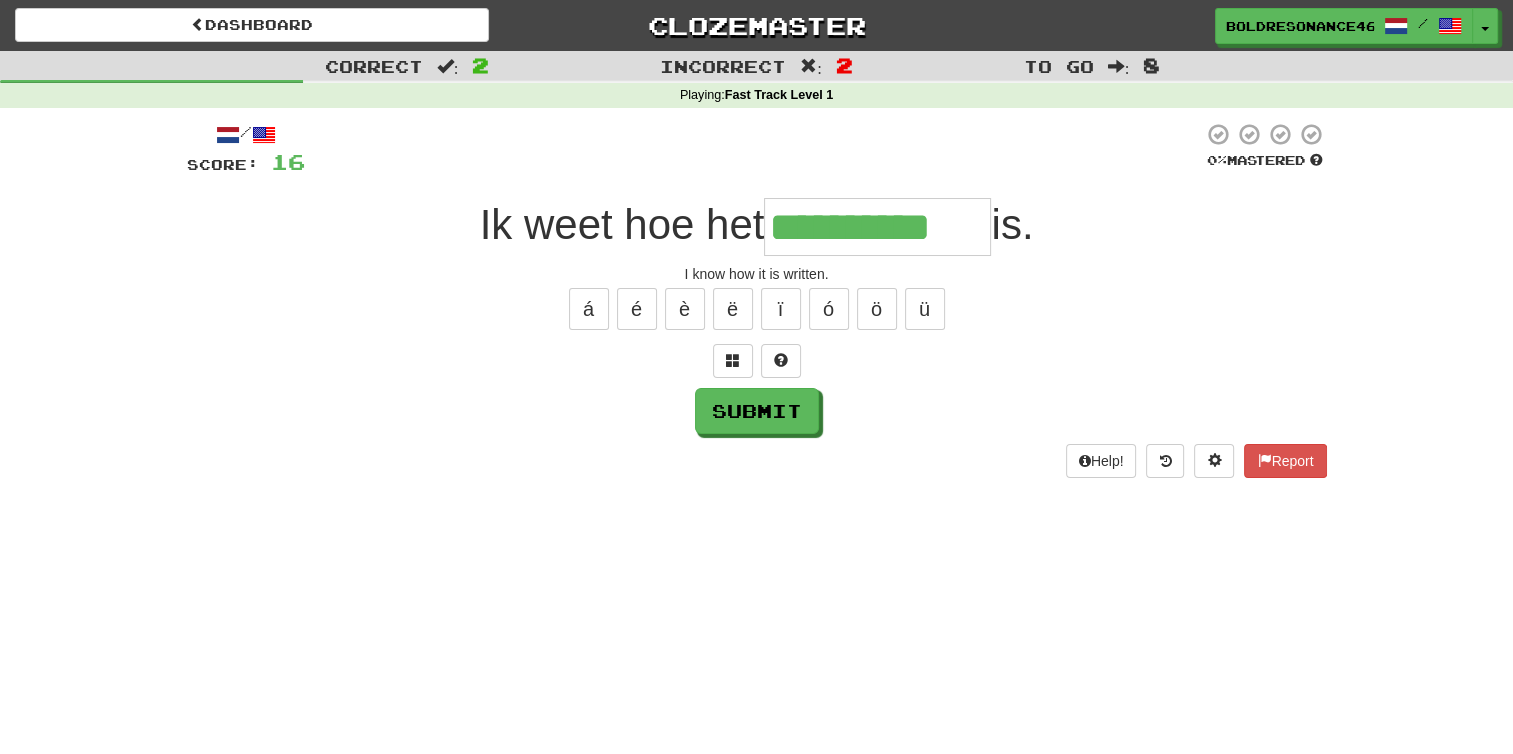 type on "**********" 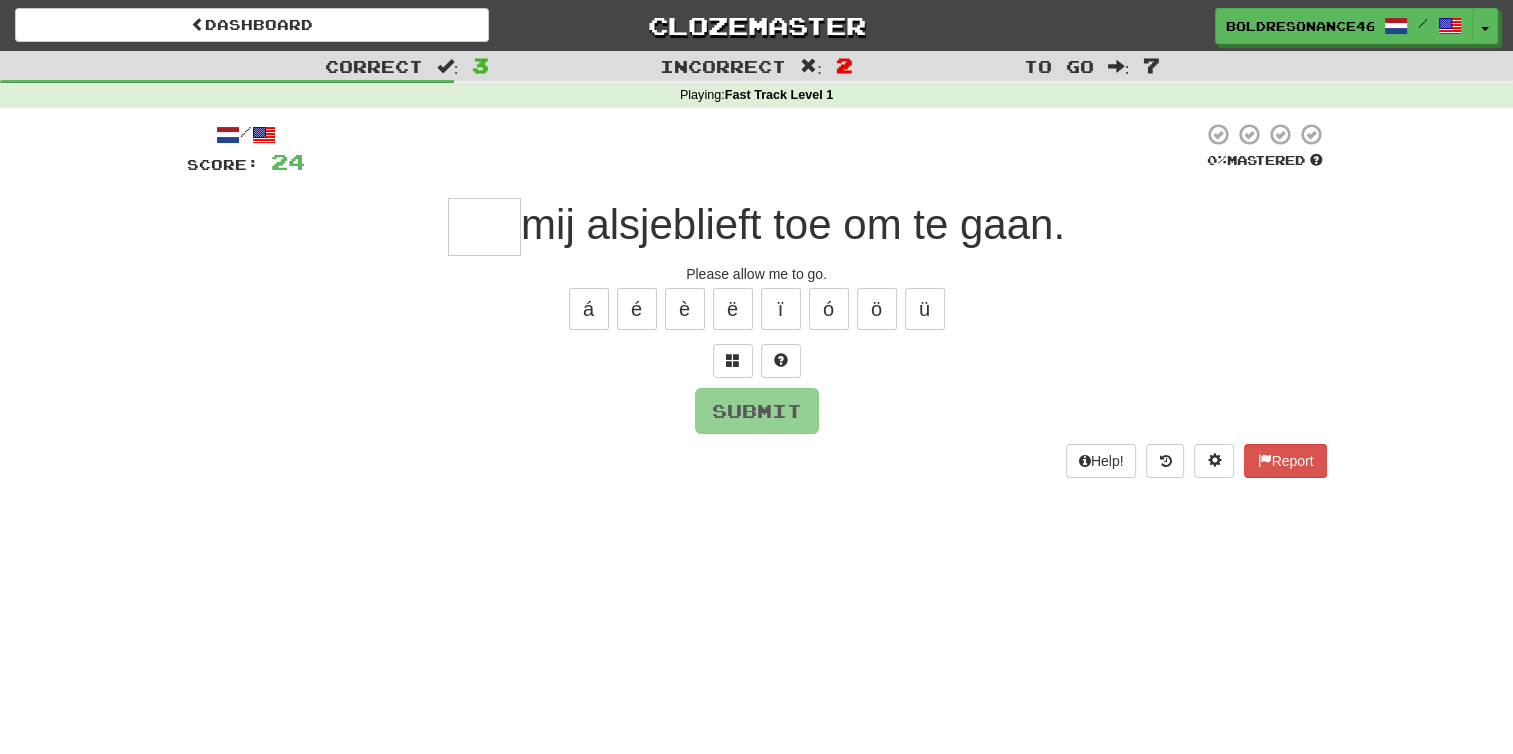 type on "*" 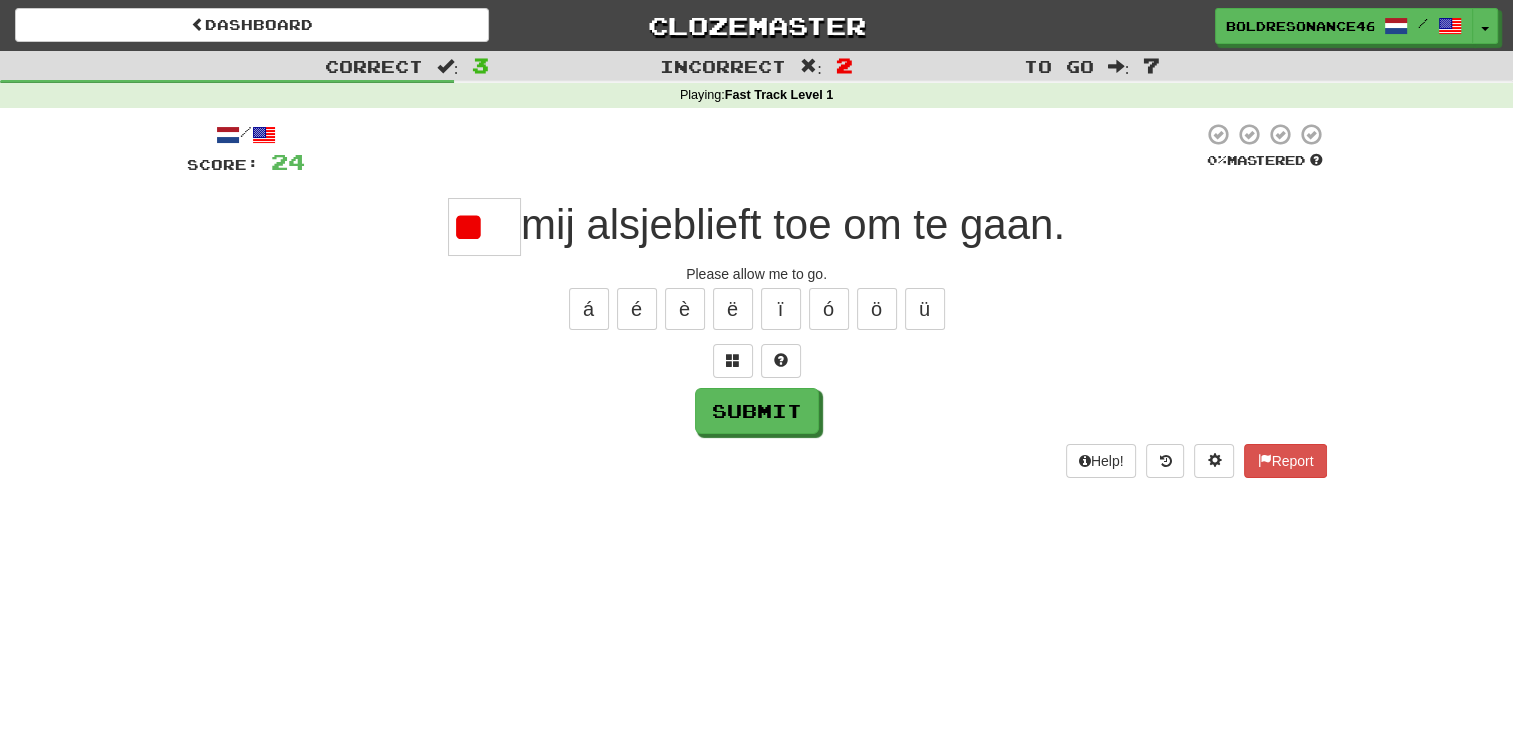 type on "*" 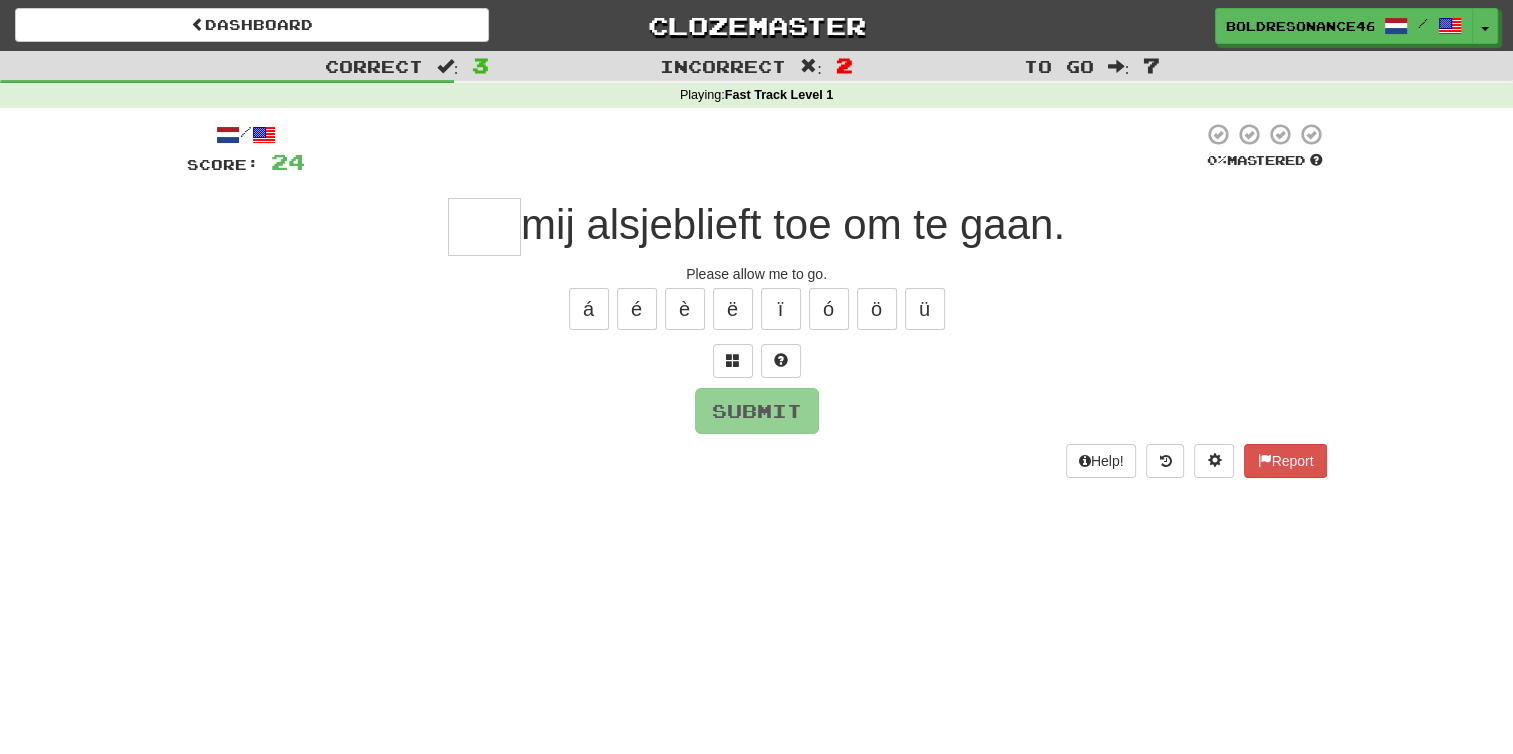 type on "***" 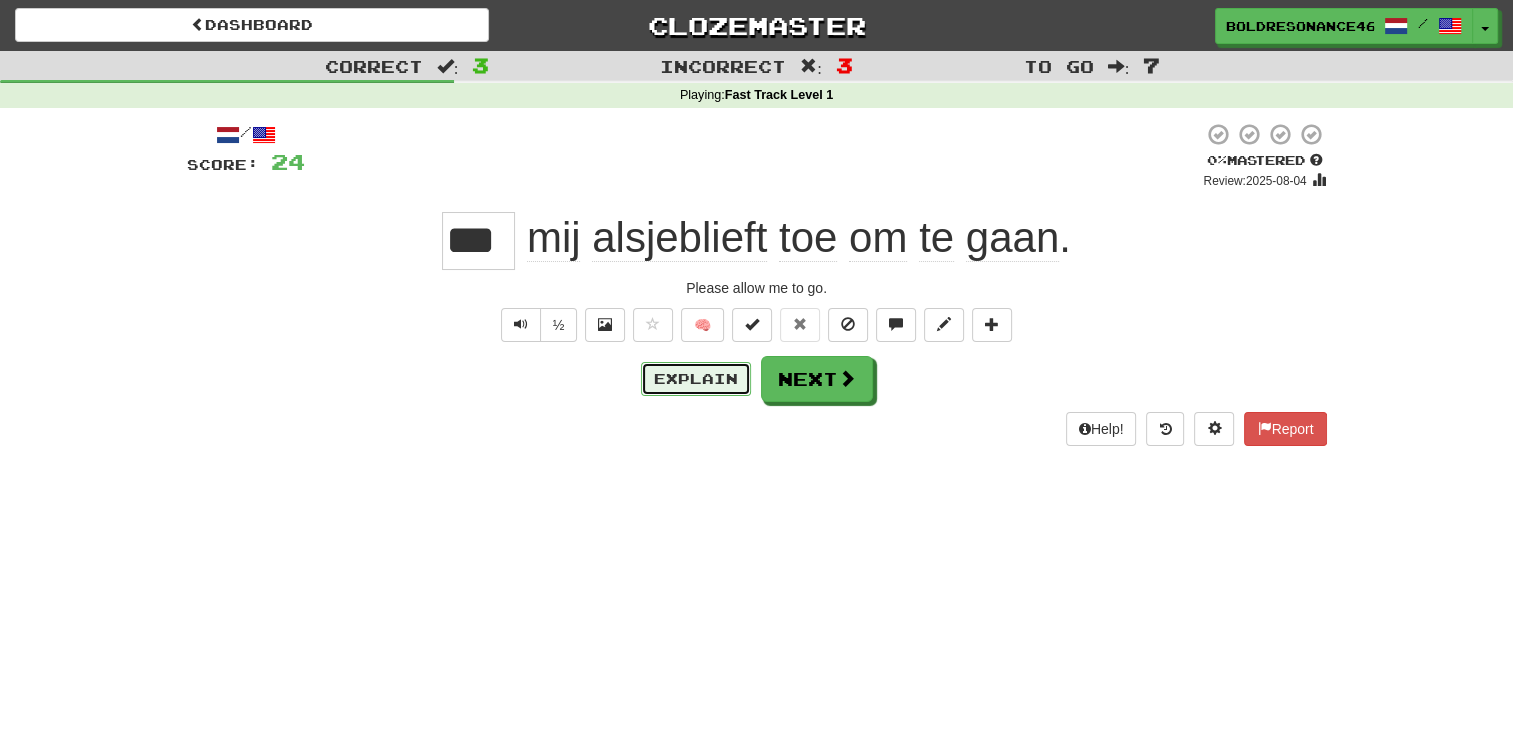 click on "Explain" at bounding box center [696, 379] 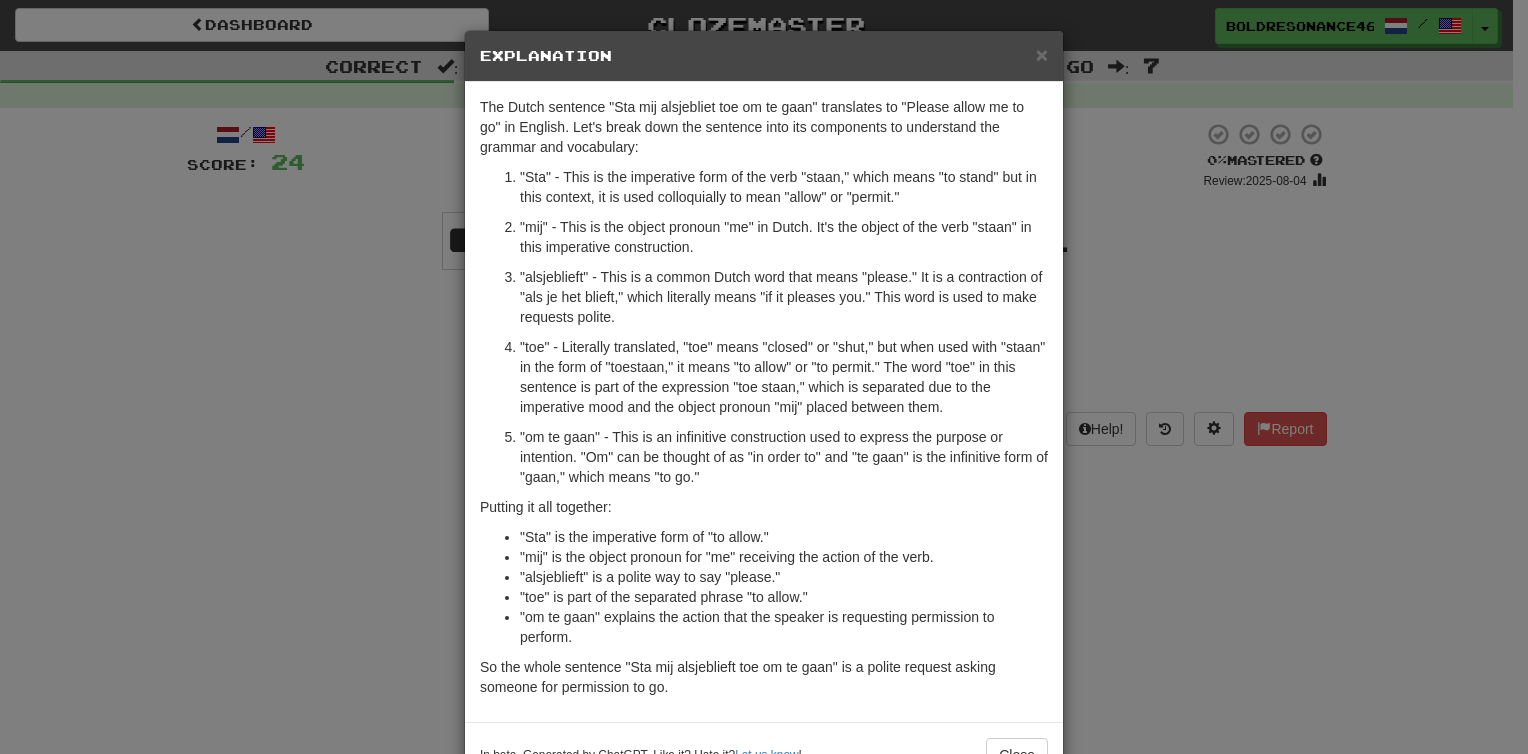 click on "× Explanation The Dutch sentence "Sta mij alsjebliet toe om te gaan" translates to "Please allow me to go" in English. Let's break down the sentence into its components to understand the grammar and vocabulary:
"Sta" - This is the imperative form of the verb "staan," which means "to stand" but in this context, it is used colloquially to mean "allow" or "permit."
"mij" - This is the object pronoun "me" in Dutch. It's the object of the verb "staan" in this imperative construction.
"alsjeblieft" - This is a common Dutch word that means "please." It is a contraction of "als je het blieft," which literally means "if it pleases you." This word is used to make requests polite.
"toe" - Literally translated, "toe" means "closed" or "shut," but when used with "staan" in the form of "toestaan," it means "to allow" or "to permit." The word "toe" in this sentence is part of the expression "toe staan," which is separated due to the imperative mood and the object pronoun "mij" placed between them." at bounding box center (764, 377) 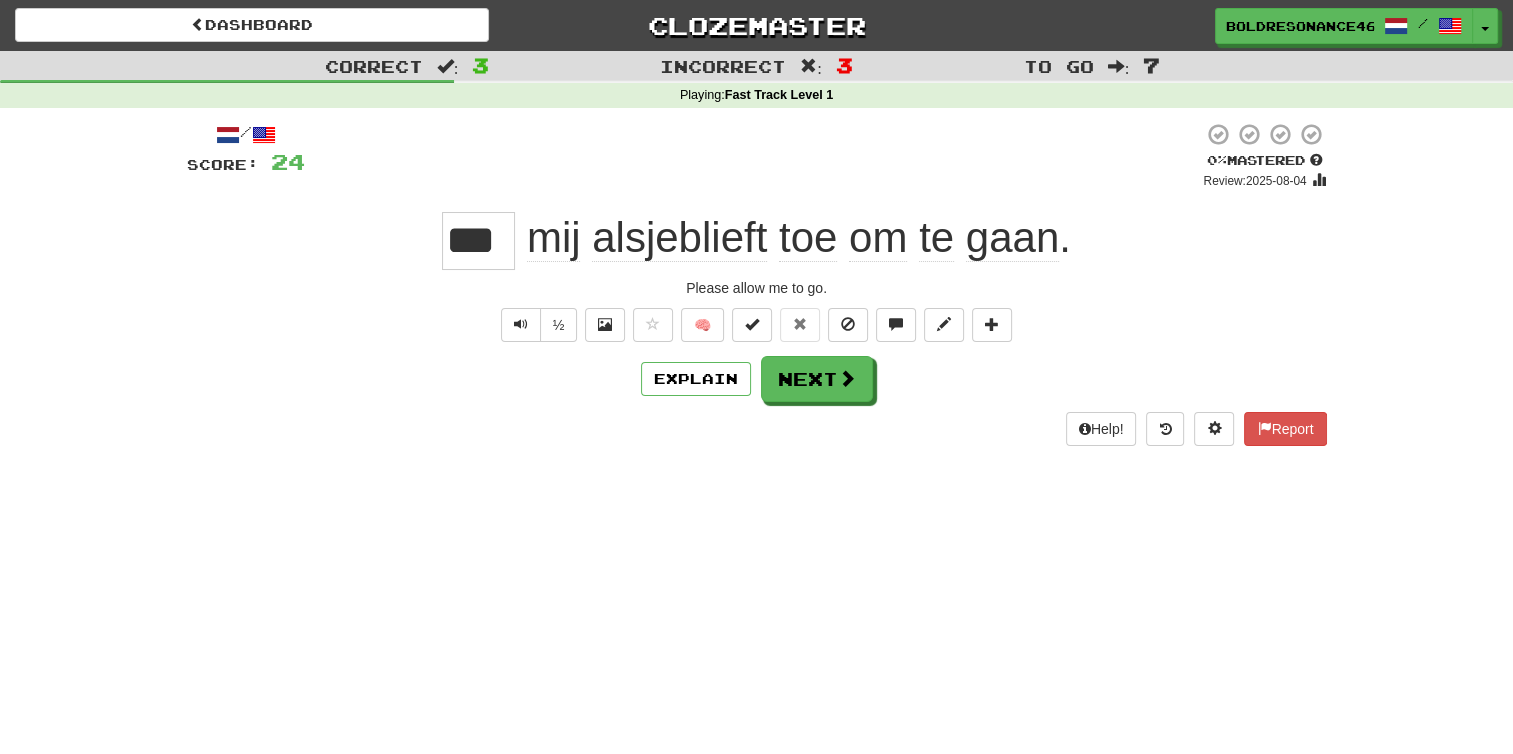 click on "/ Score: 24 0 % Mastered Review: 2025-08-04 *** [PRONOUN] [PLEASE] [PART] [INFINITIVE] [INFINITIVE] [VERB]. Please allow me to go. ½ 🧠 Explain Next Help! Report" at bounding box center (757, 283) 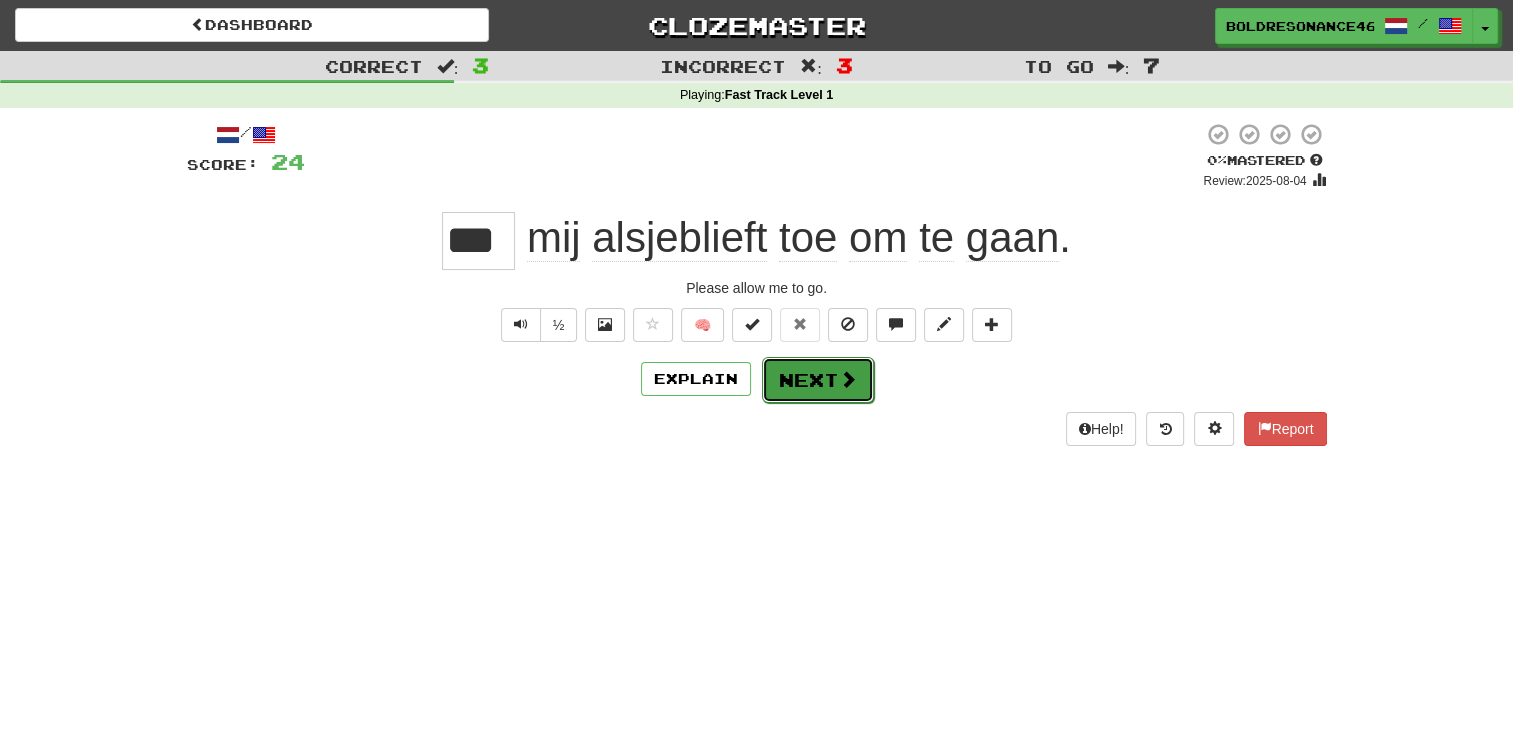 click on "Next" at bounding box center [818, 380] 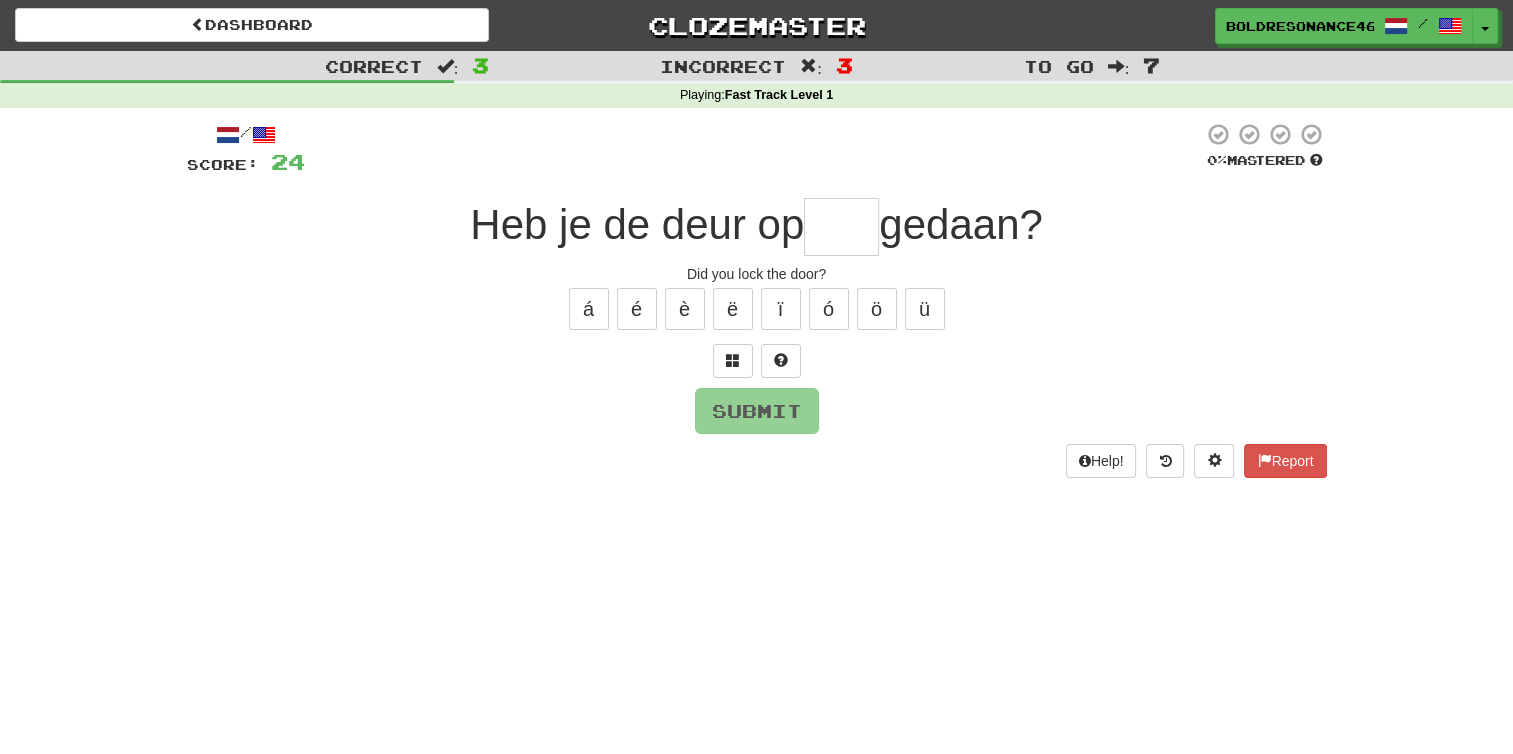 type on "****" 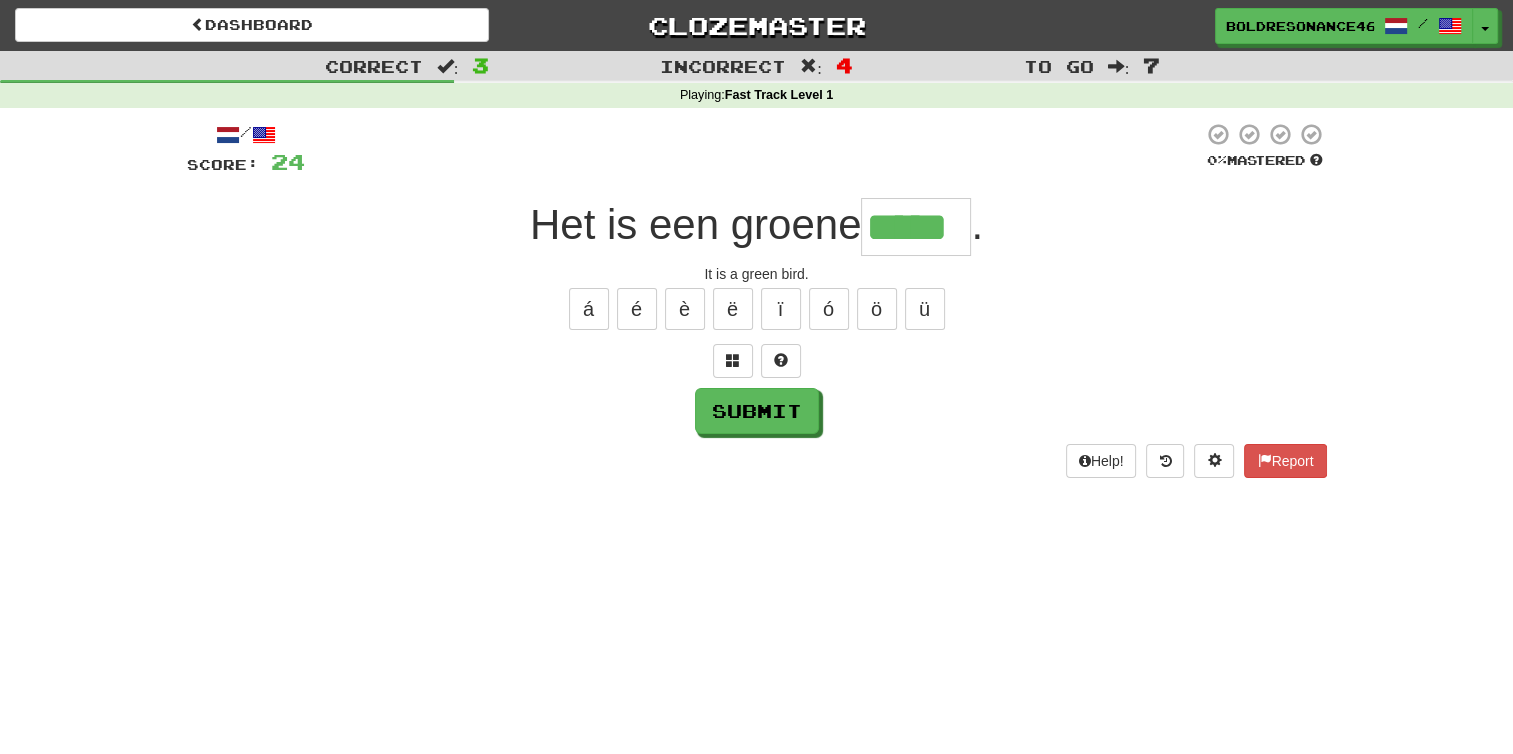 type on "*****" 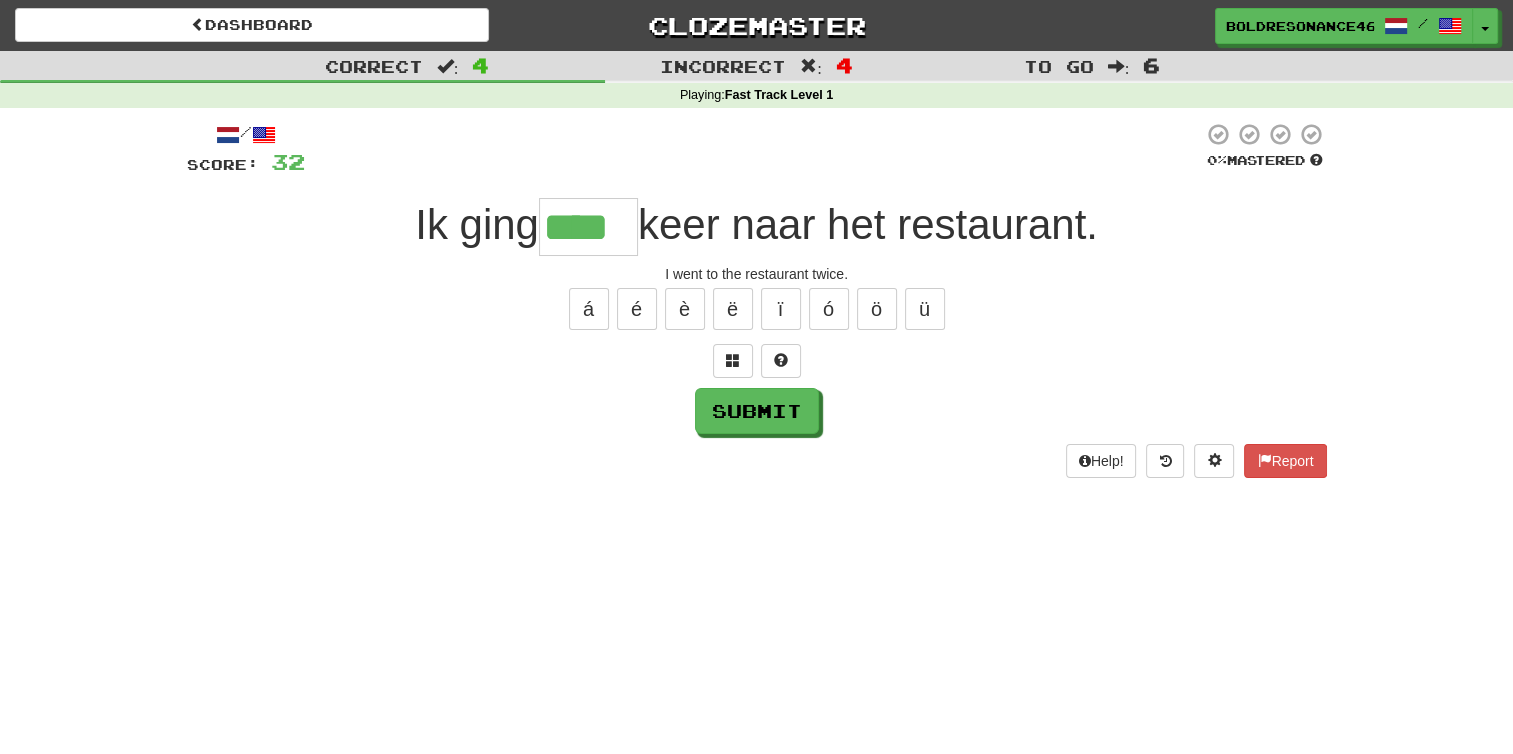 type on "****" 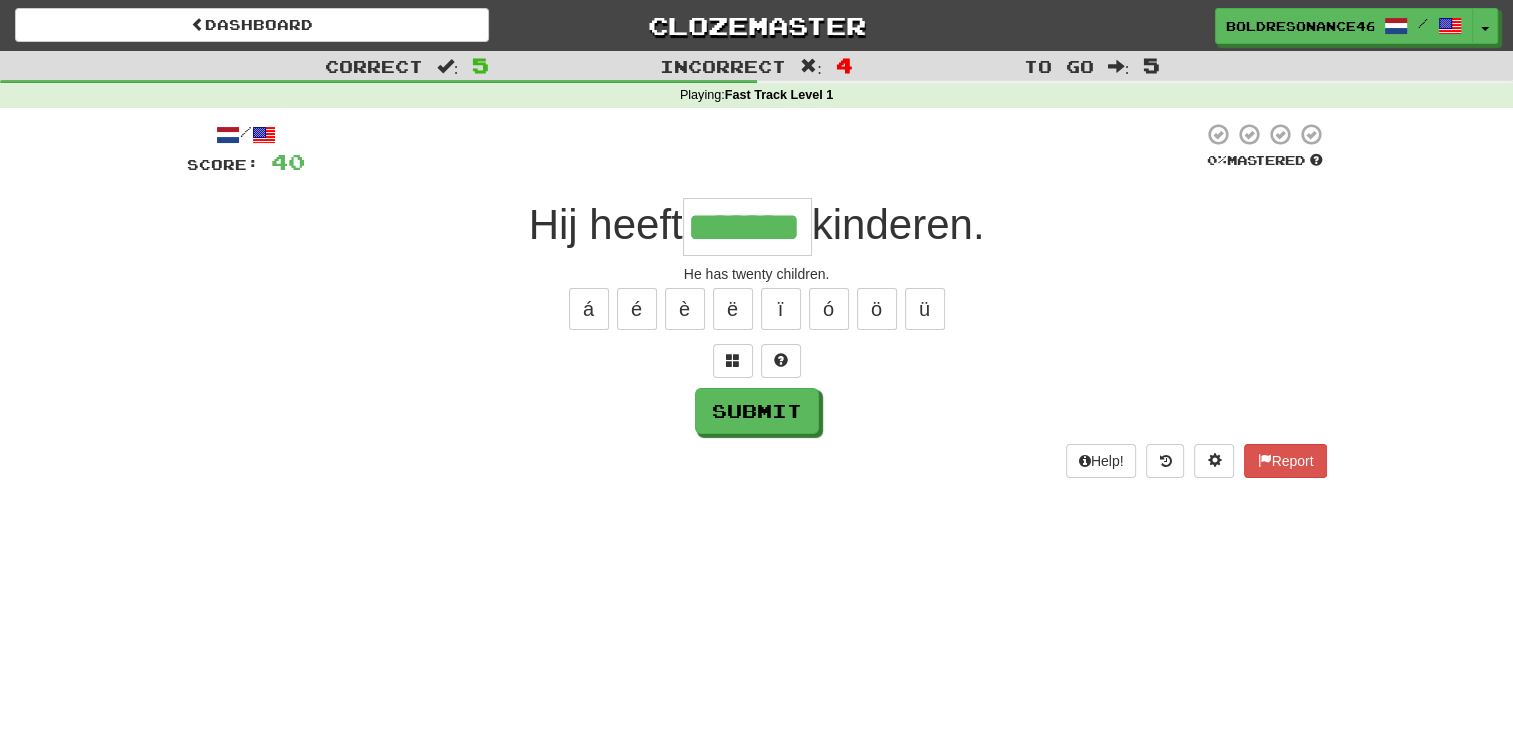 type on "*******" 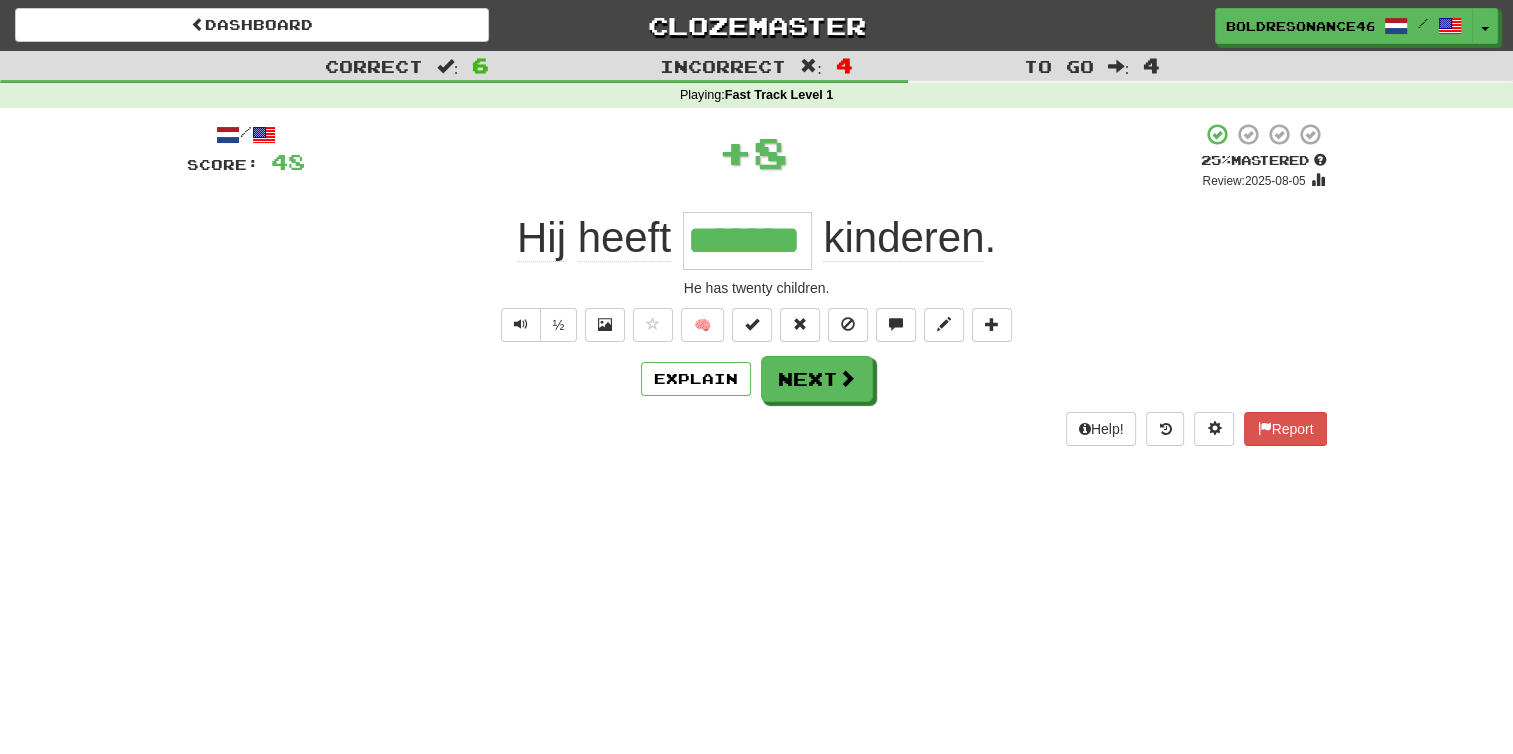 type 